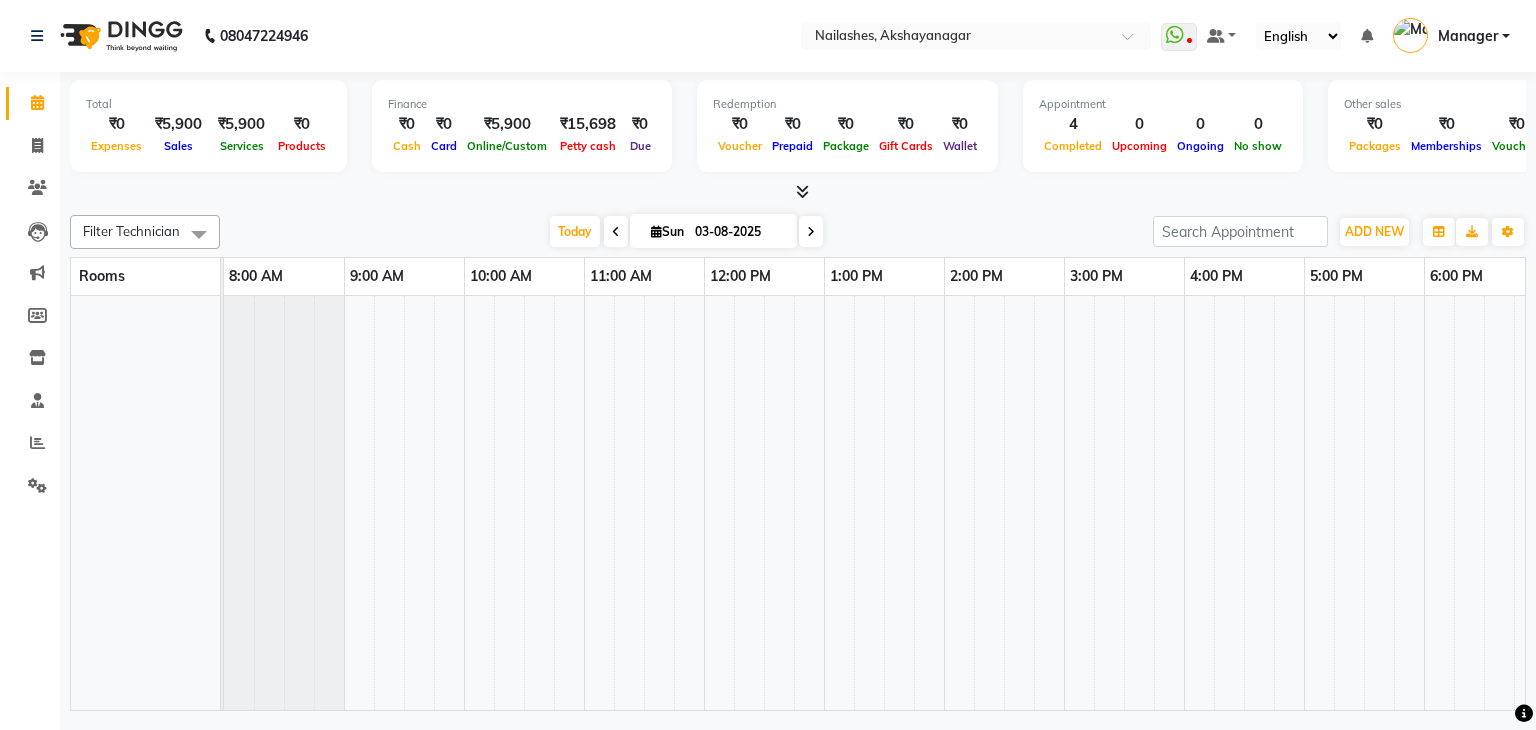 scroll, scrollTop: 0, scrollLeft: 0, axis: both 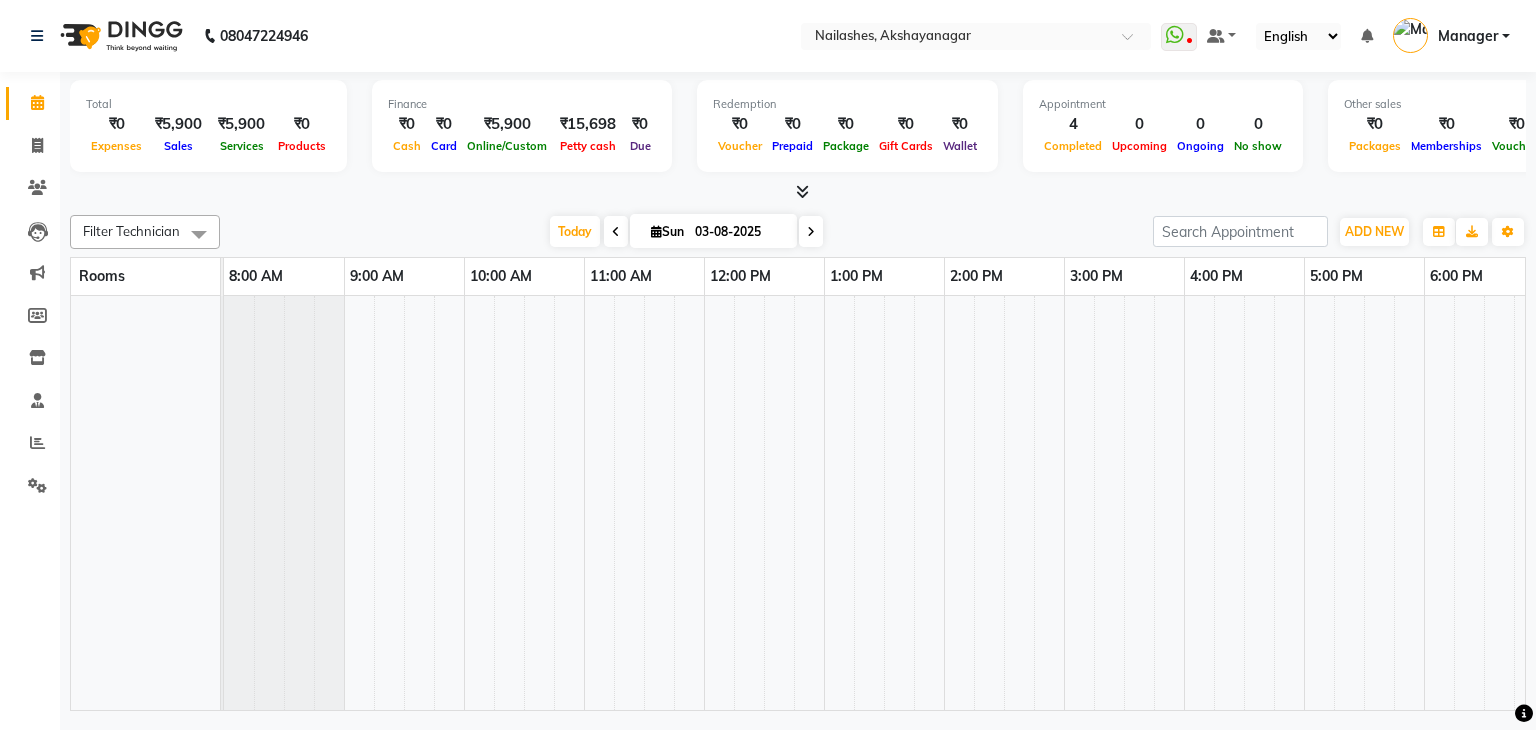 click at bounding box center (929, 503) 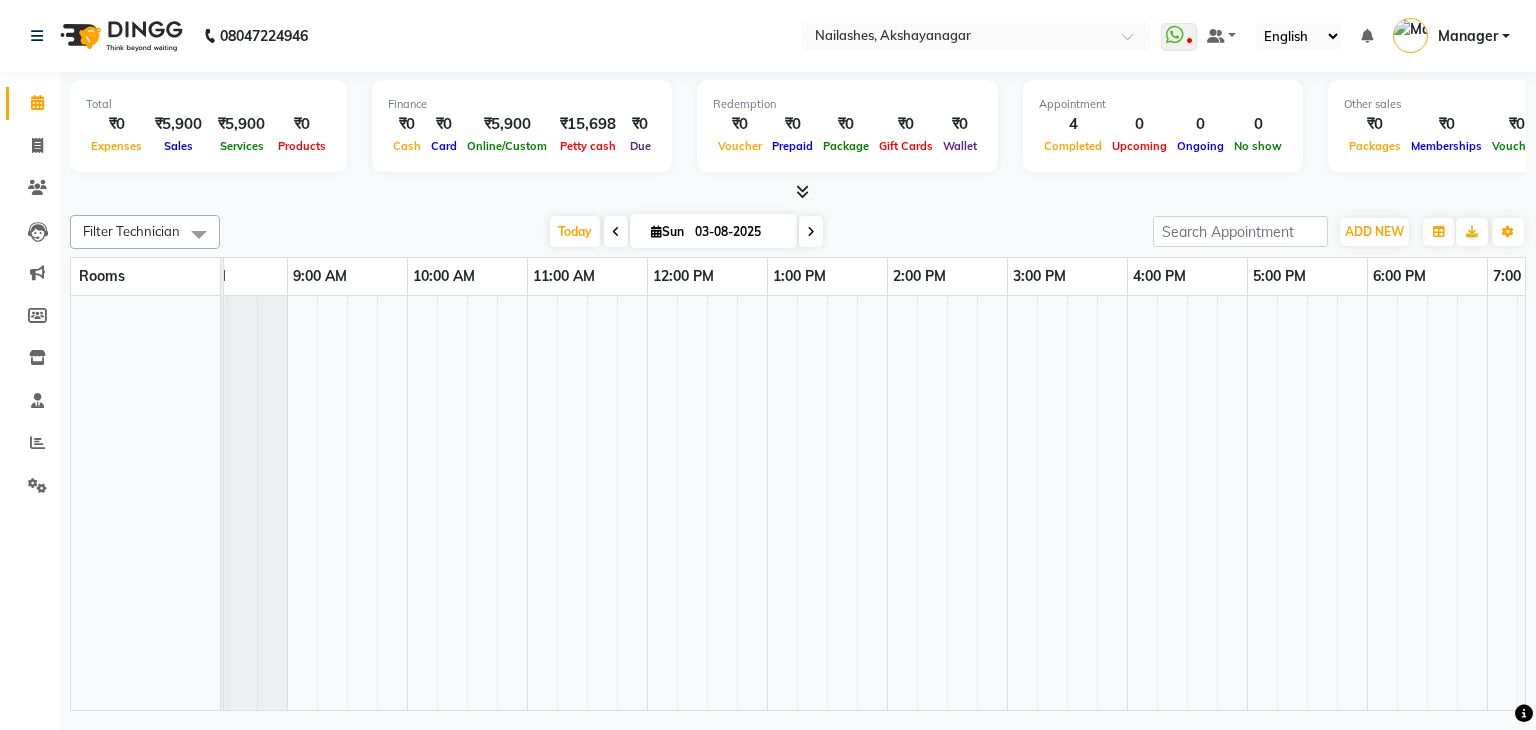 scroll, scrollTop: 0, scrollLeft: 80, axis: horizontal 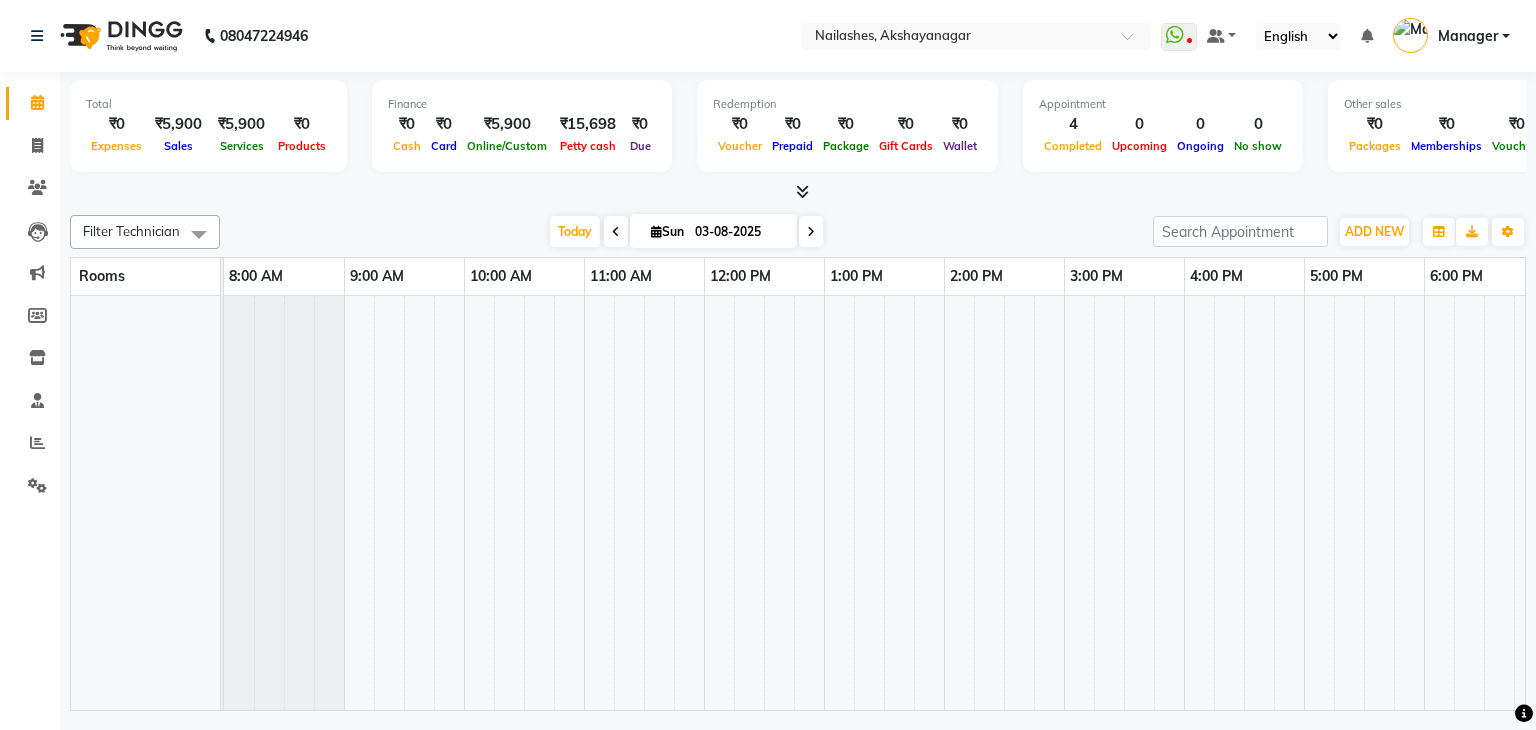 click on "08047224946 Select Location × Nailashes, Akshayanagar  WhatsApp Status  ✕ Status:  Disconnected Most Recent Message: 20-05-2025     07:41 PM Recent Service Activity: 26-05-2025     08:40 PM  08047224946 Whatsapp Settings Default Panel My Panel English ENGLISH Español العربية मराठी हिंदी ગુજરાતી தமிழ் 中文 Notifications nothing to show Manager Manage Profile Change Password Sign out  Version:3.15.11  ☀ Nailashes, Akshayanagar  Calendar  Invoice  Clients  Leads   Marketing  Members  Inventory  Staff  Reports  Settings Completed InProgress Upcoming Dropped Tentative Check-In Confirm Bookings Generate Report Segments Page Builder Total  ₹0  Expenses ₹5,900  Sales ₹5,900  Services ₹0  Products Finance  ₹0  Cash ₹0  Card ₹5,900  Online/Custom ₹15,698 Petty cash ₹0 Due  Redemption  ₹0 Voucher ₹0 Prepaid ₹0 Package ₹0  Gift Cards ₹0  Wallet  Appointment  4 Completed 0 Upcoming 0 Ongoing 0 No show  Other sales  ₹0  ₹0" at bounding box center (768, 365) 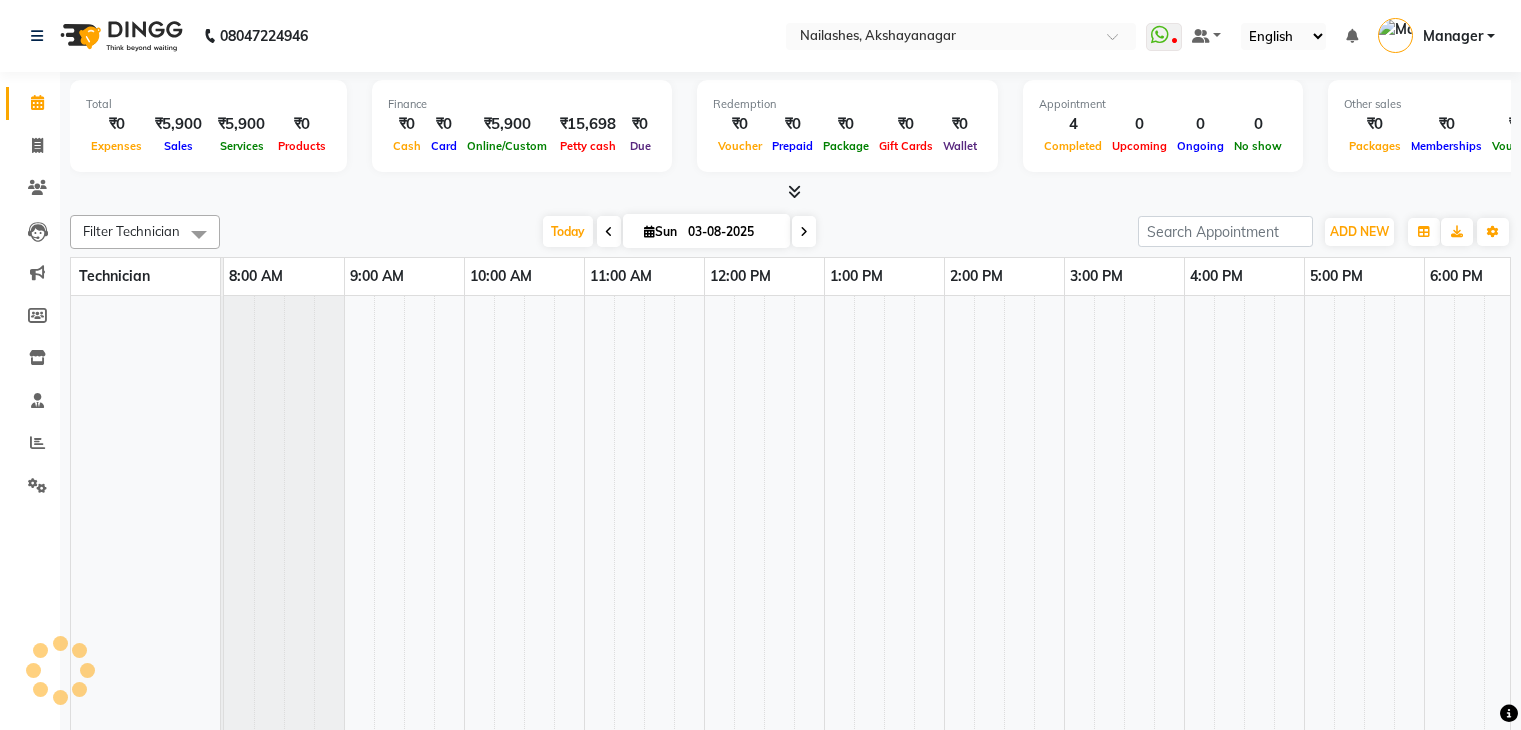 scroll, scrollTop: 0, scrollLeft: 0, axis: both 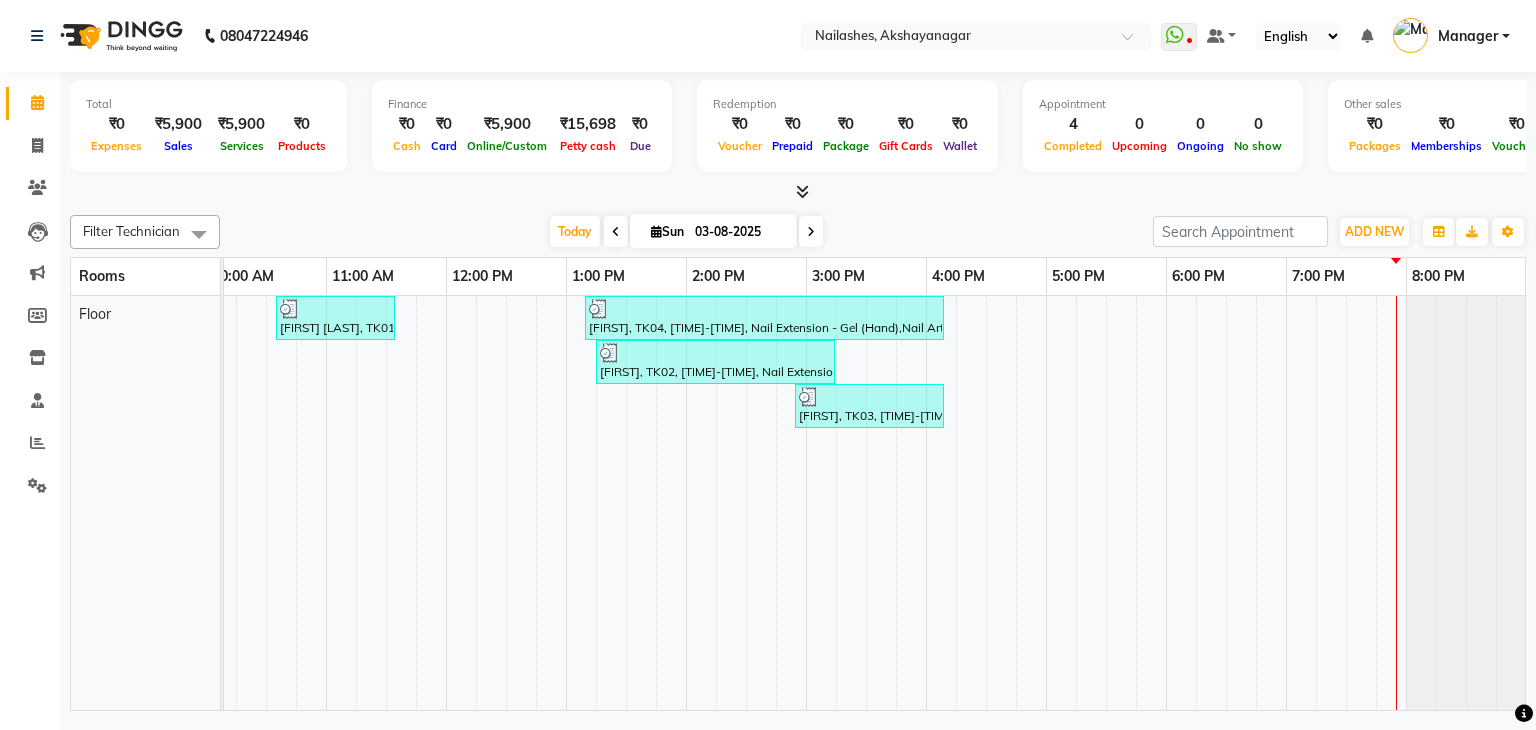 click at bounding box center [671, 503] 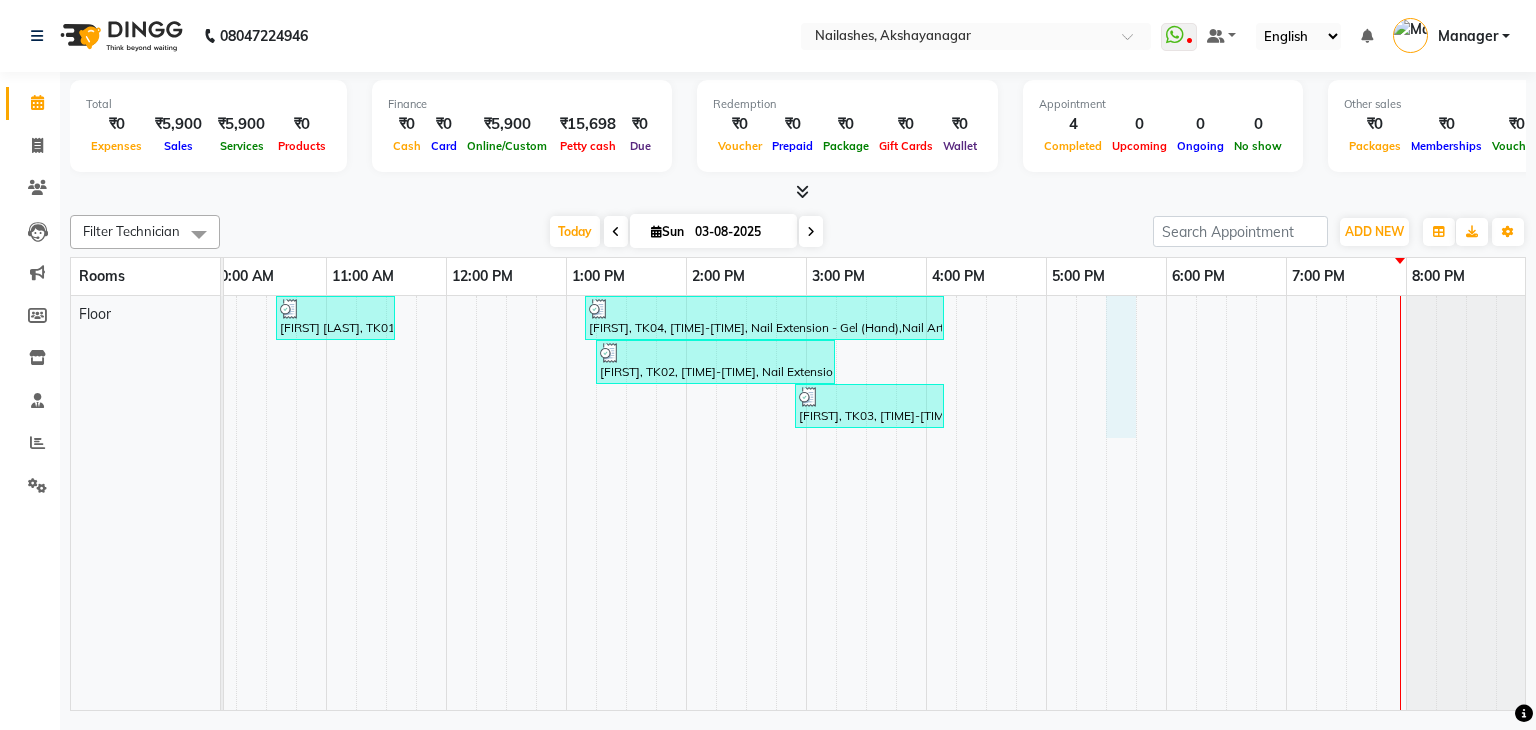 click on "NEHA SHARMA, TK01, 10:35 AM-11:35 AM, Restoration - Removal of Extension (Hand)     DAYA, TK04, 01:10 PM-04:10 PM, Nail Extension - Gel (Hand),Nail Art - Cat Eye (Hand),Nail Art - Photo Art (Hand)     Maria, TK02, 01:15 PM-03:15 PM, Nail Extension - Gel (Hand),Permanent Nail Paint - French (Hand)     DEEPA, TK03, 02:55 PM-04:10 PM, Nail Extension - Gel (Hand),Nail Art - Glitter Per Finger (Hand)" at bounding box center [746, 503] 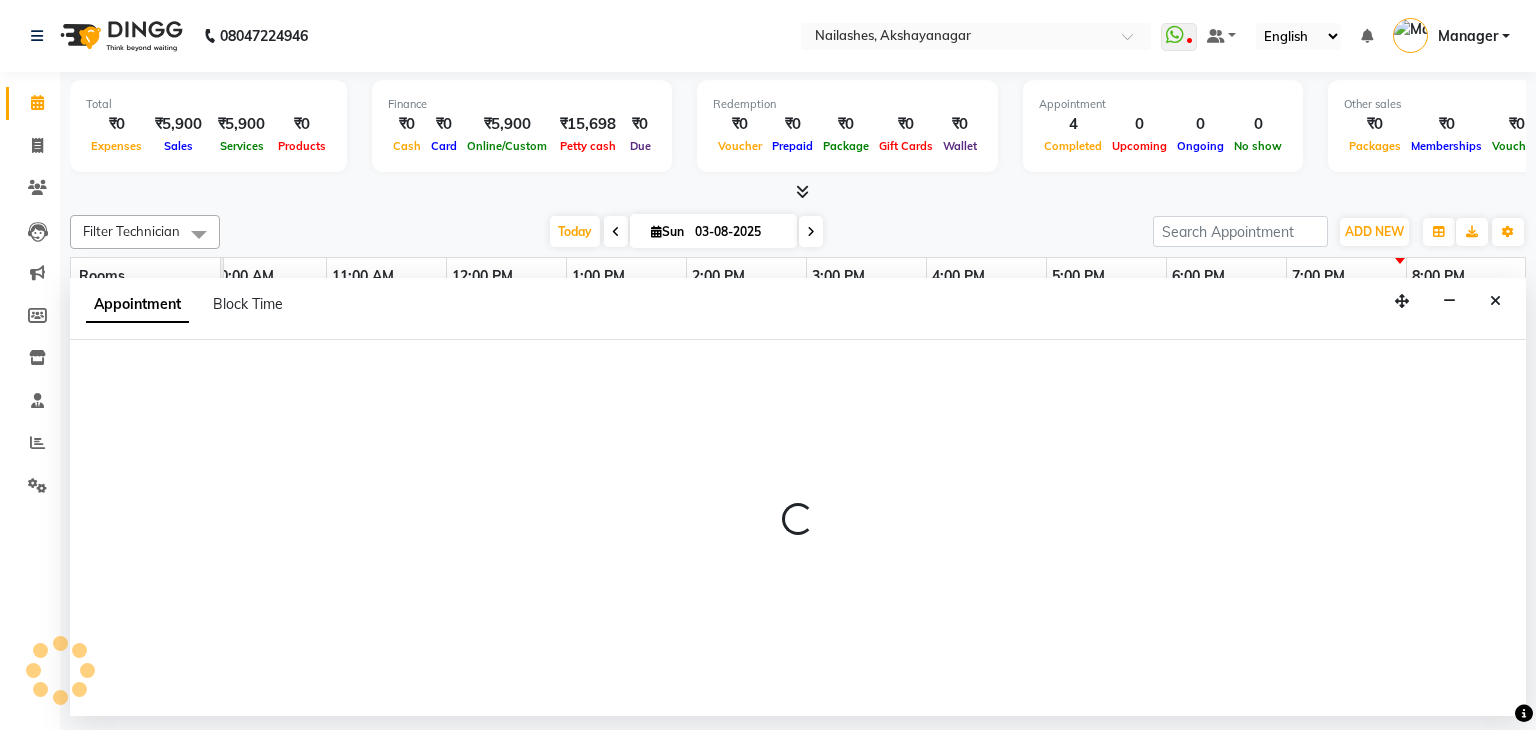 select on "1050" 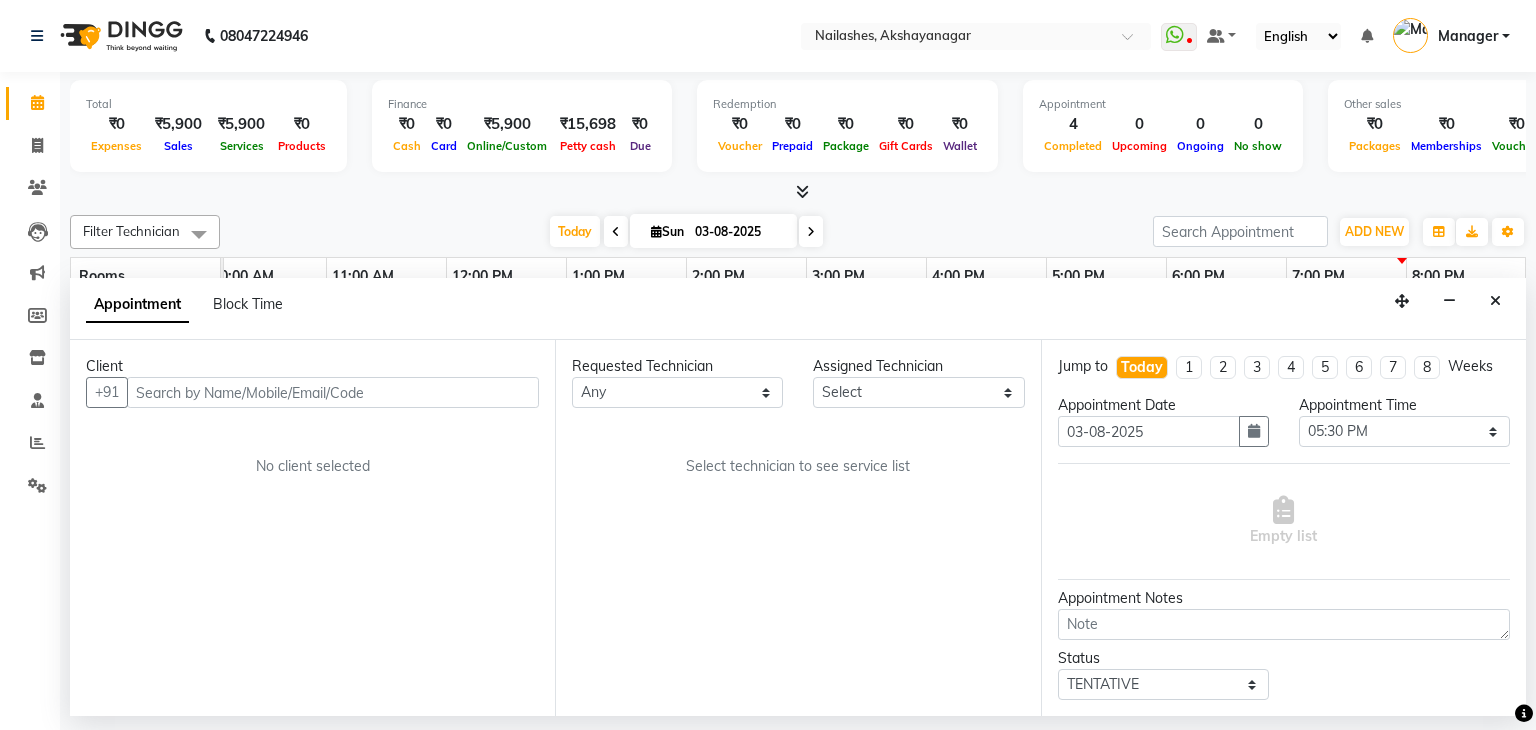 click on "1" at bounding box center [1189, 367] 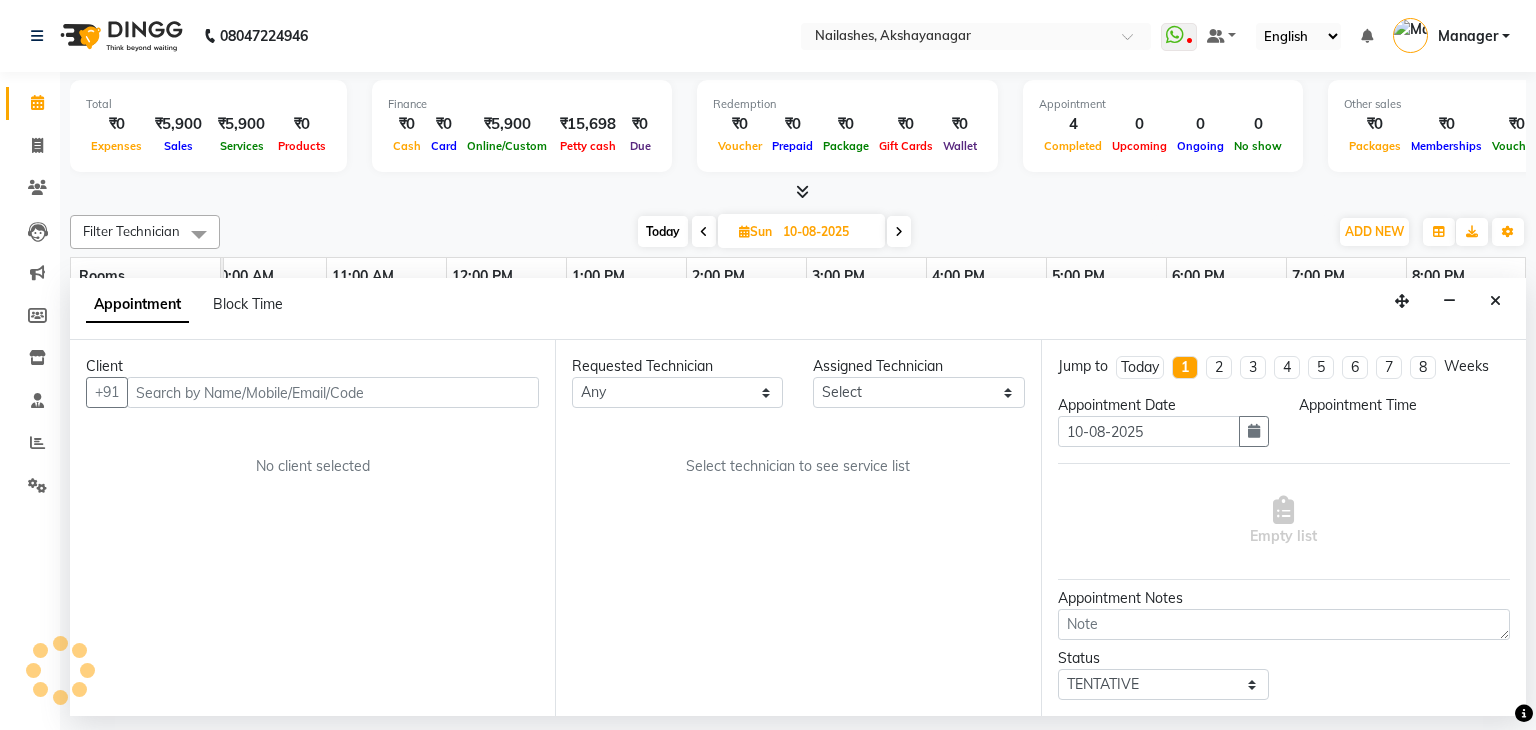 scroll, scrollTop: 0, scrollLeft: 0, axis: both 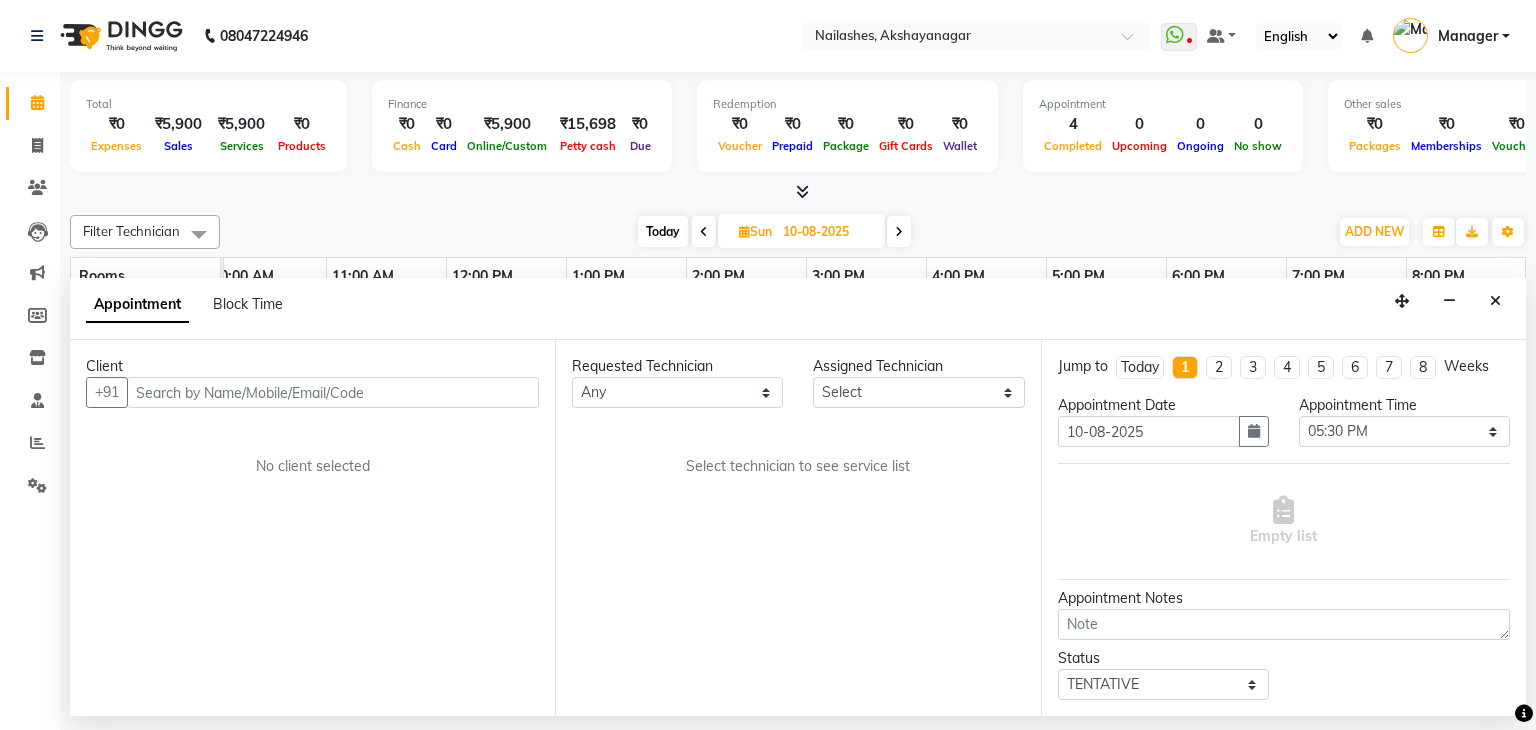 click on "2" at bounding box center (1219, 367) 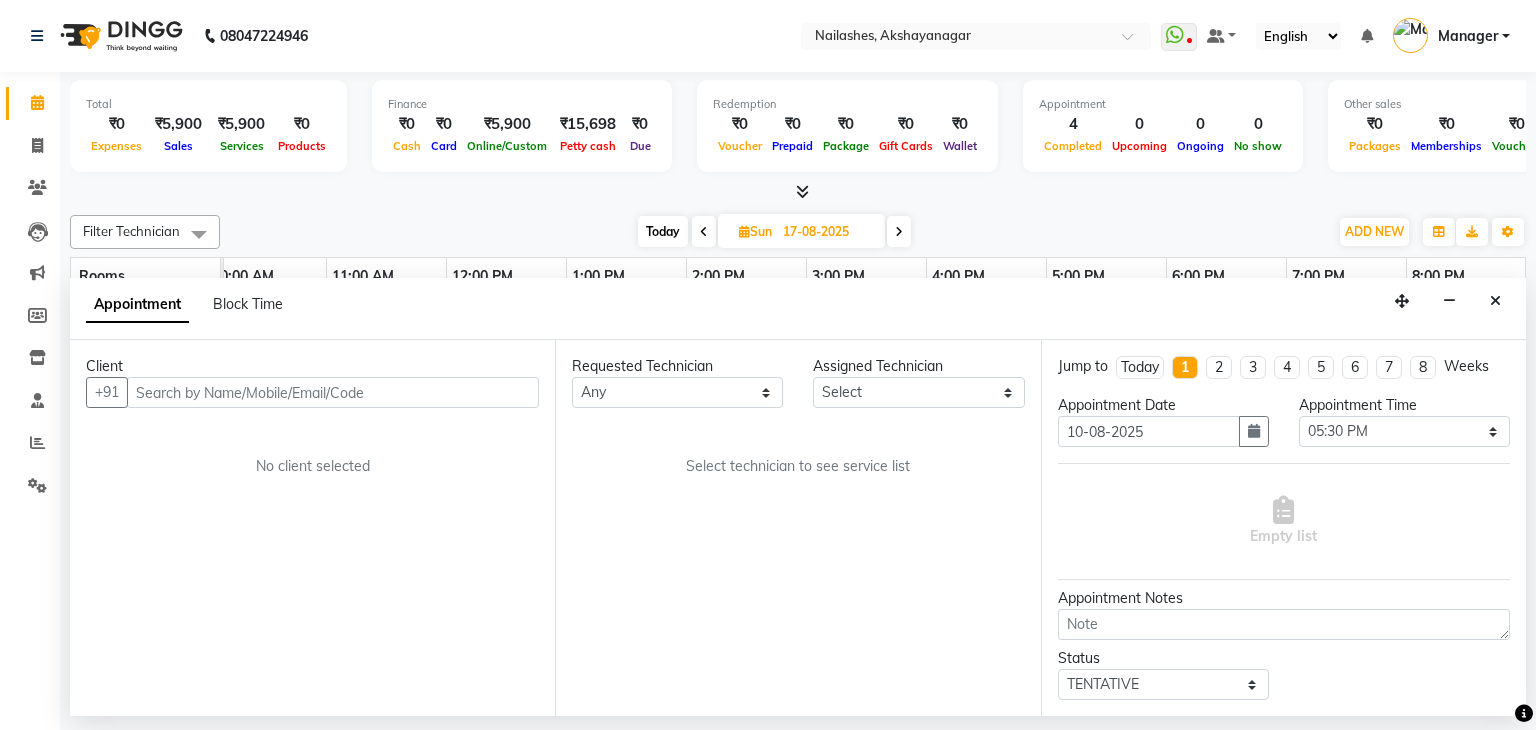 type on "17-08-2025" 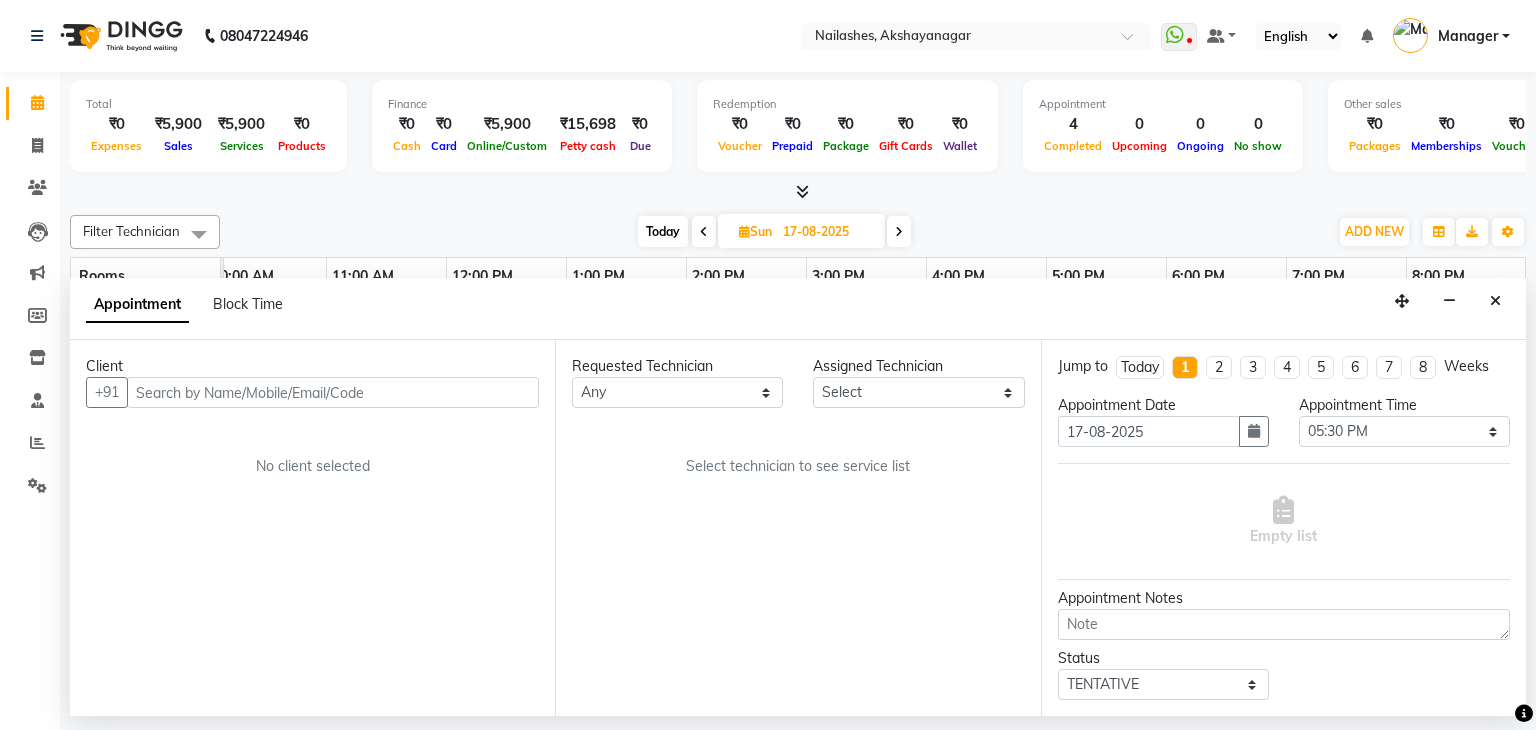scroll, scrollTop: 0, scrollLeft: 0, axis: both 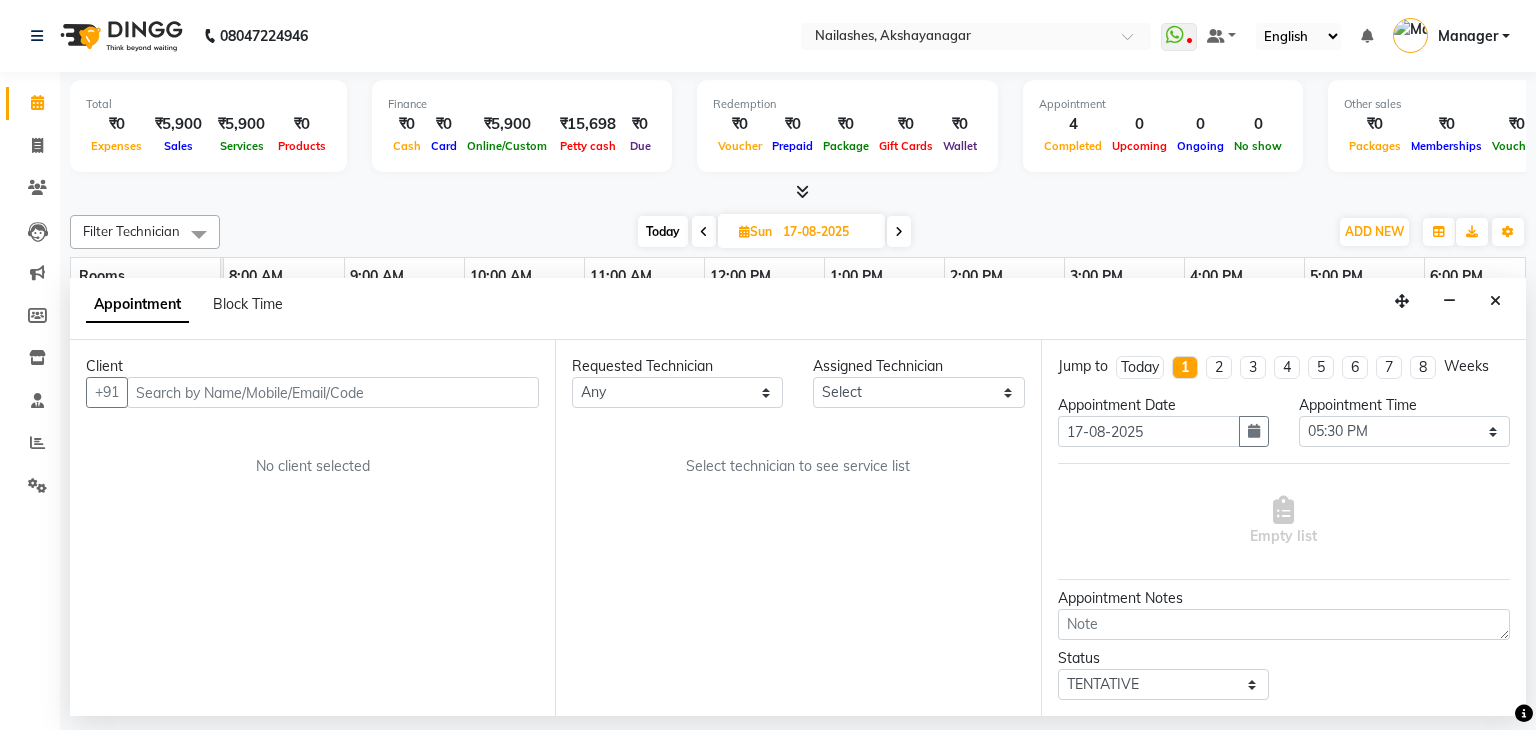 select on "1050" 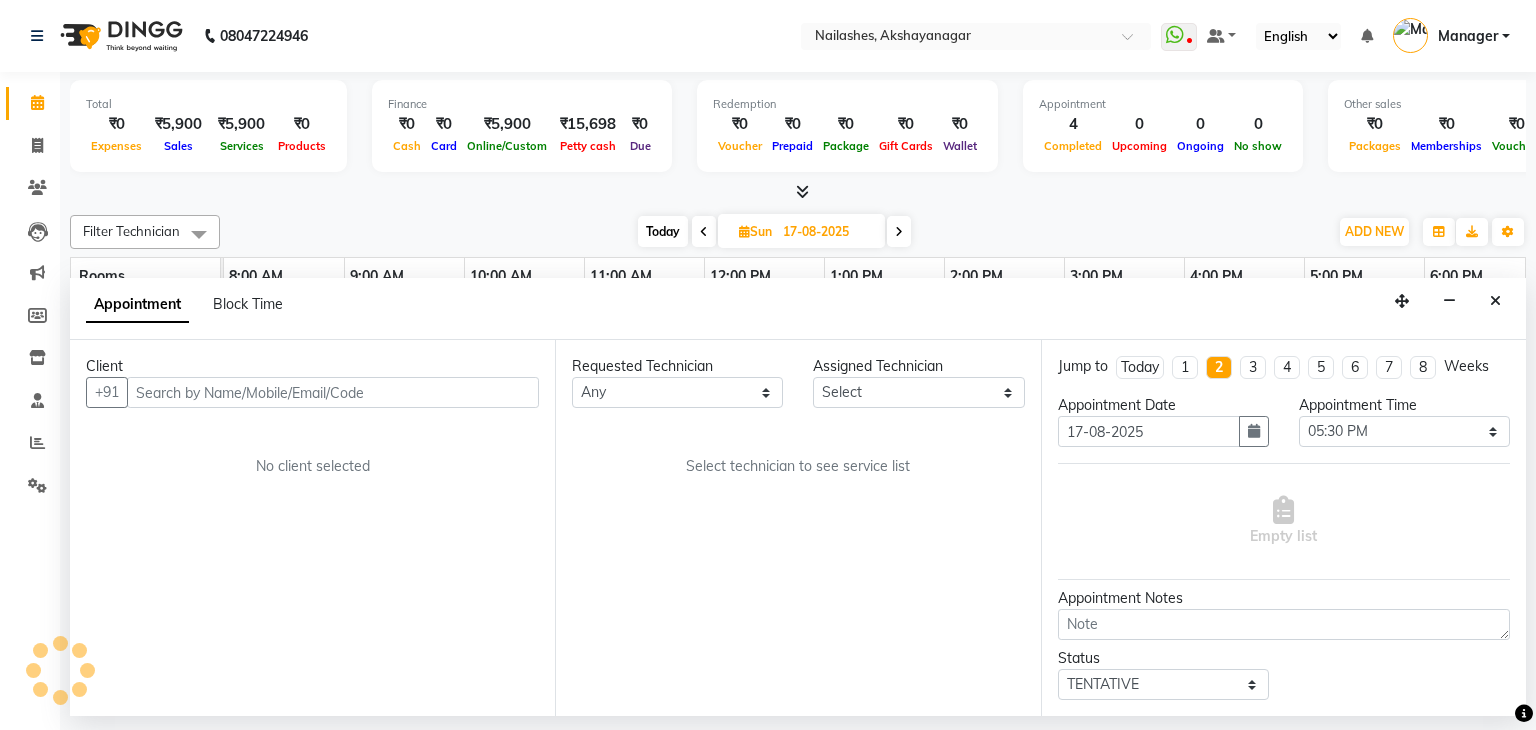 scroll, scrollTop: 0, scrollLeft: 258, axis: horizontal 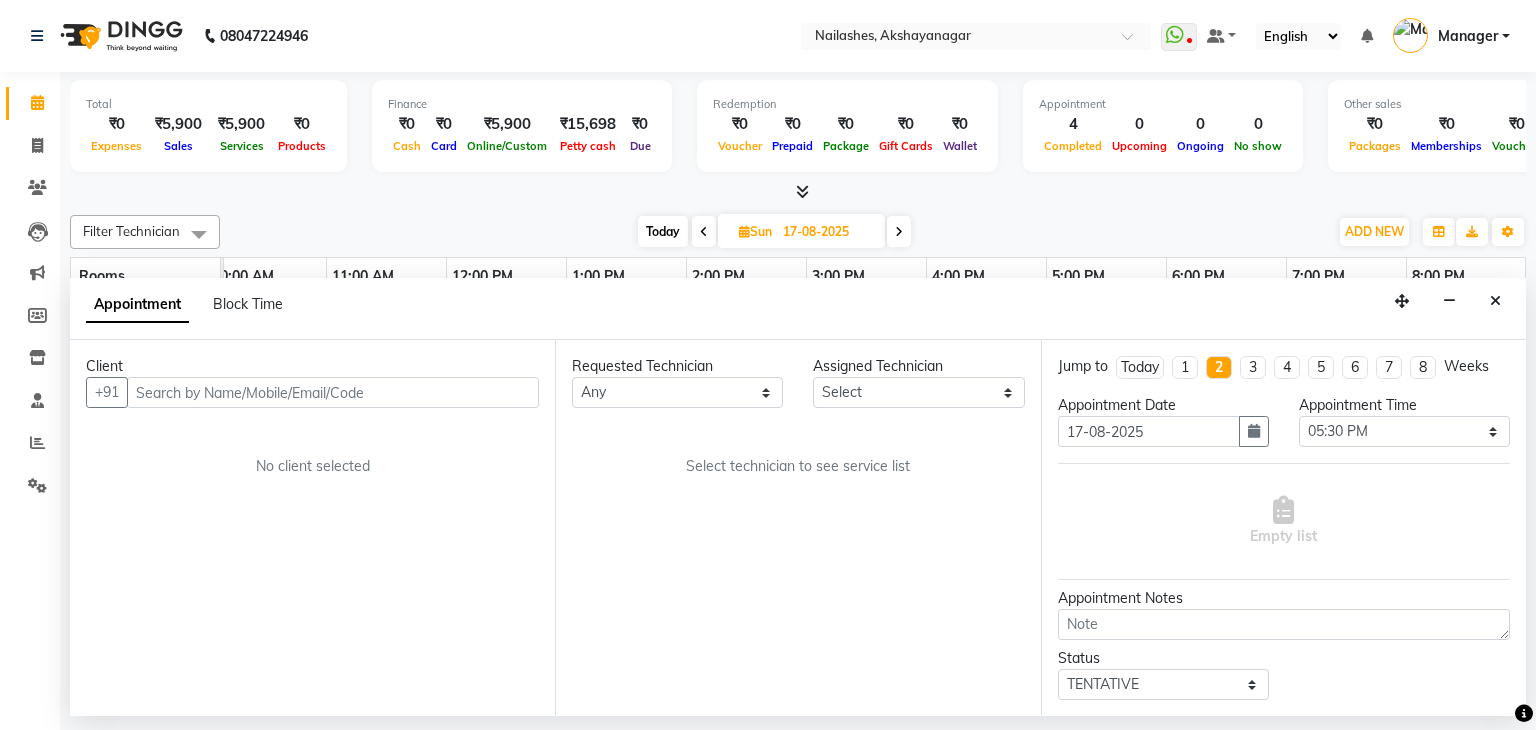 click at bounding box center [798, 192] 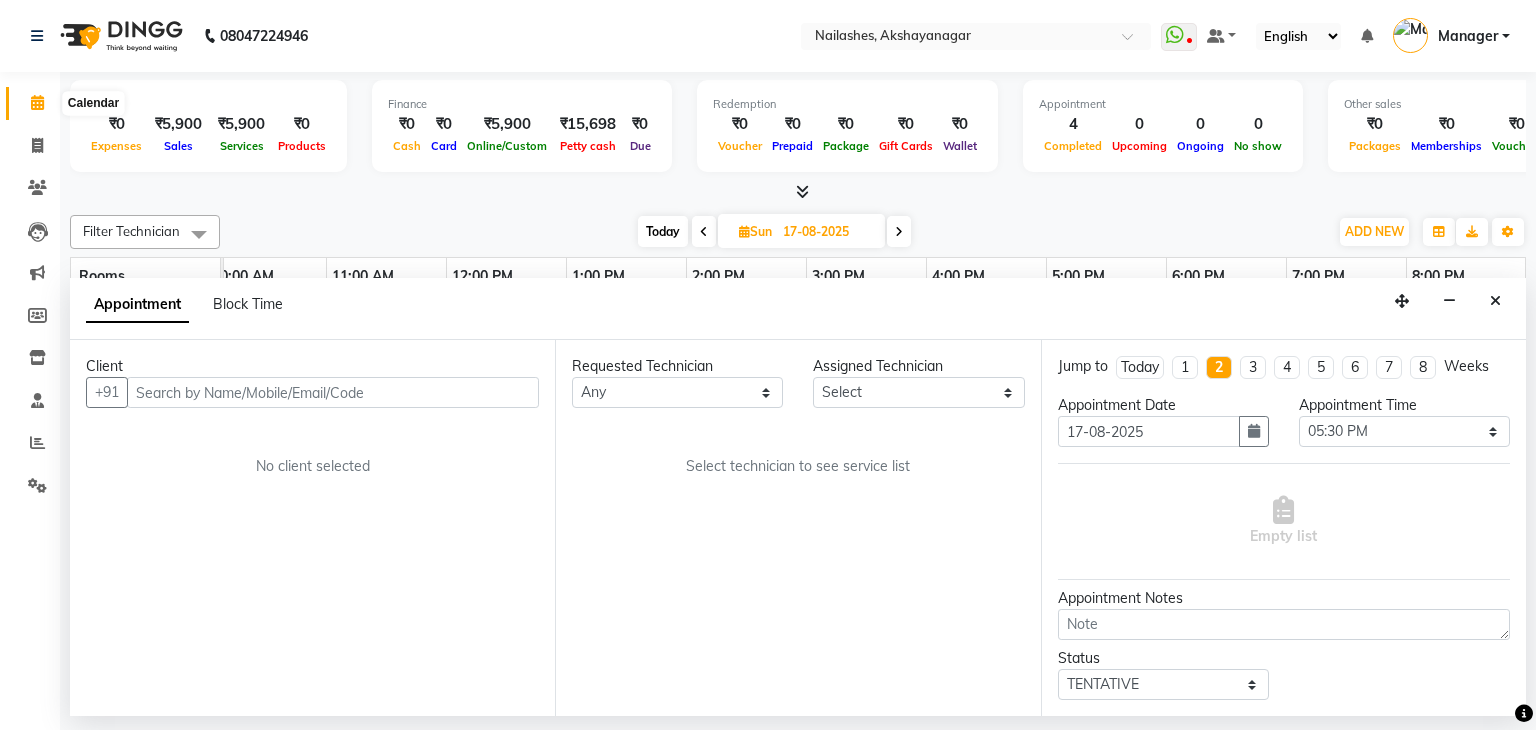 click 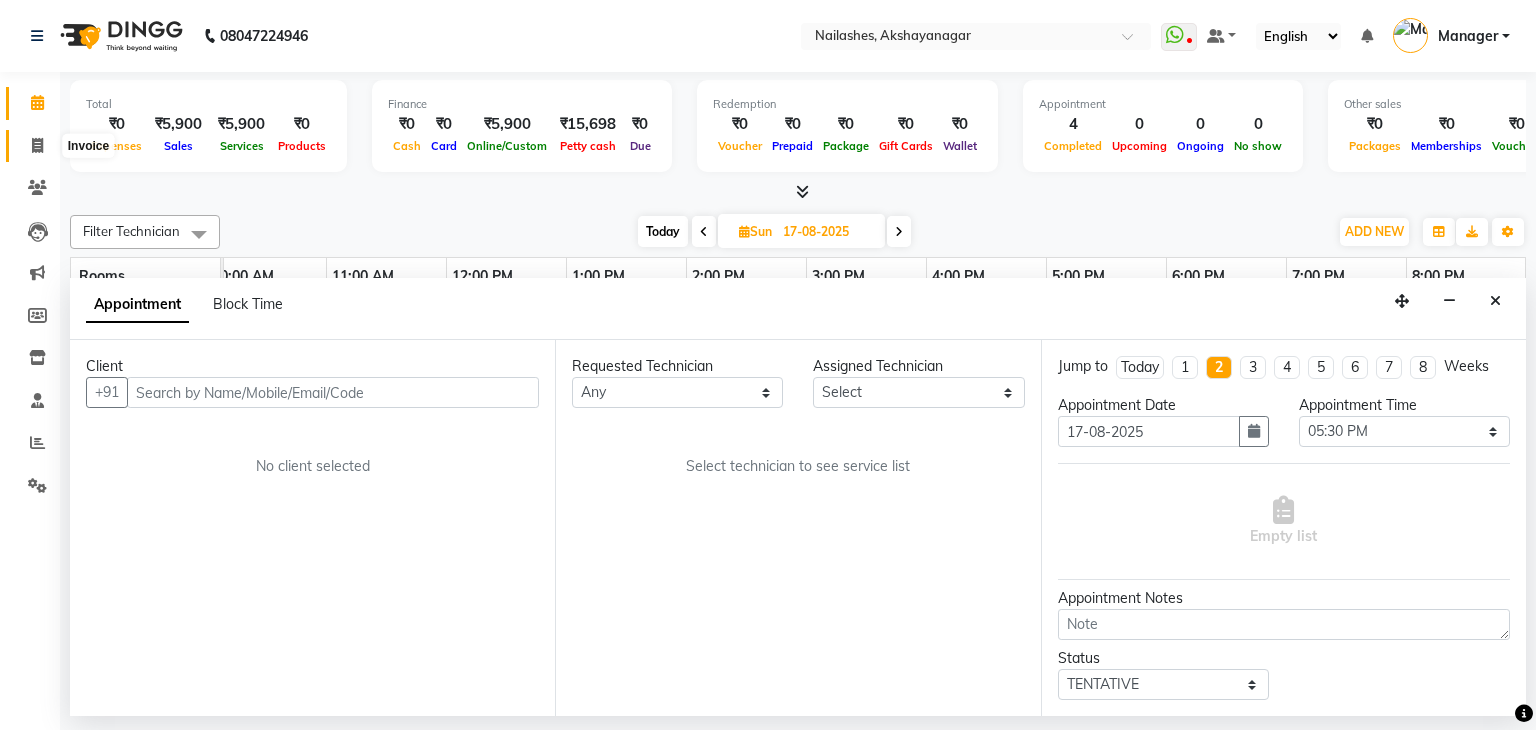 click 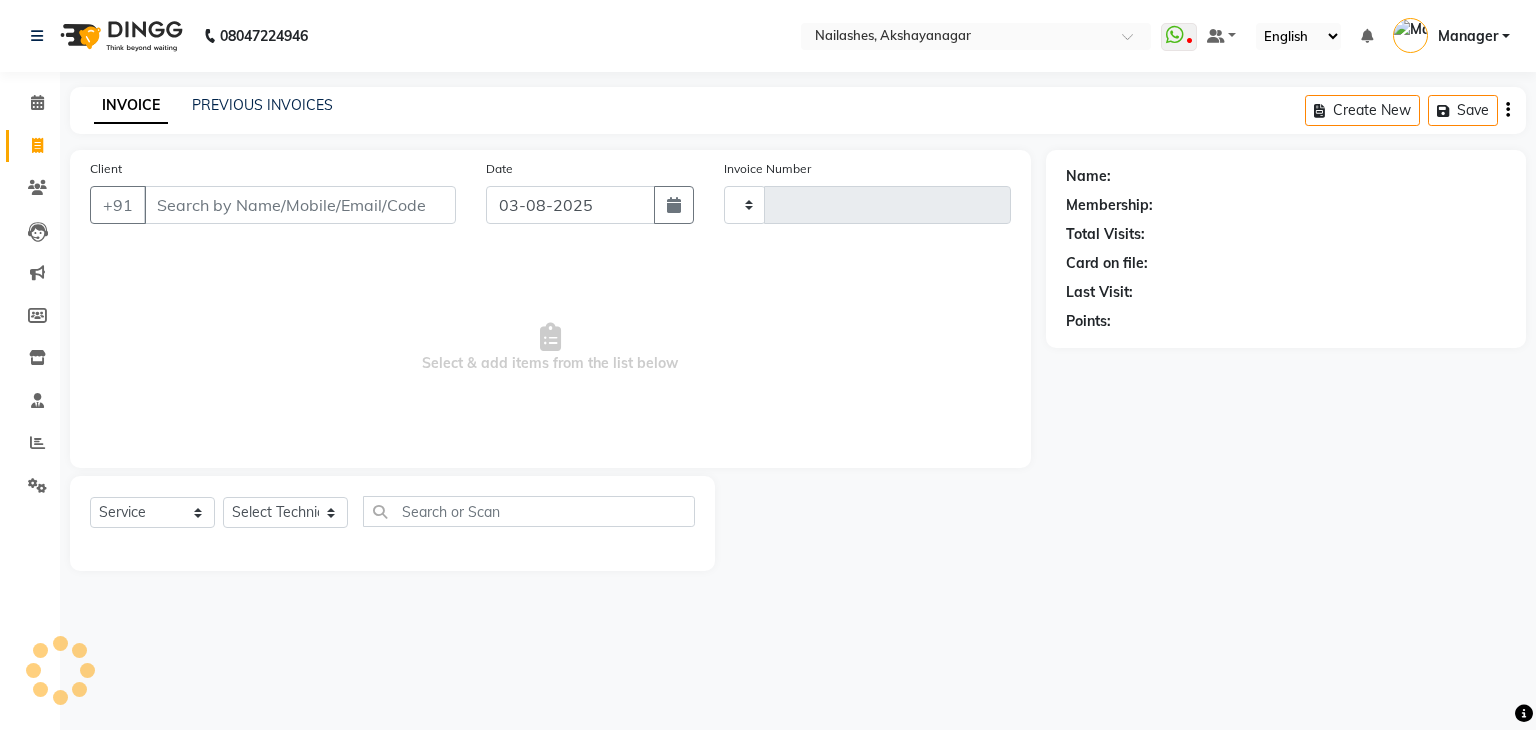 type on "0481" 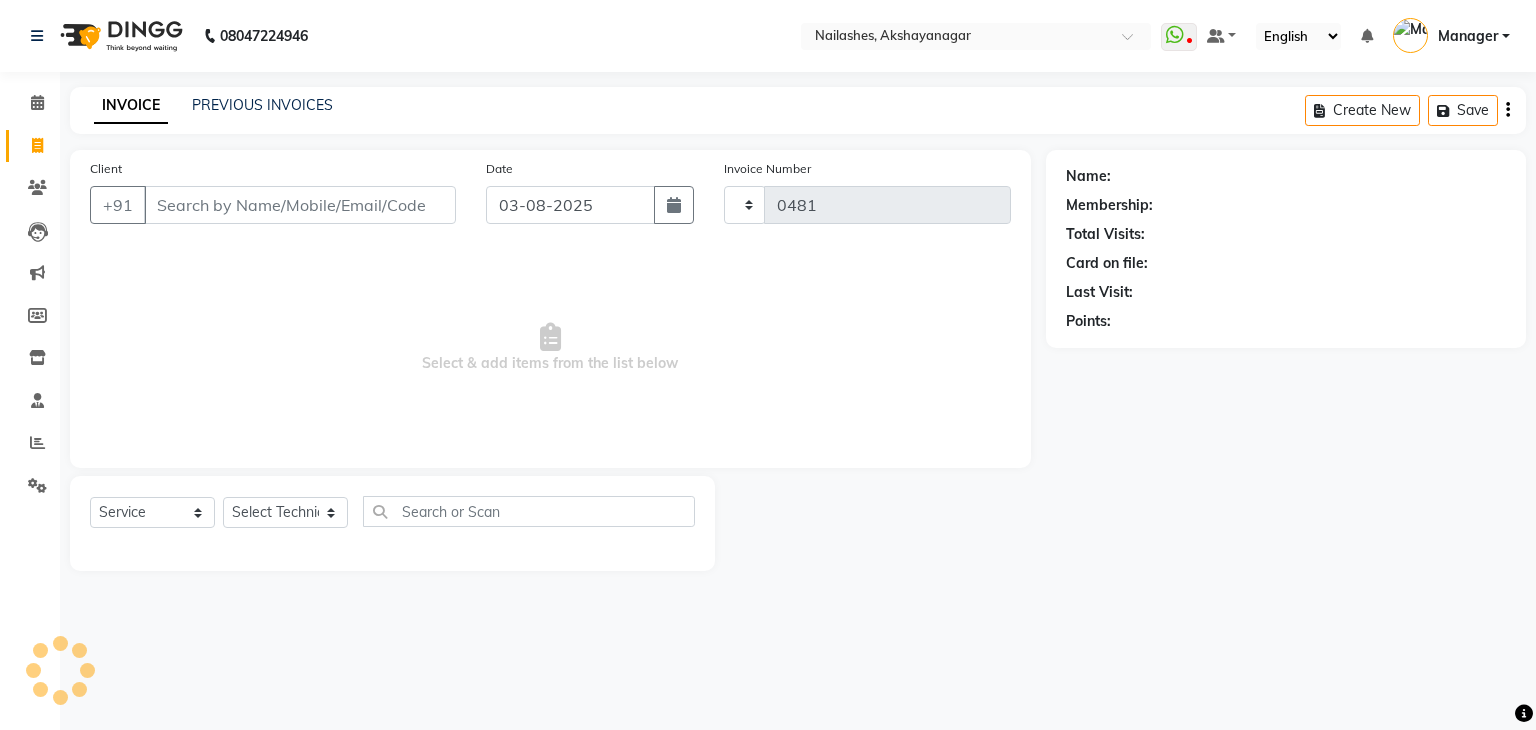 select on "7395" 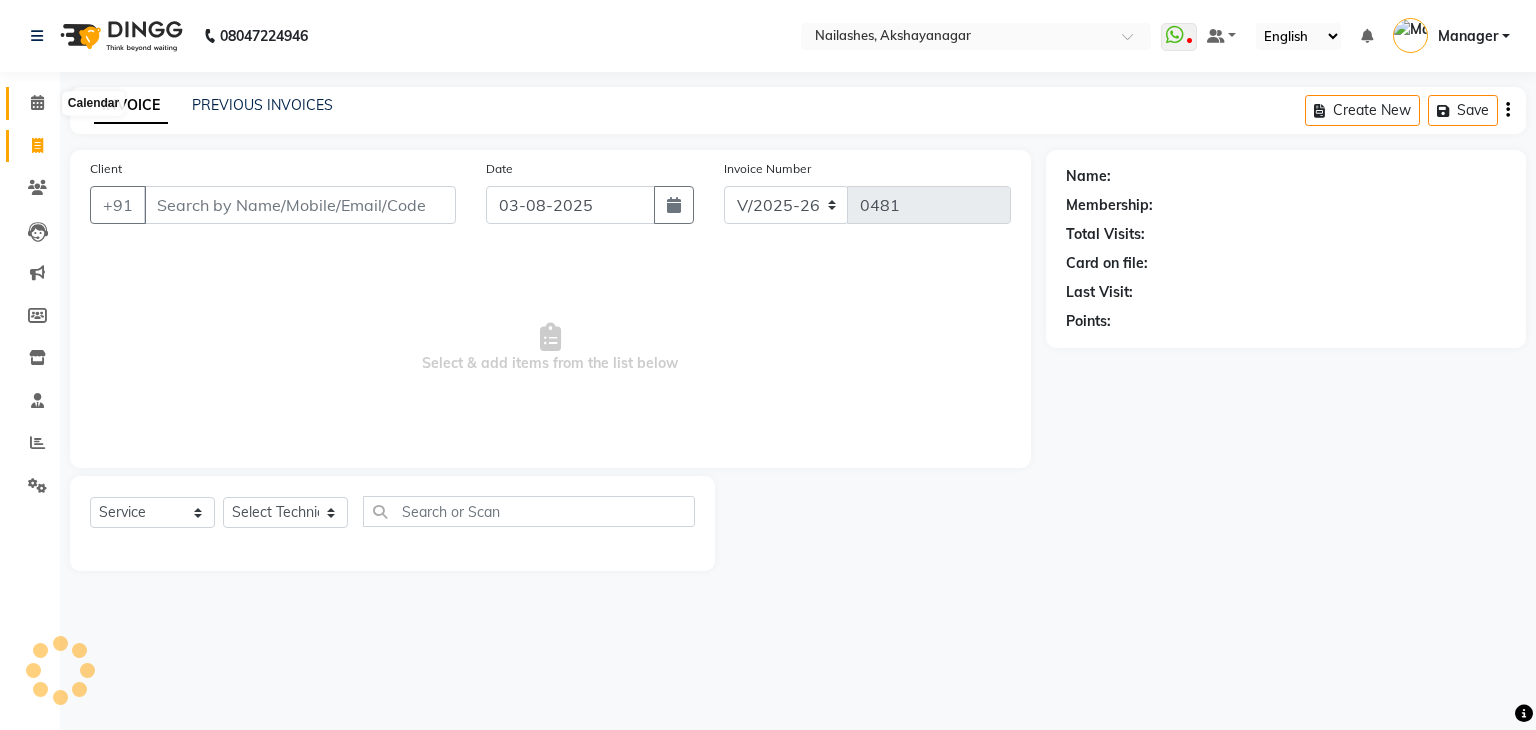 click 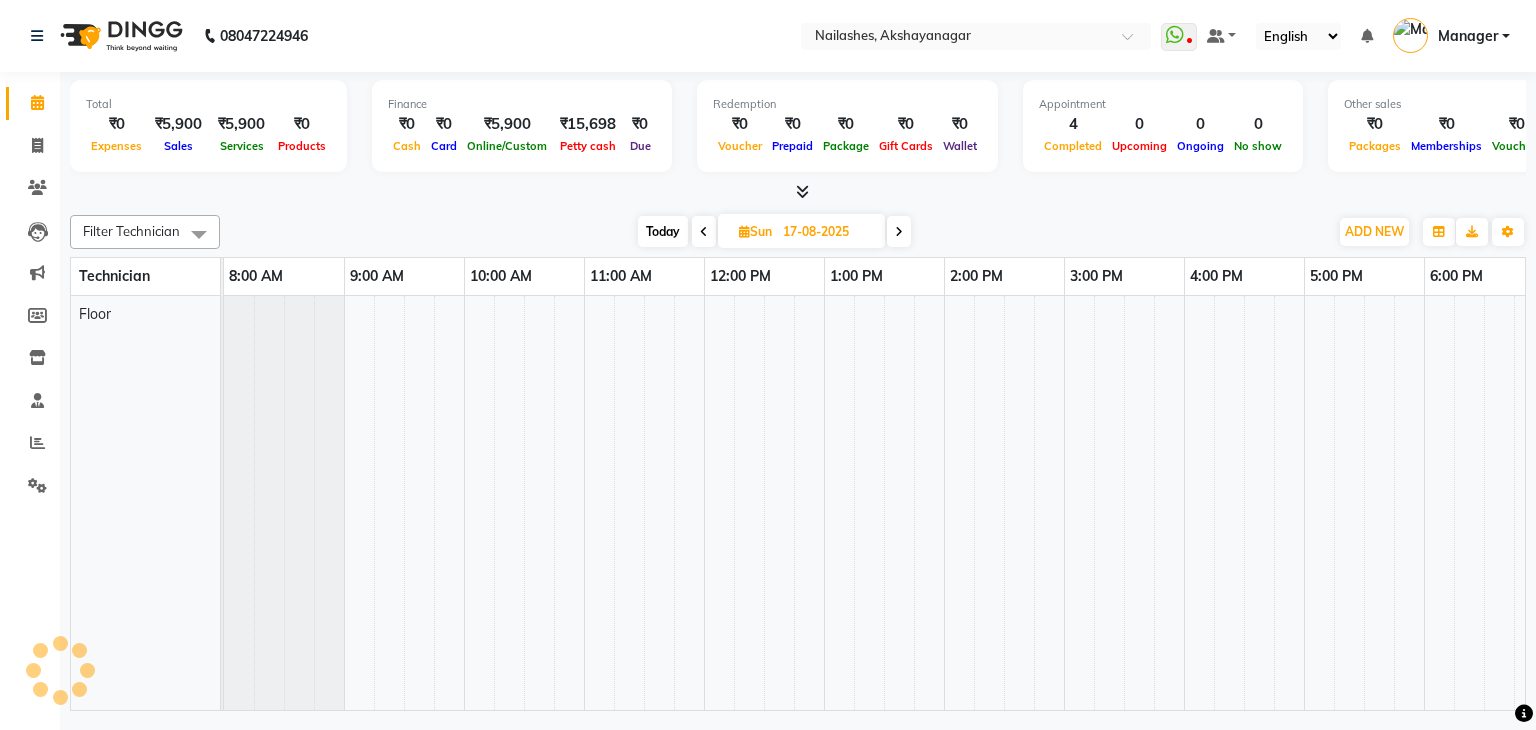 scroll, scrollTop: 0, scrollLeft: 0, axis: both 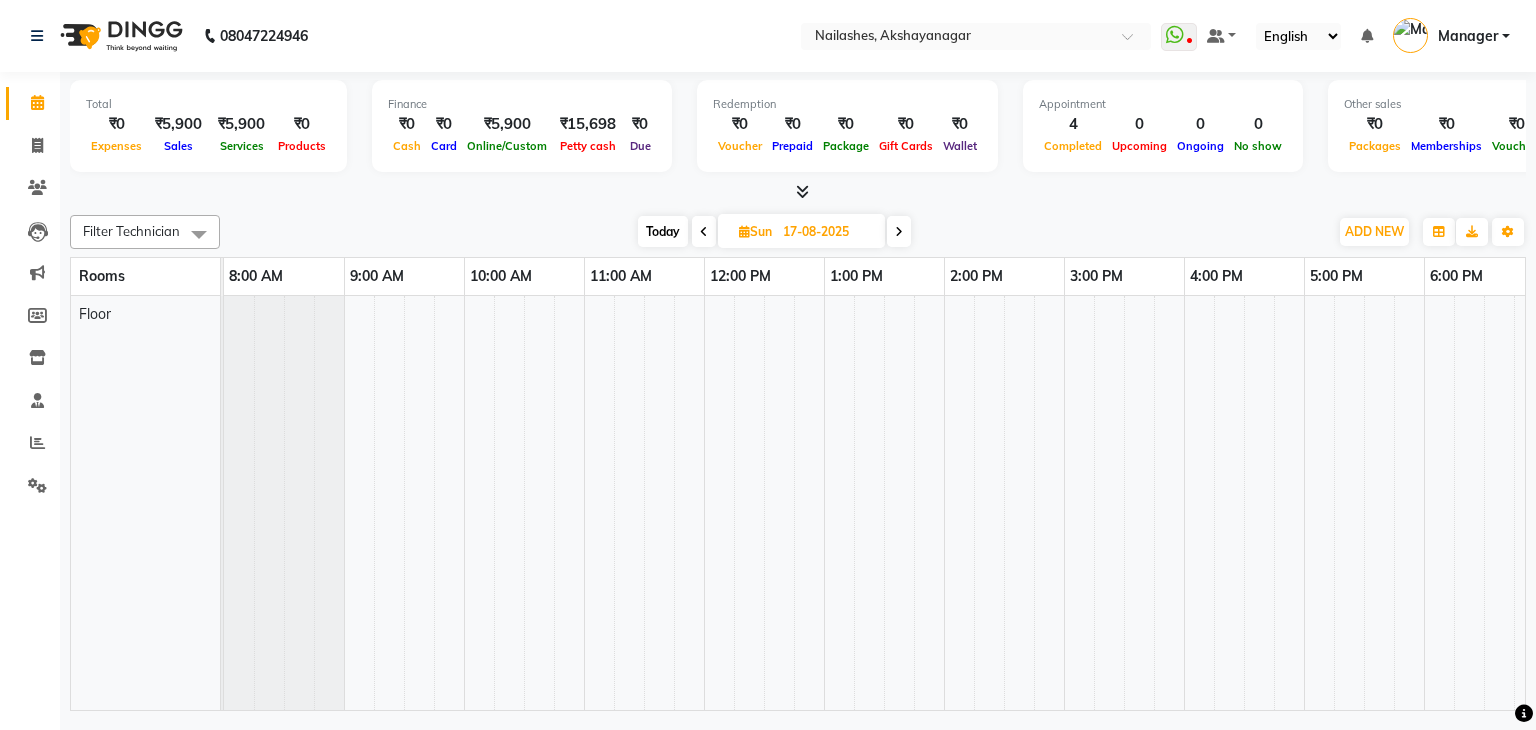 click at bounding box center [749, 503] 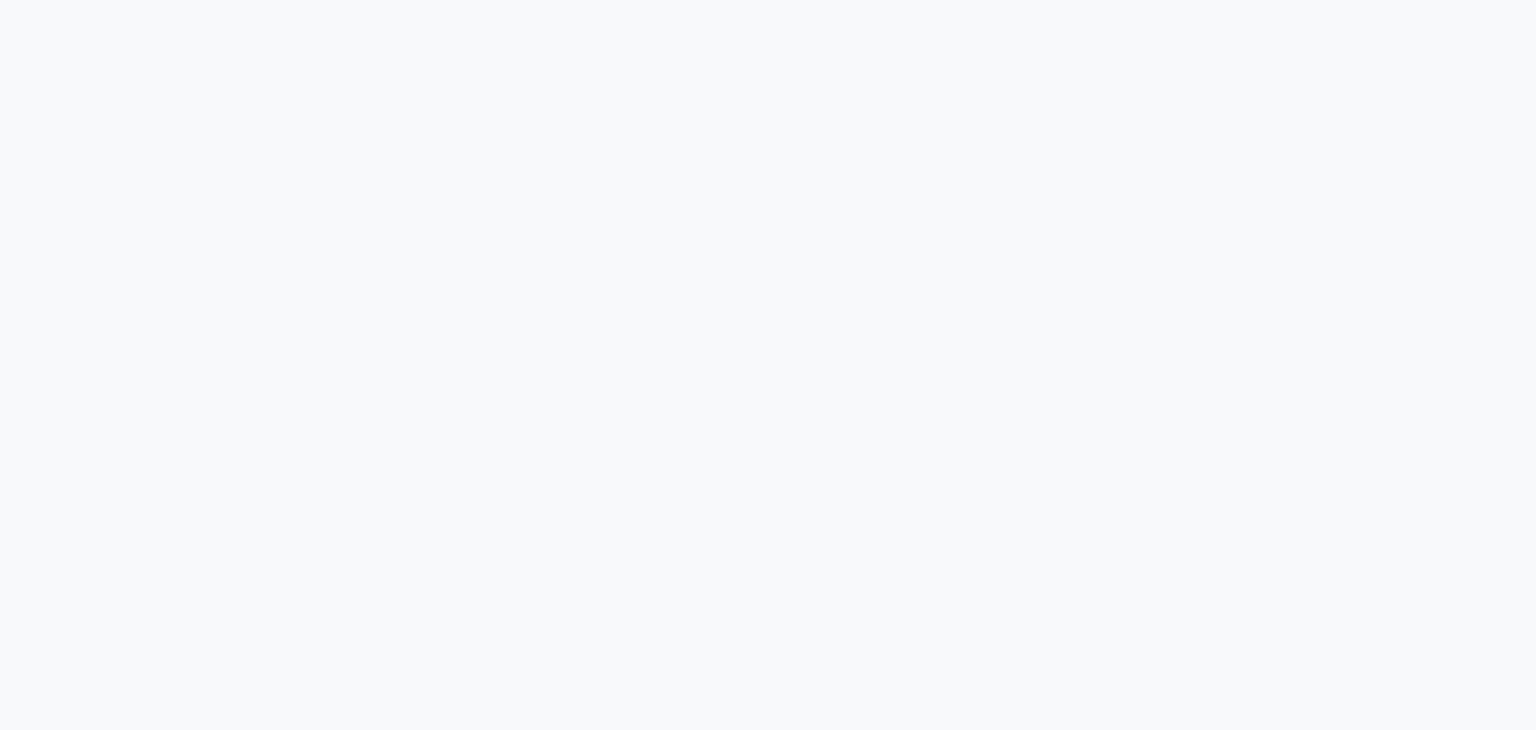 scroll, scrollTop: 0, scrollLeft: 0, axis: both 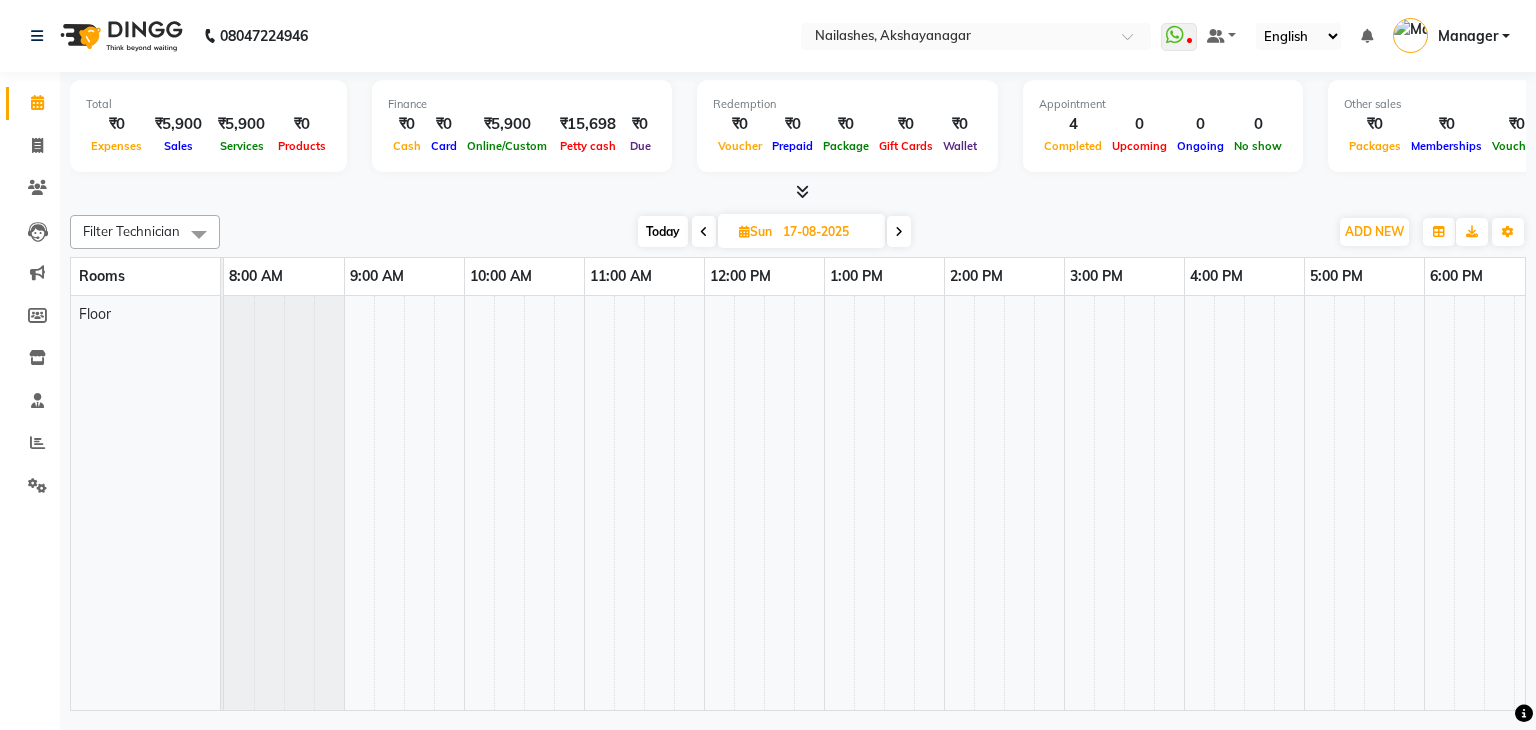 click at bounding box center [539, 503] 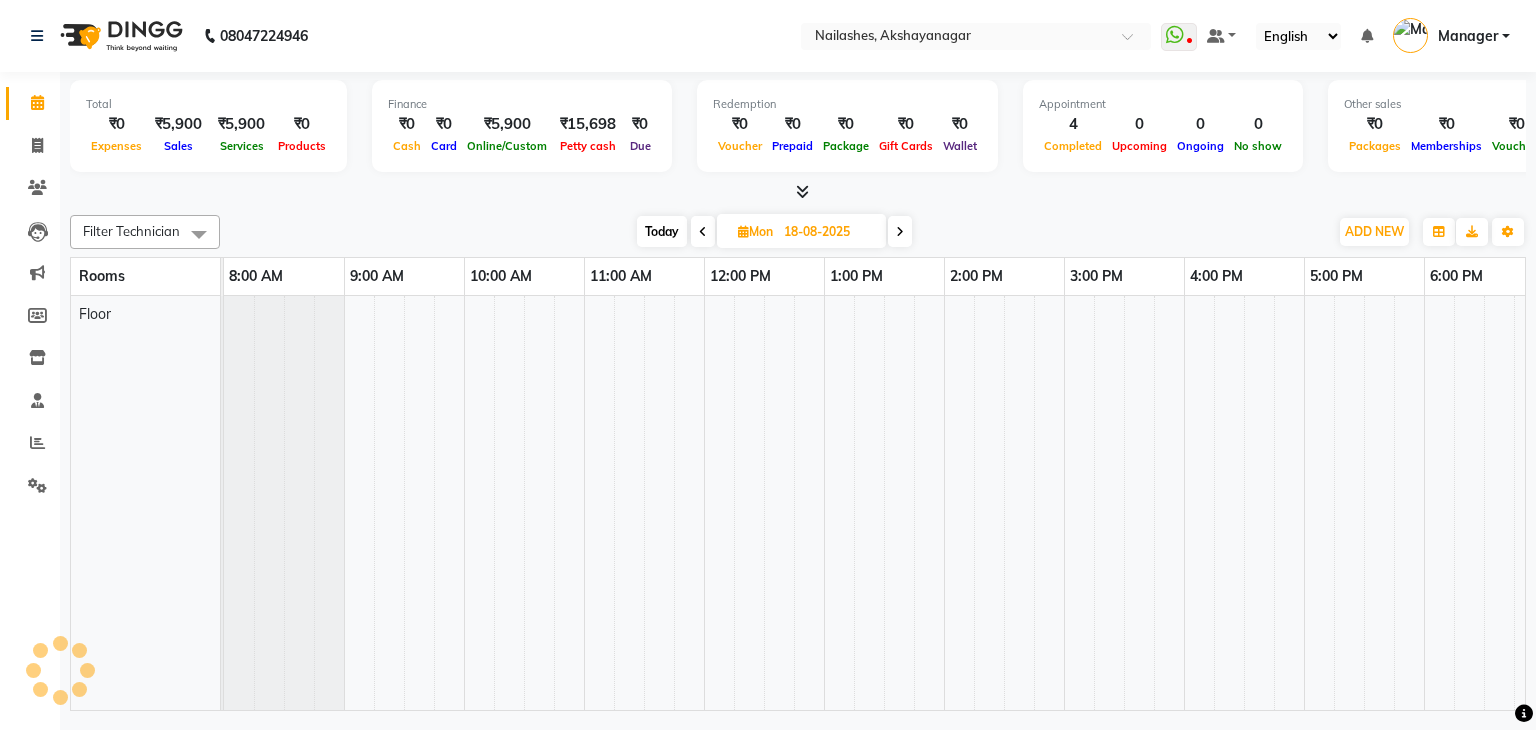 scroll, scrollTop: 0, scrollLeft: 258, axis: horizontal 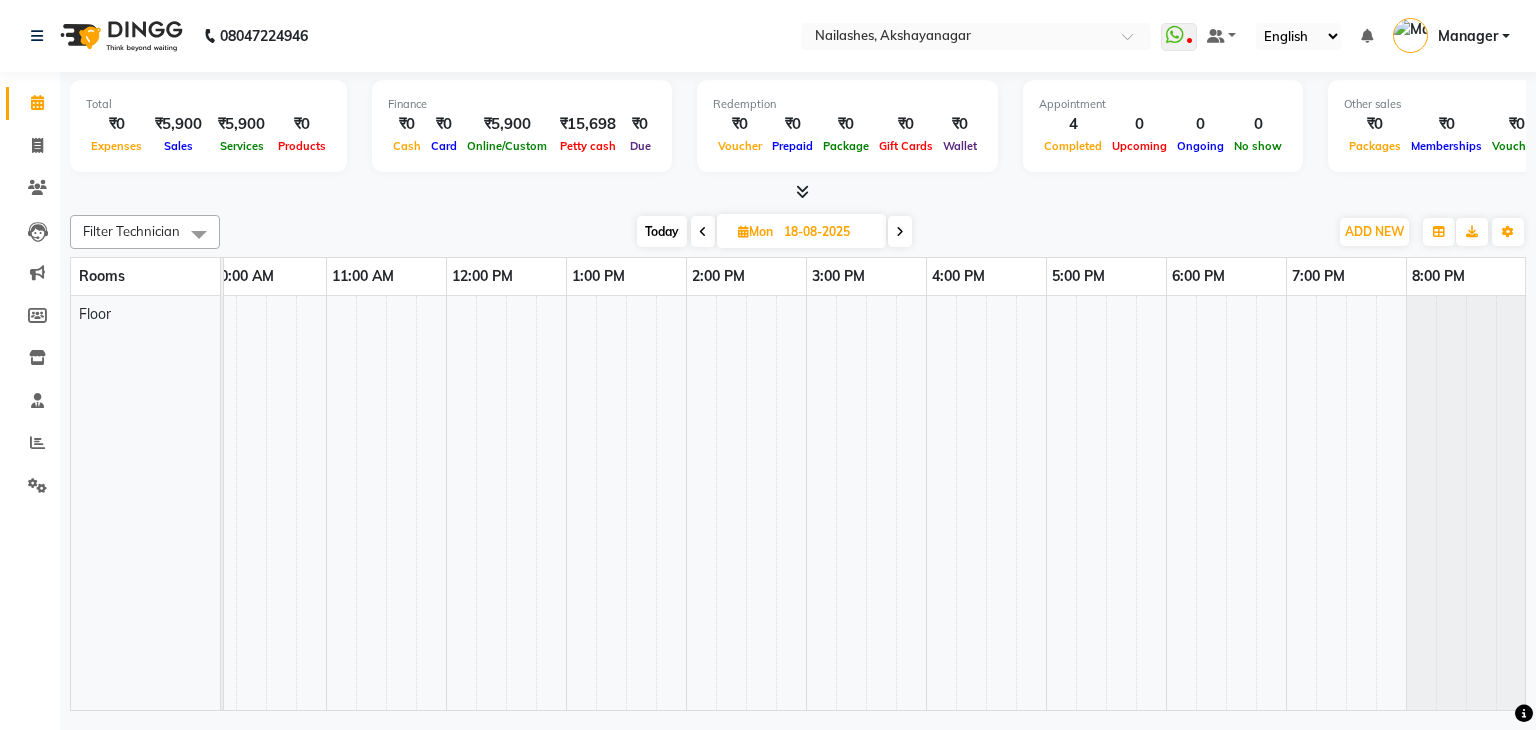 click at bounding box center (703, 232) 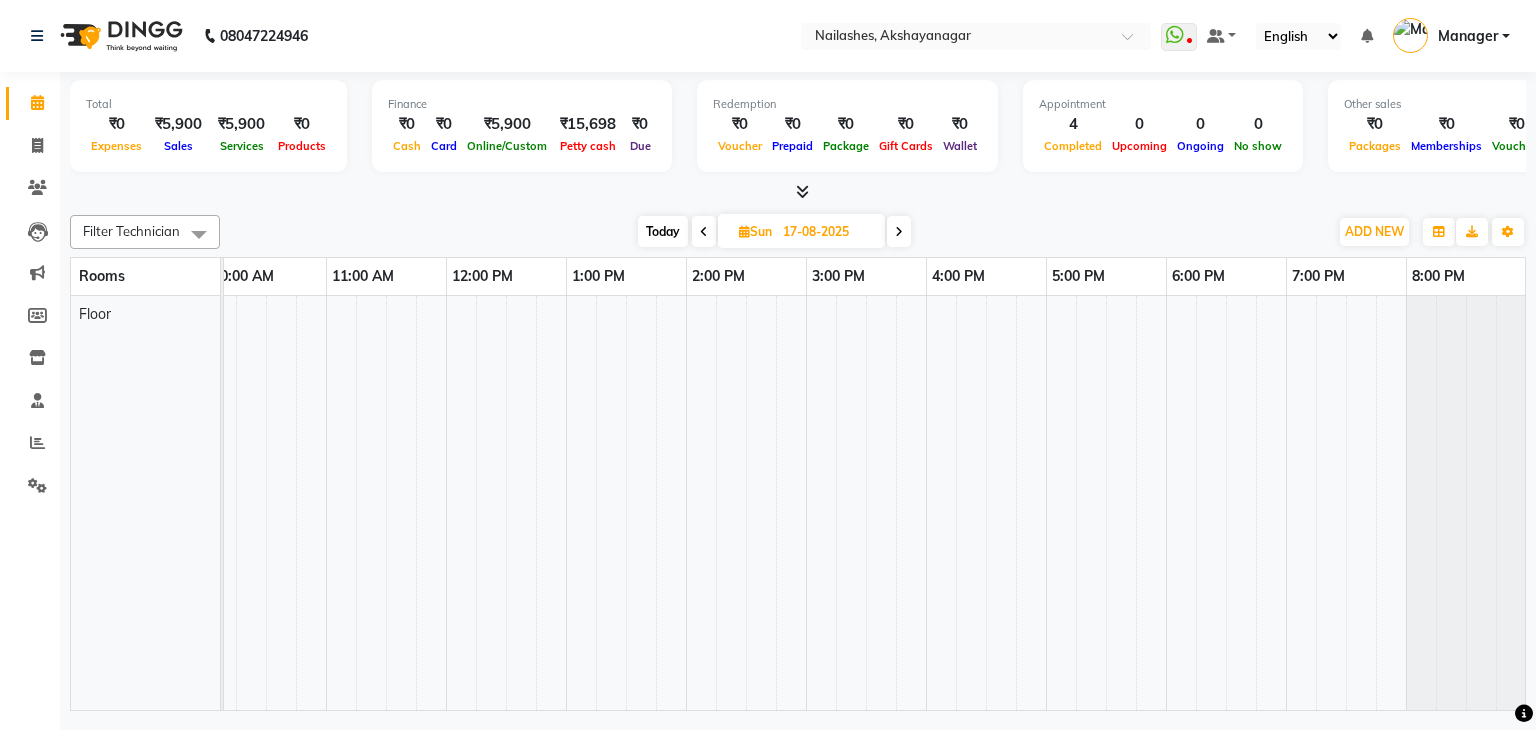 scroll, scrollTop: 0, scrollLeft: 258, axis: horizontal 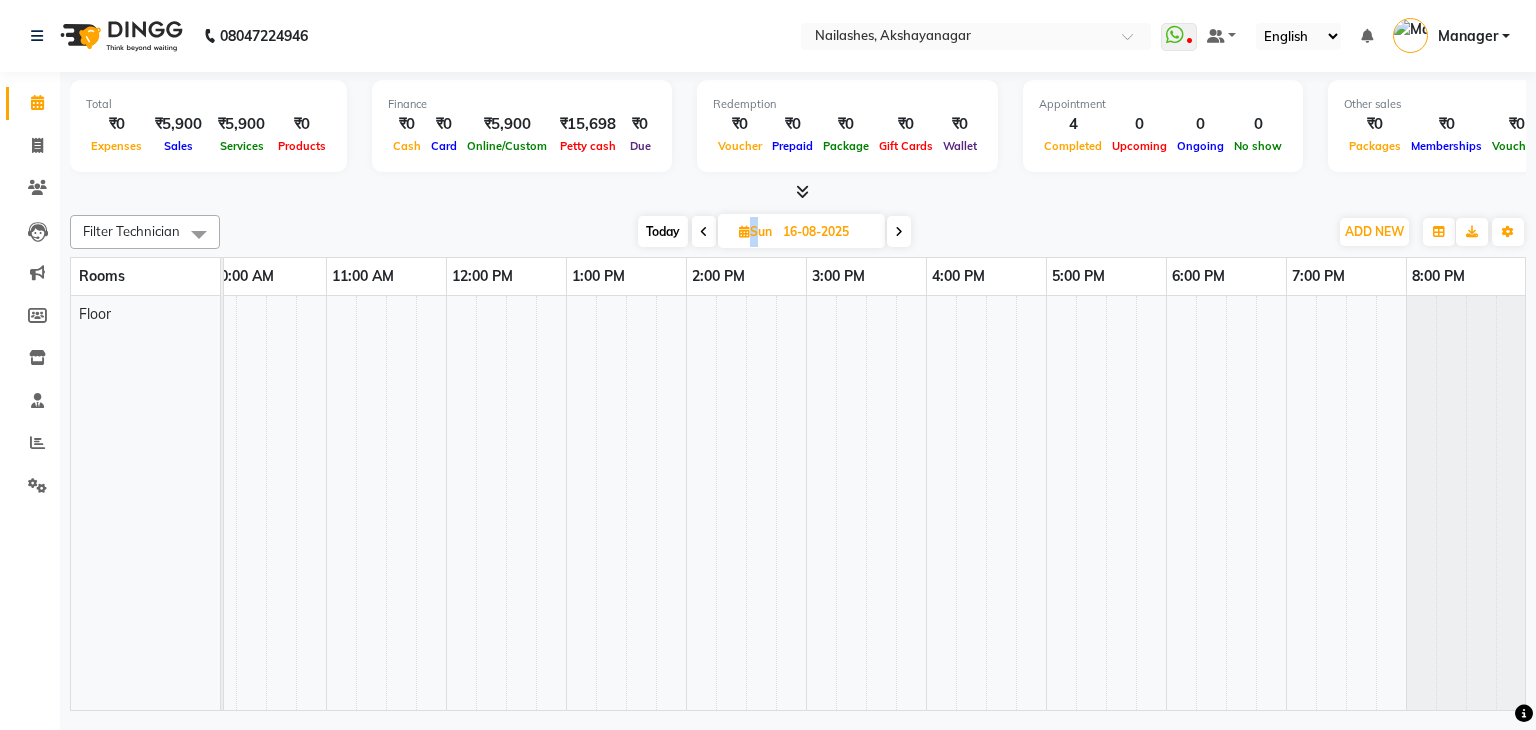 click at bounding box center [704, 231] 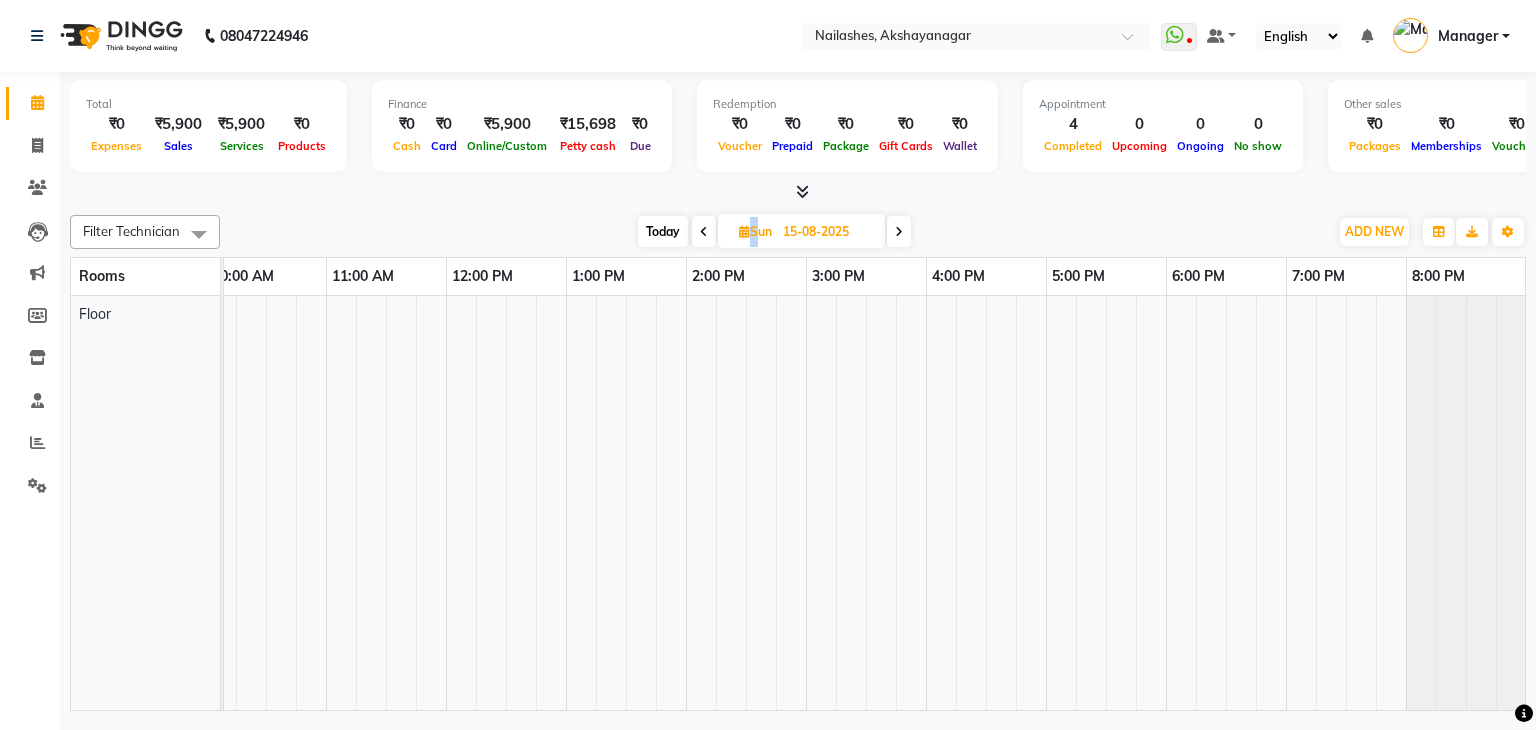 scroll, scrollTop: 0, scrollLeft: 0, axis: both 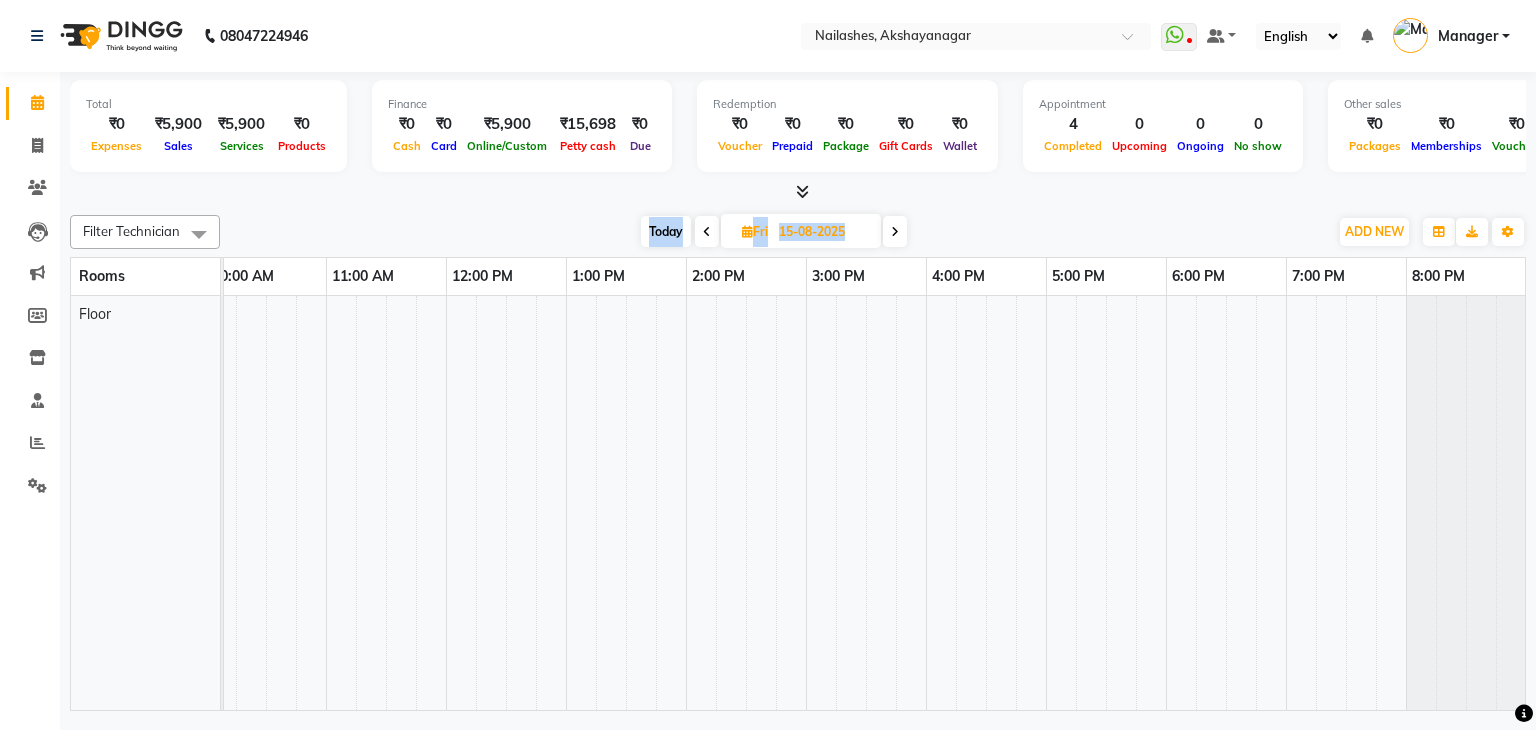 click at bounding box center [707, 231] 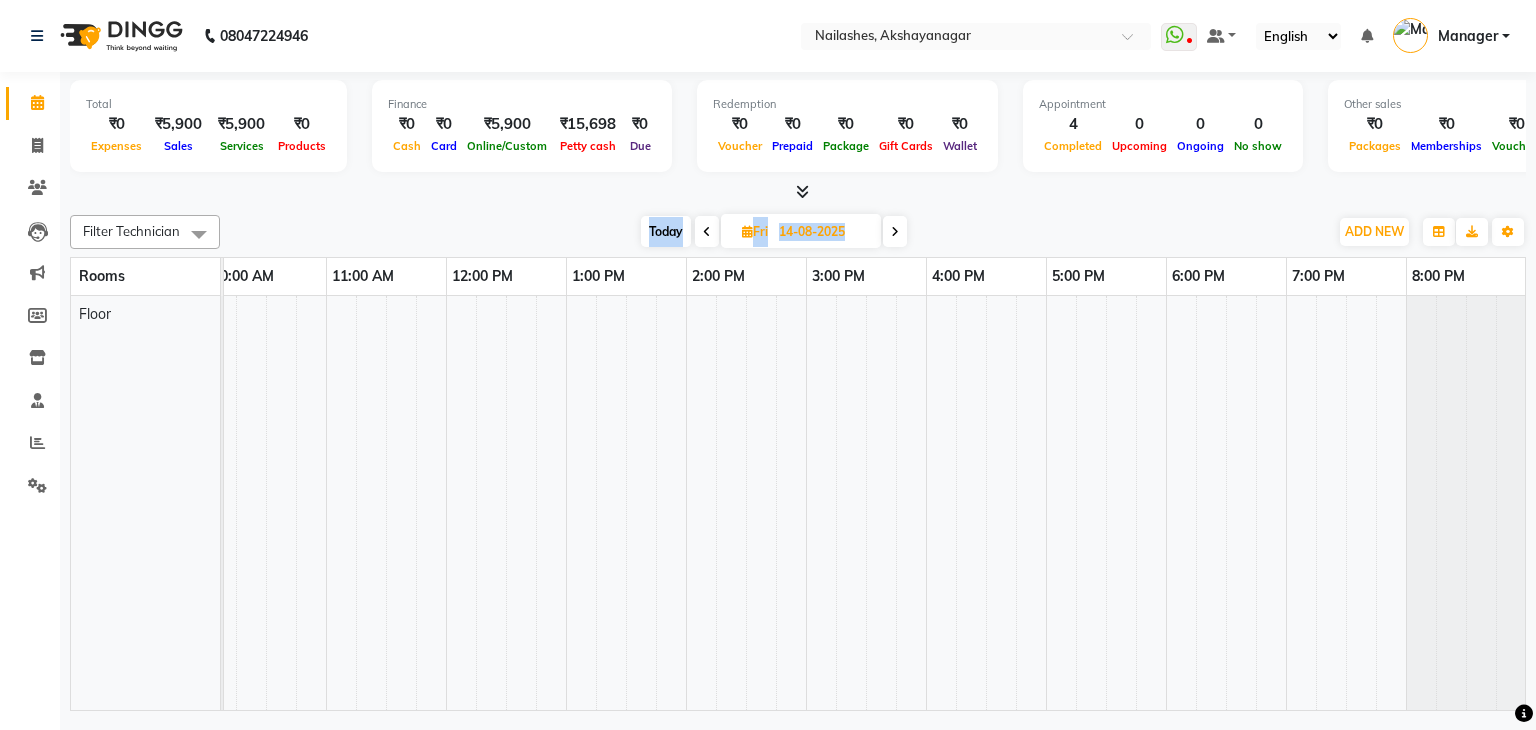 click at bounding box center [707, 231] 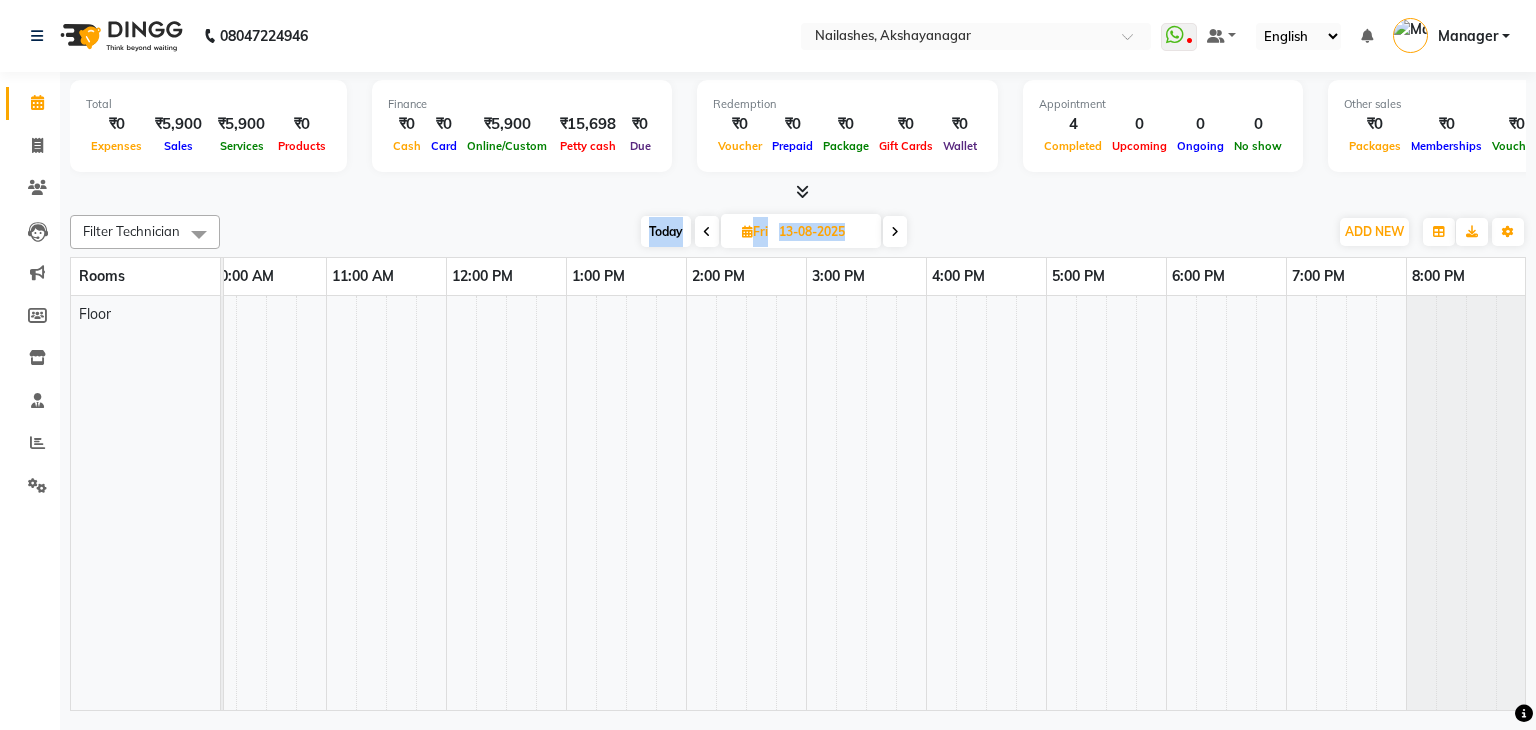 scroll, scrollTop: 0, scrollLeft: 0, axis: both 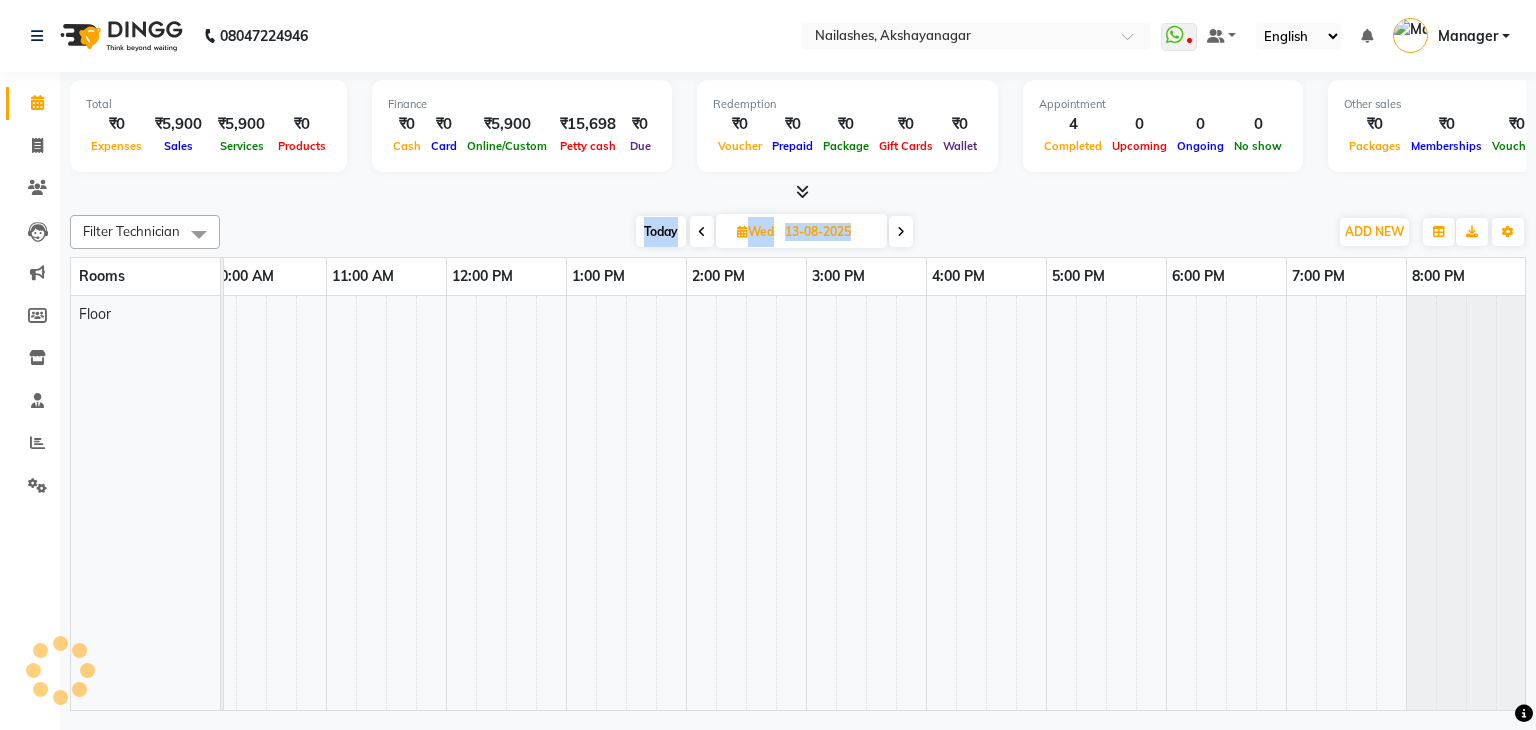 click at bounding box center (702, 232) 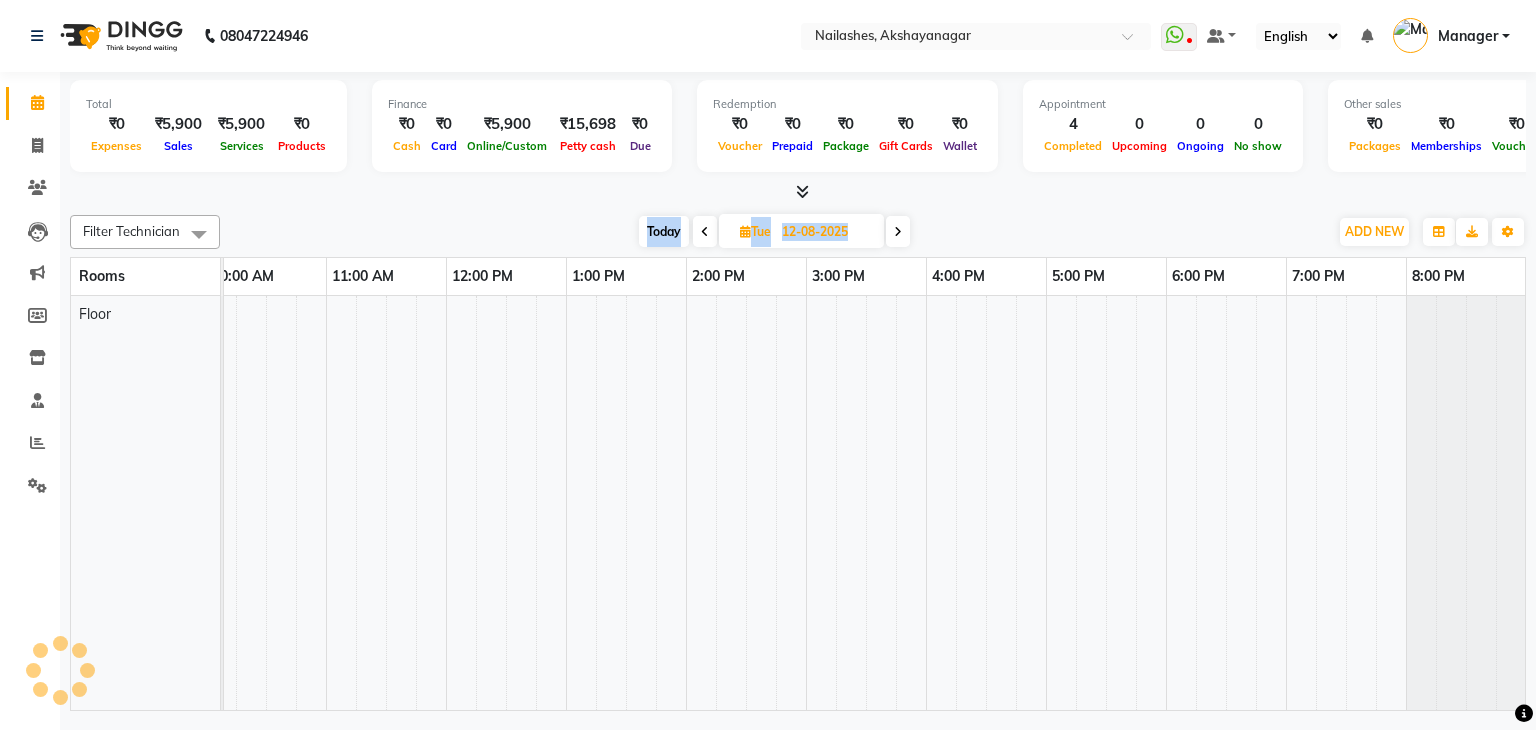 scroll, scrollTop: 0, scrollLeft: 0, axis: both 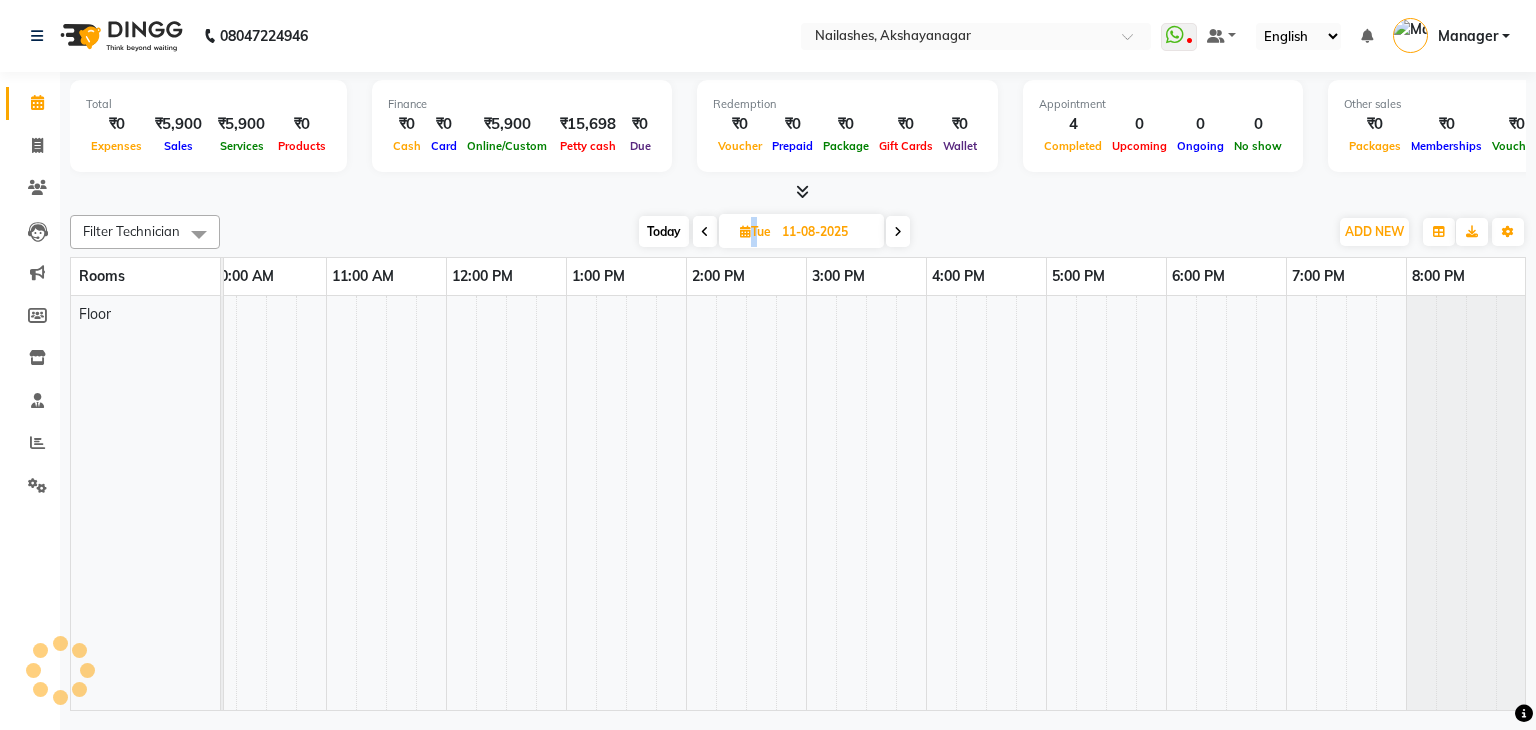 click at bounding box center [705, 232] 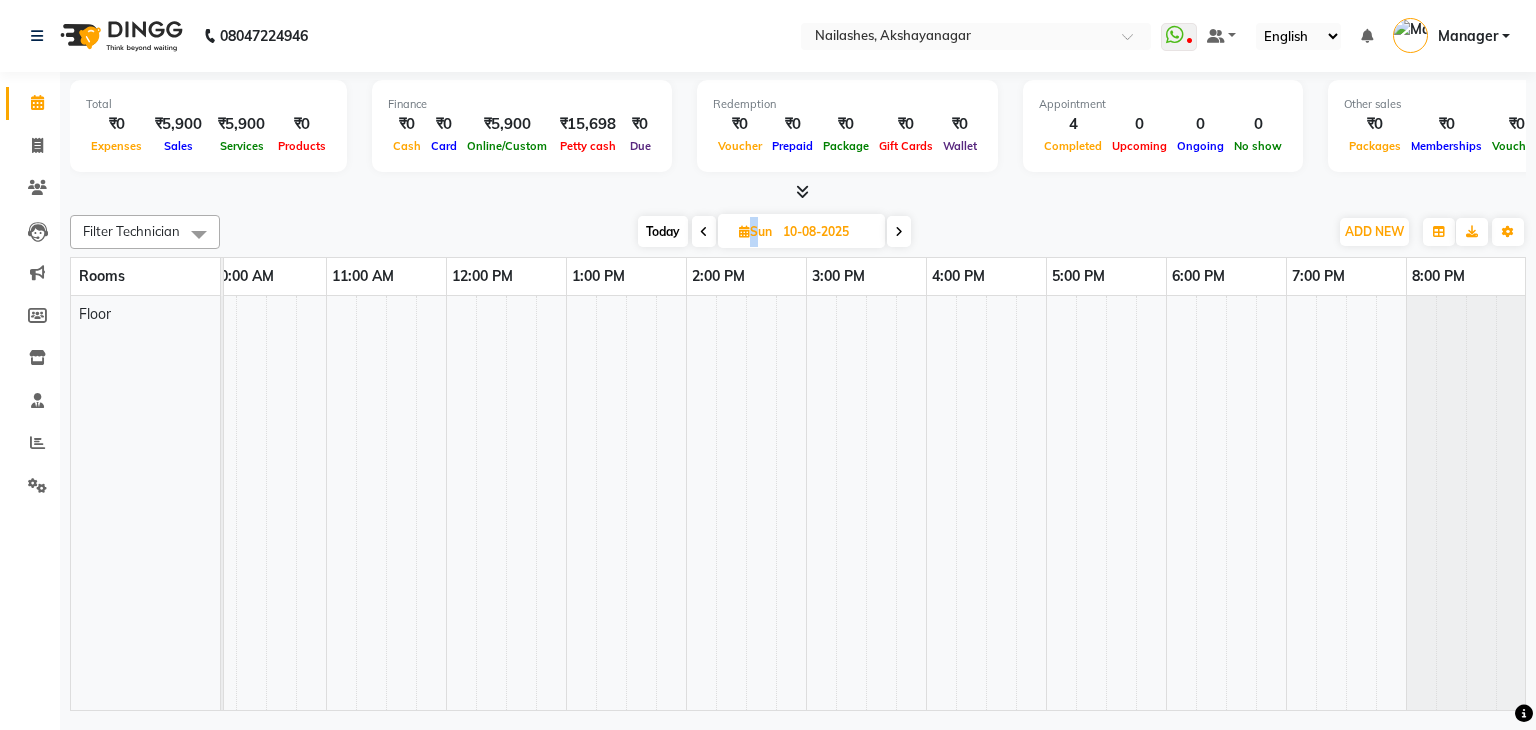 scroll, scrollTop: 0, scrollLeft: 0, axis: both 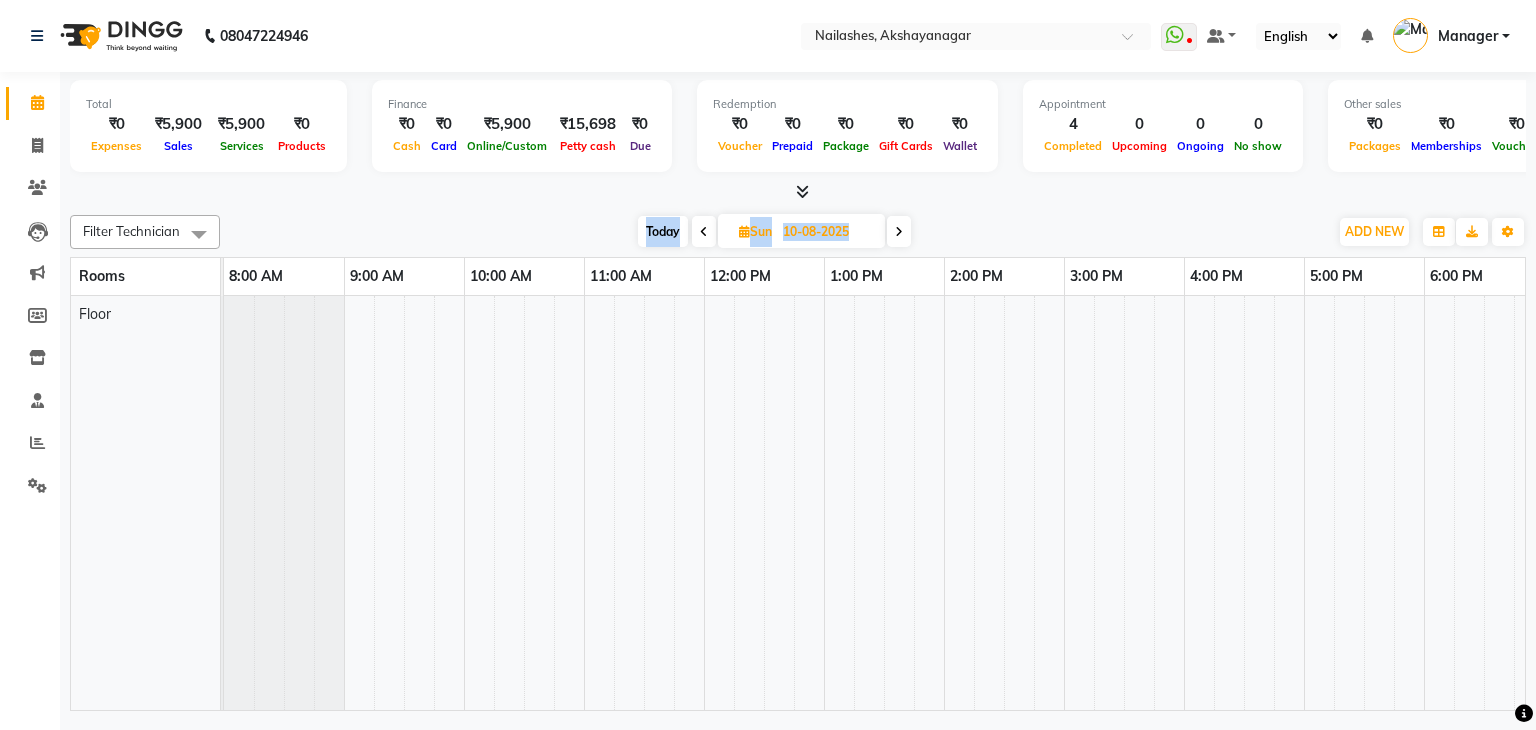 click at bounding box center (704, 231) 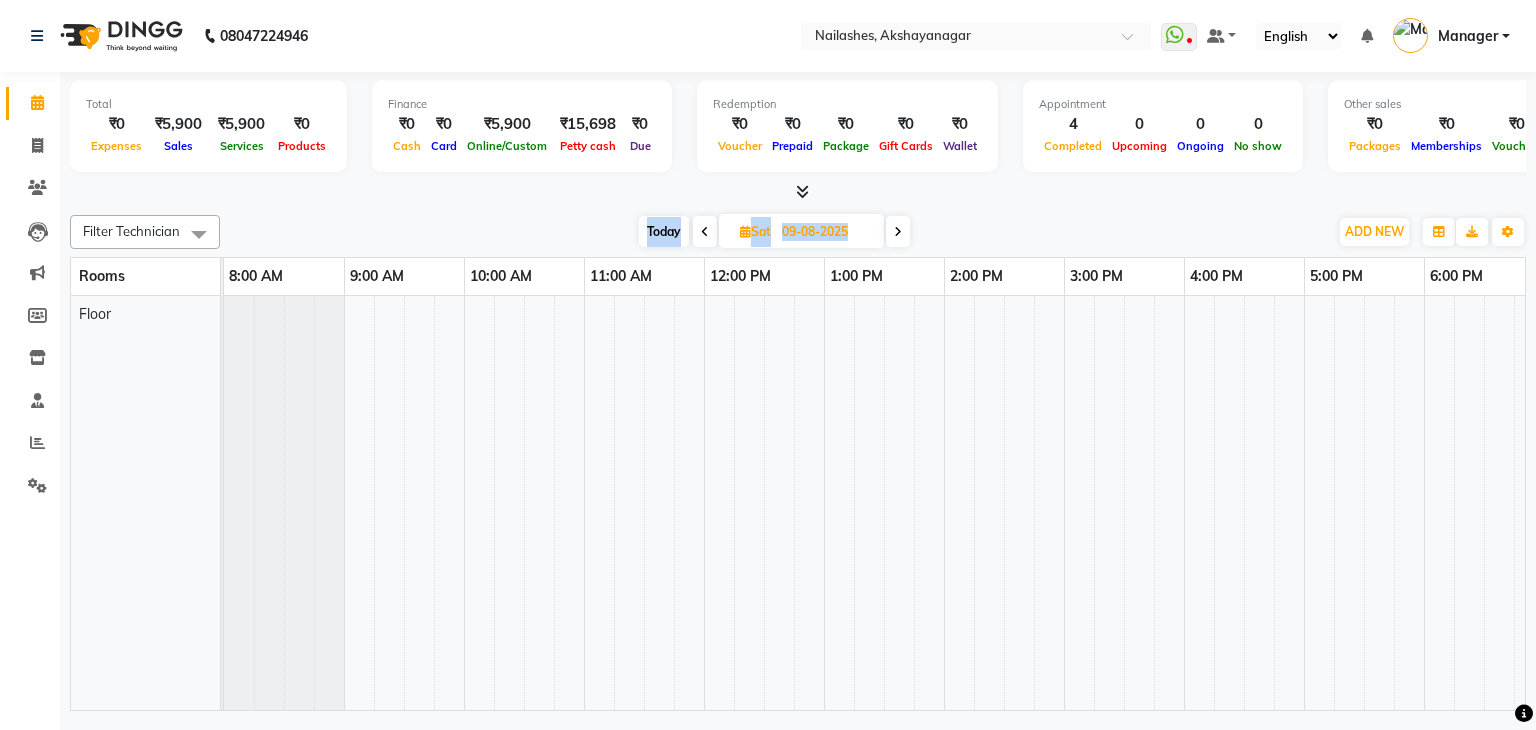 click at bounding box center (705, 231) 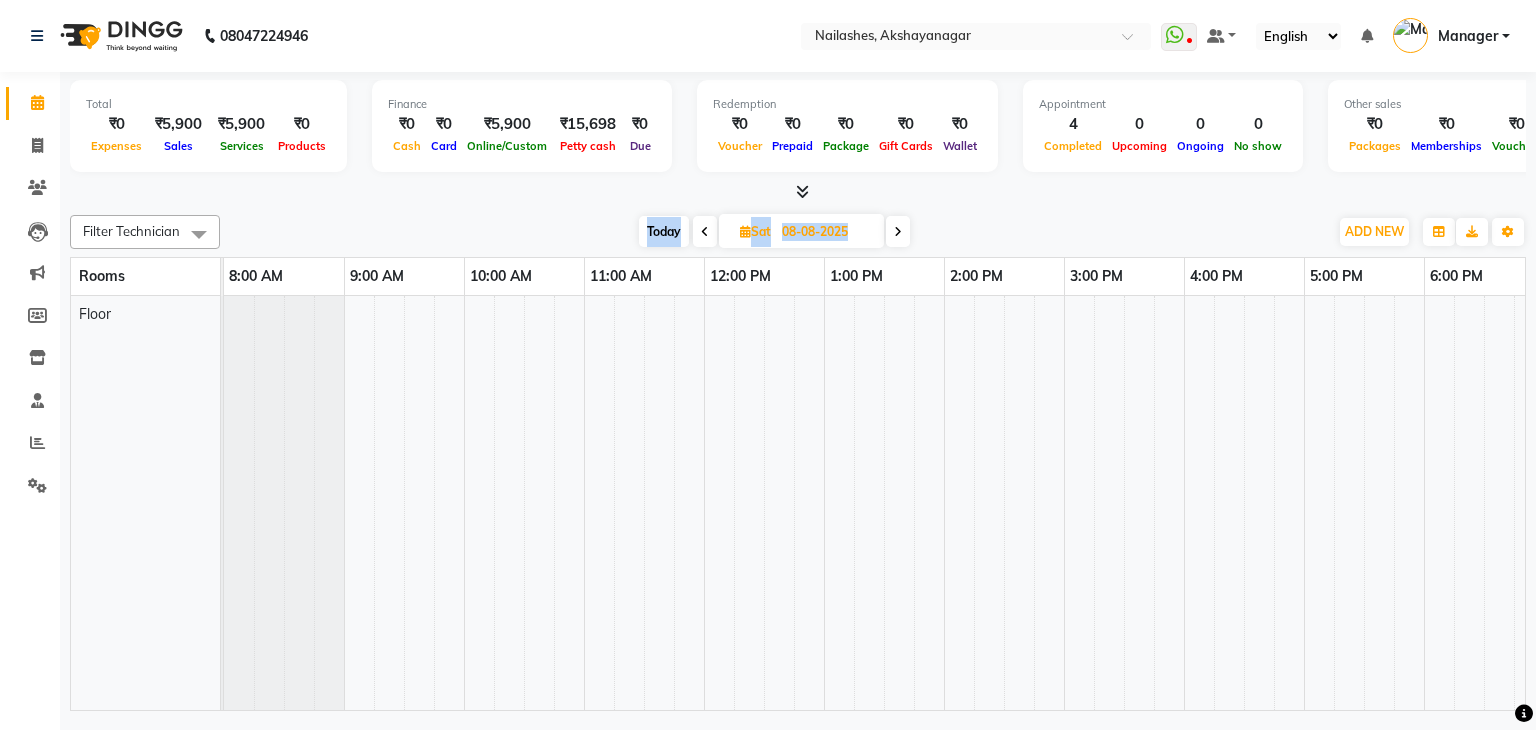 click at bounding box center (705, 231) 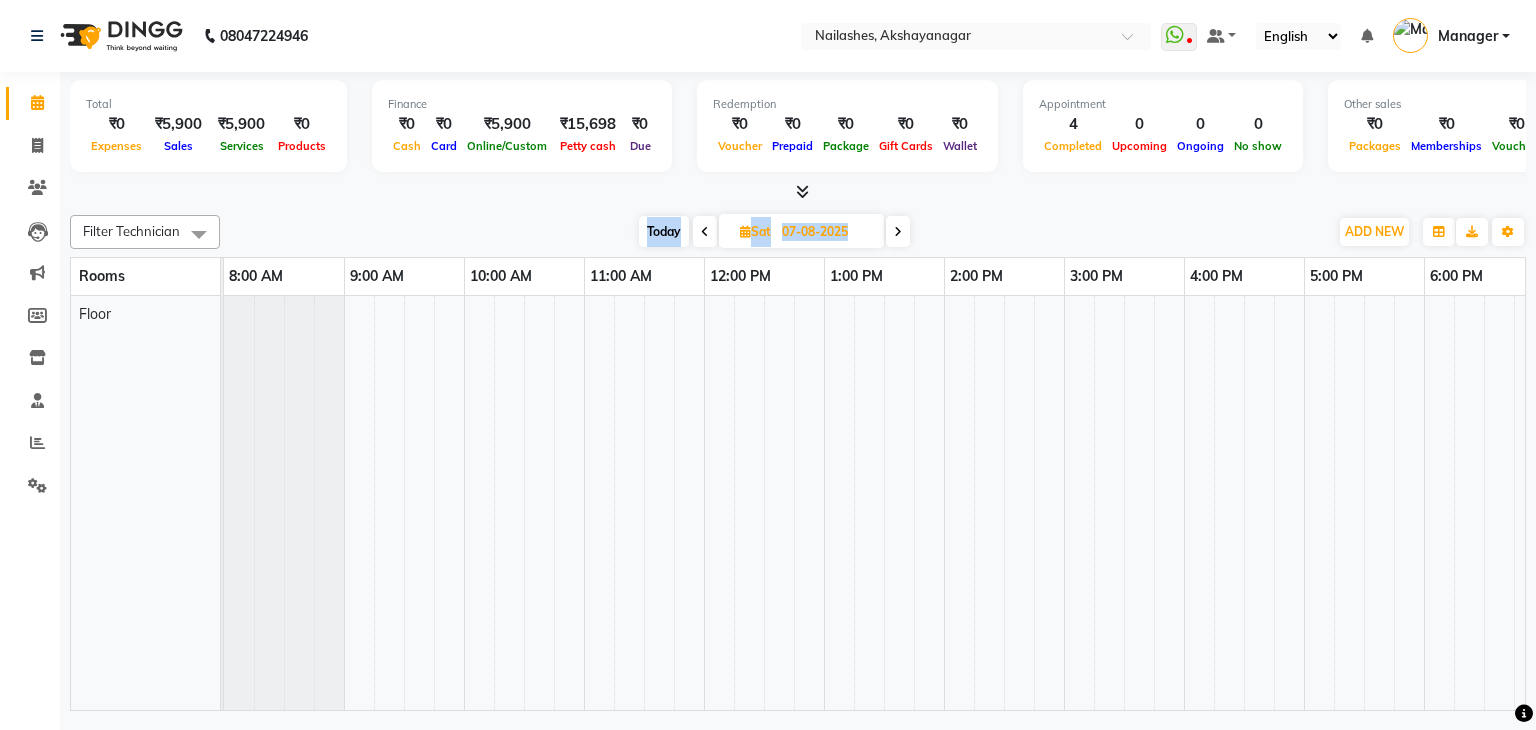 click at bounding box center [705, 231] 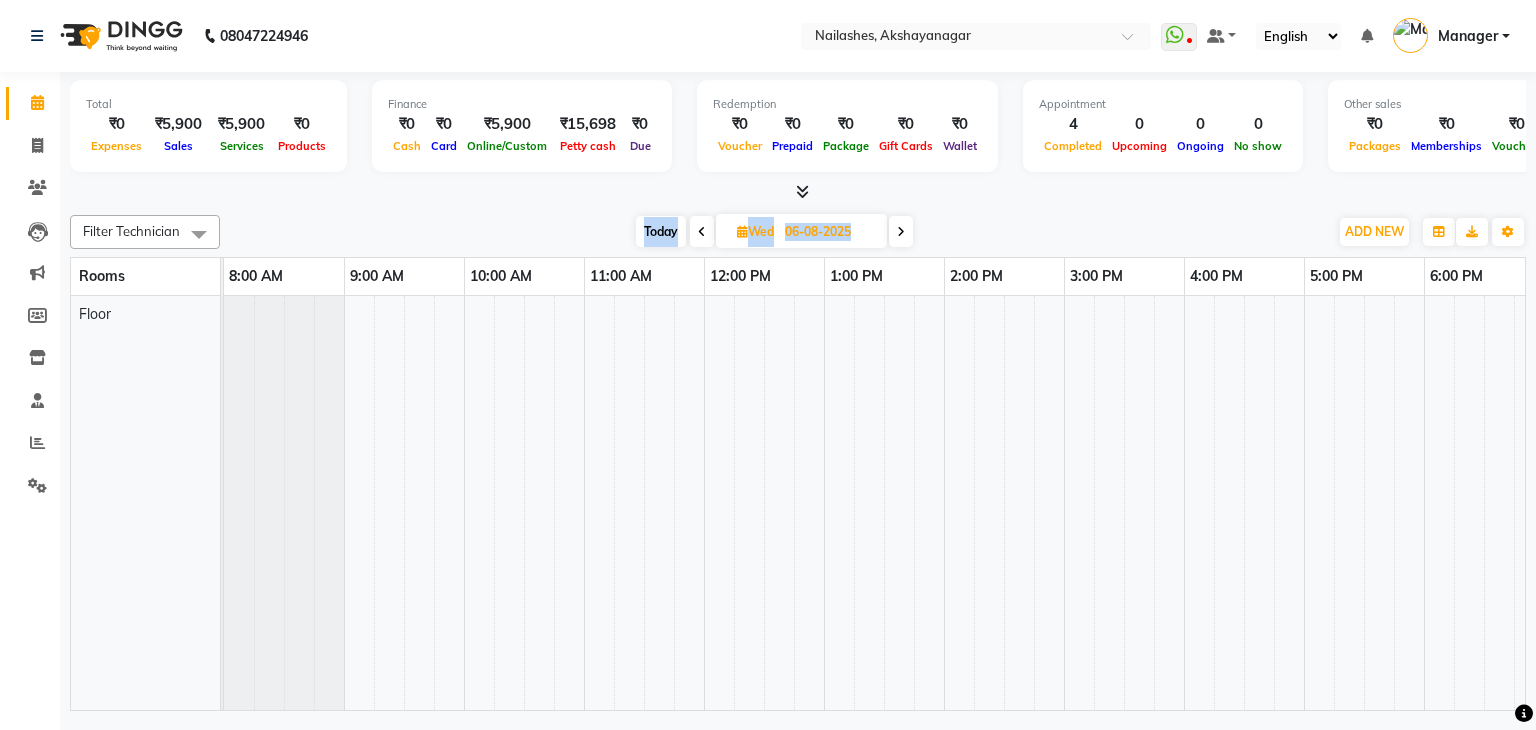 scroll, scrollTop: 0, scrollLeft: 258, axis: horizontal 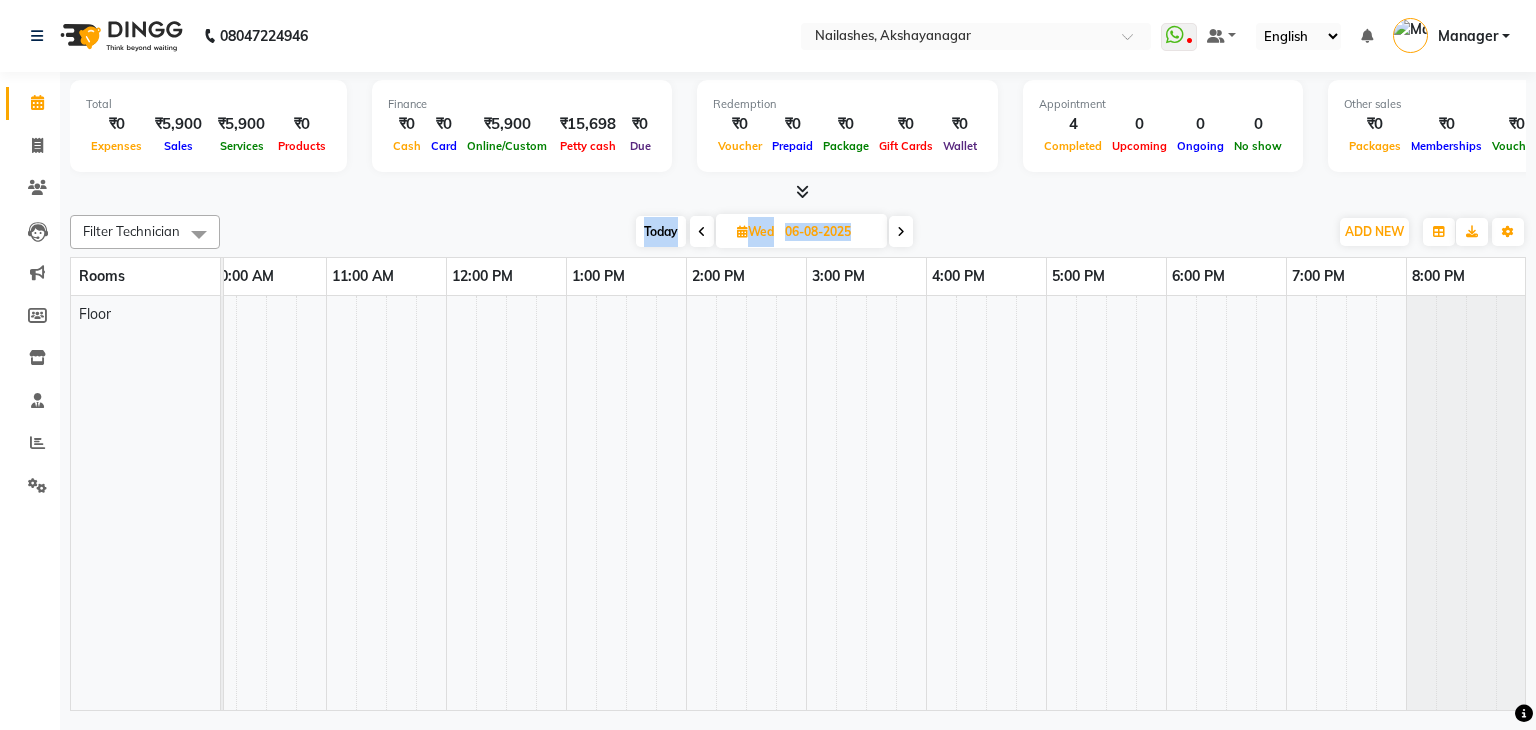 click at bounding box center [702, 232] 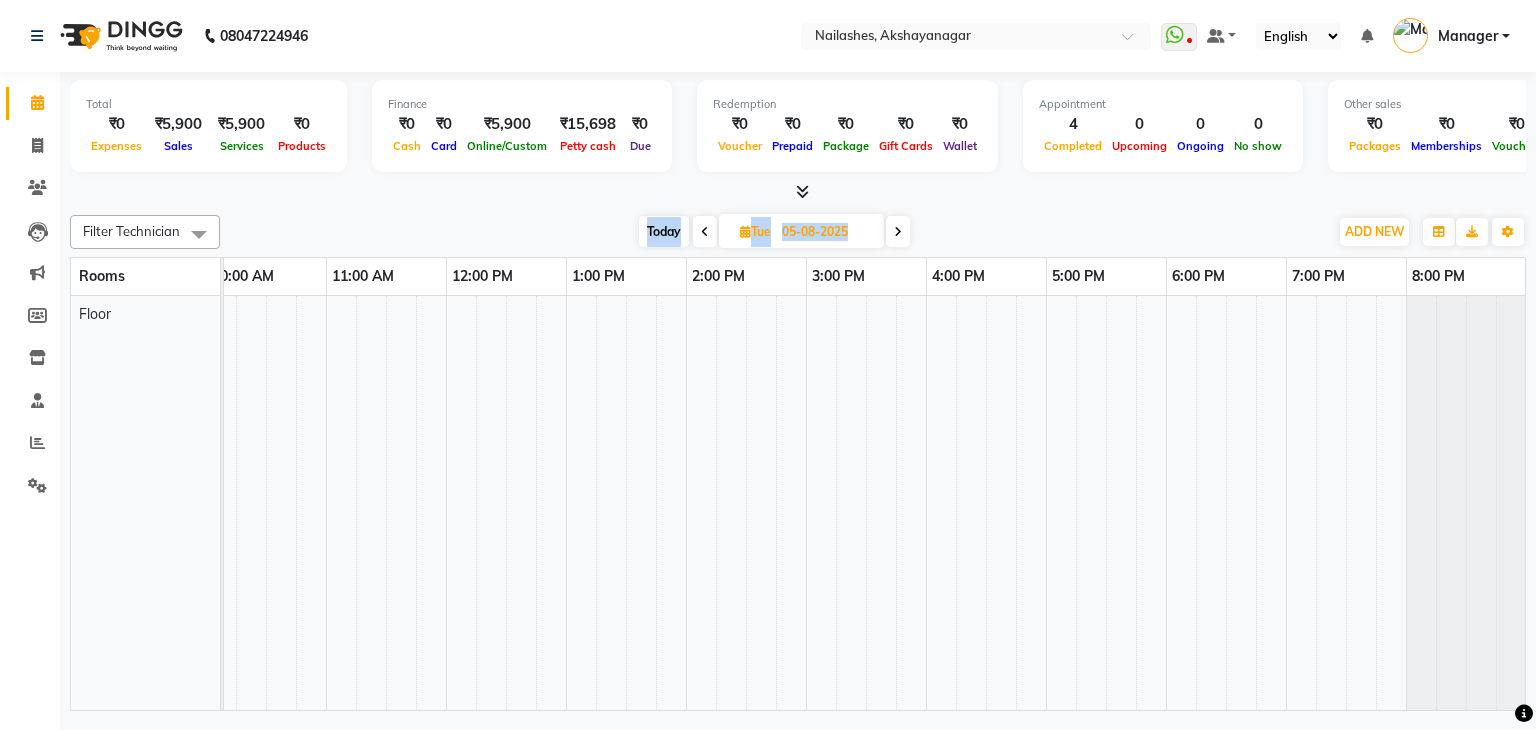 scroll, scrollTop: 0, scrollLeft: 258, axis: horizontal 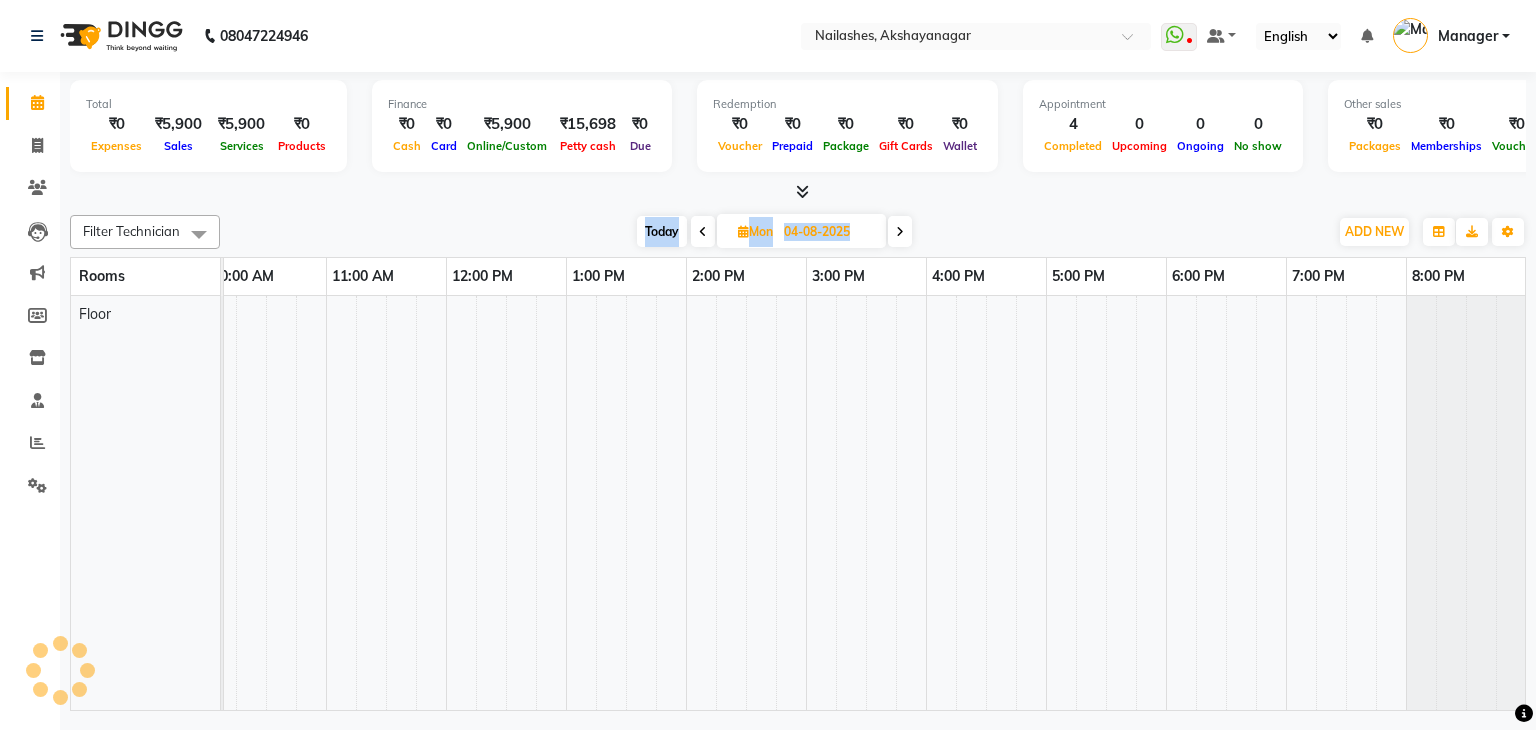 click at bounding box center [703, 232] 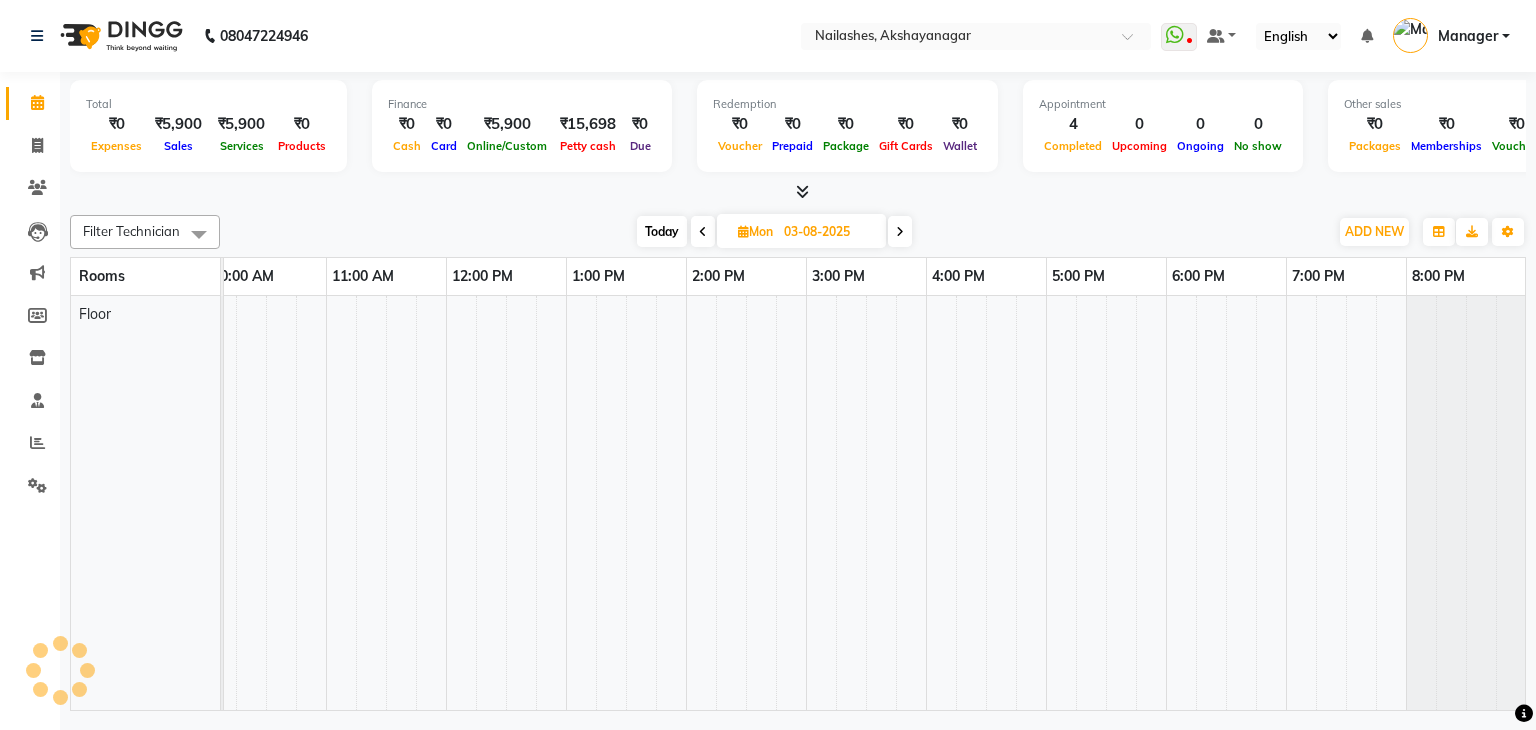 click on "03-08-2025" at bounding box center [828, 232] 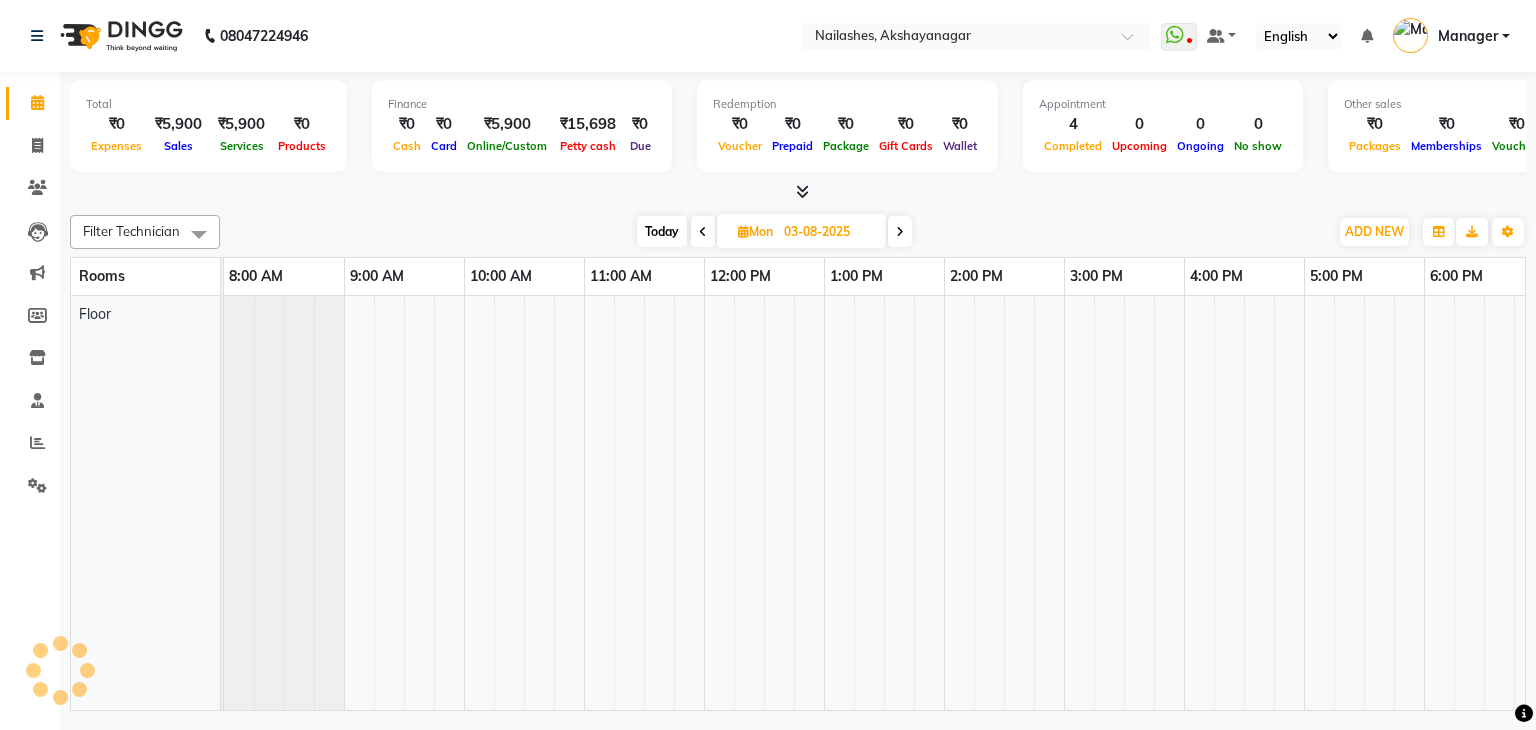 select on "8" 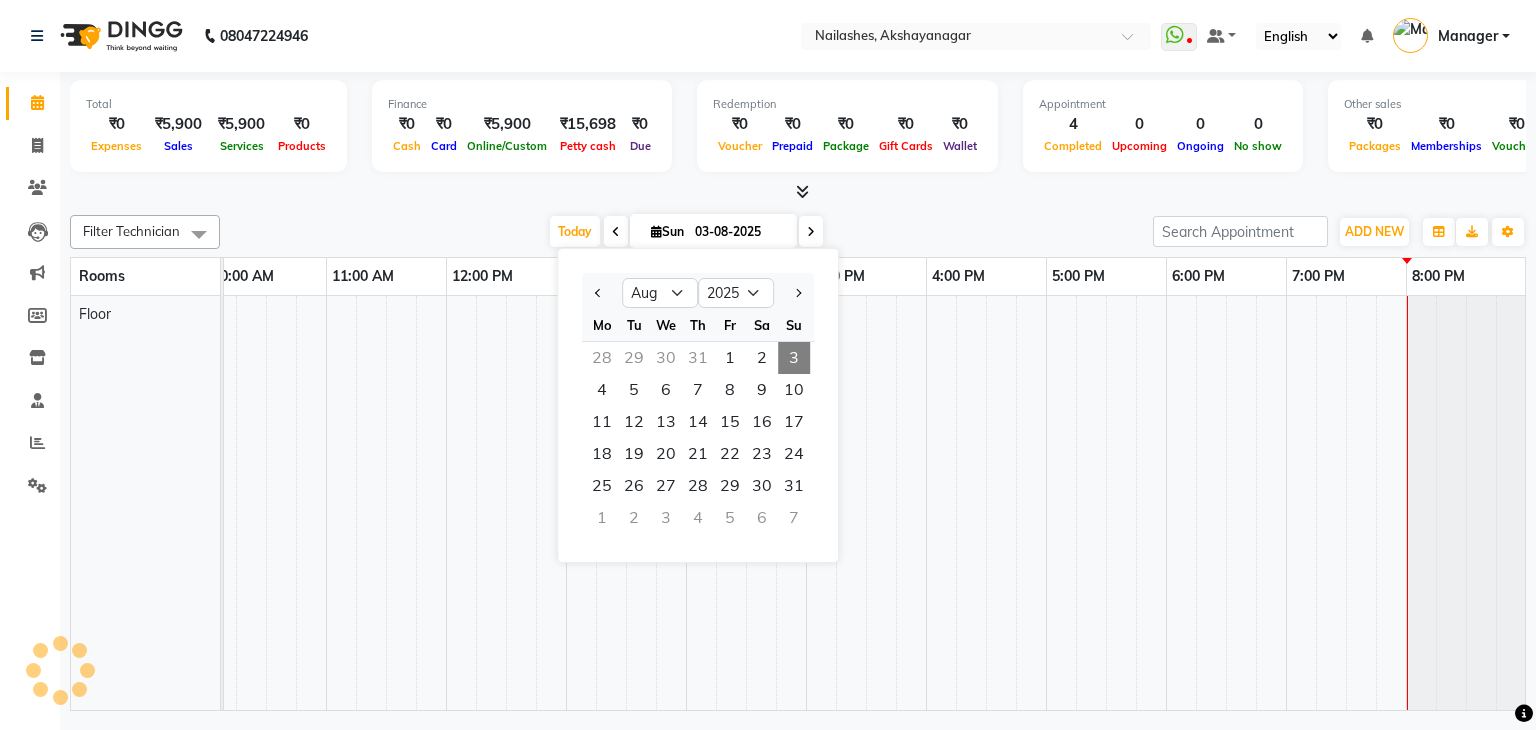 click on "03-08-2025" at bounding box center [739, 232] 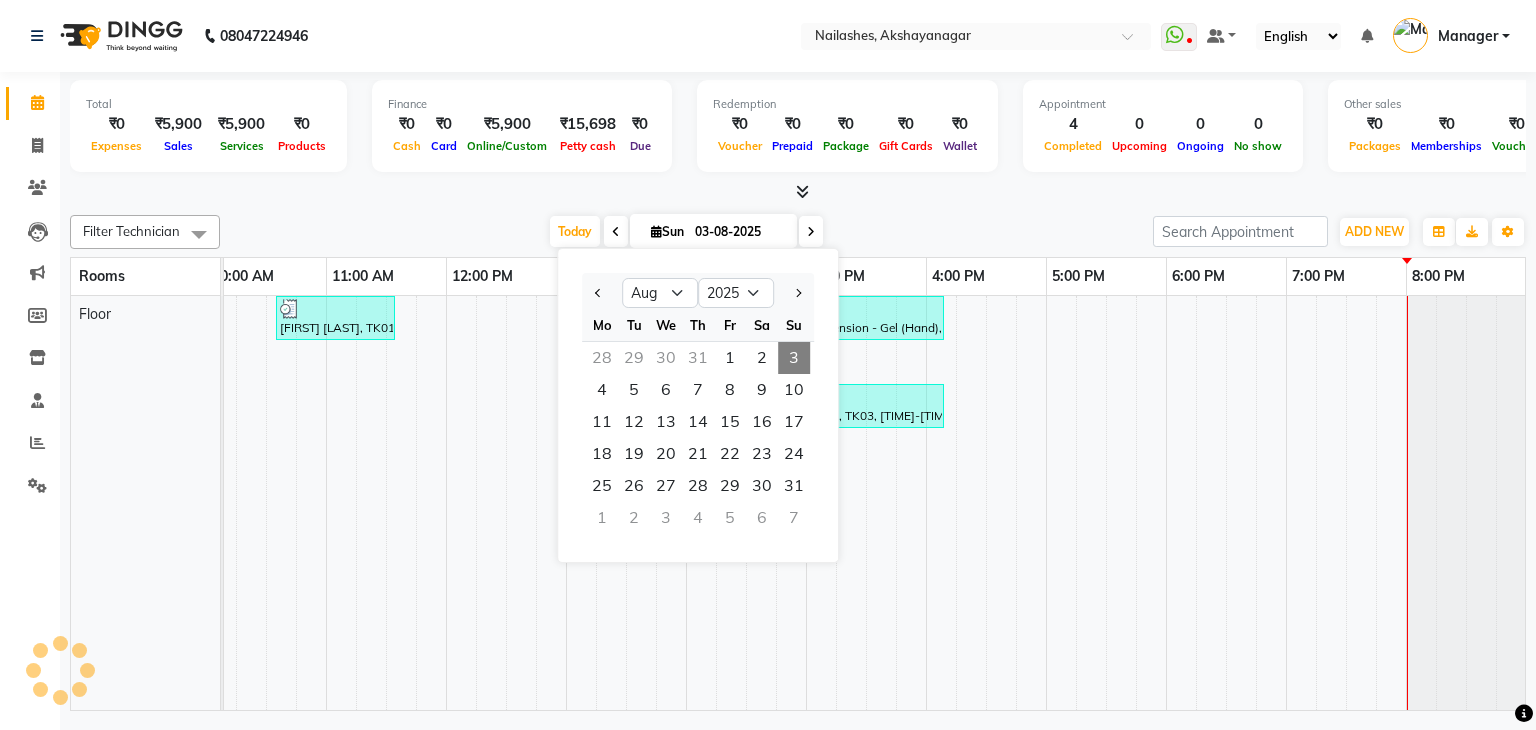 click on "03-08-2025" at bounding box center (739, 232) 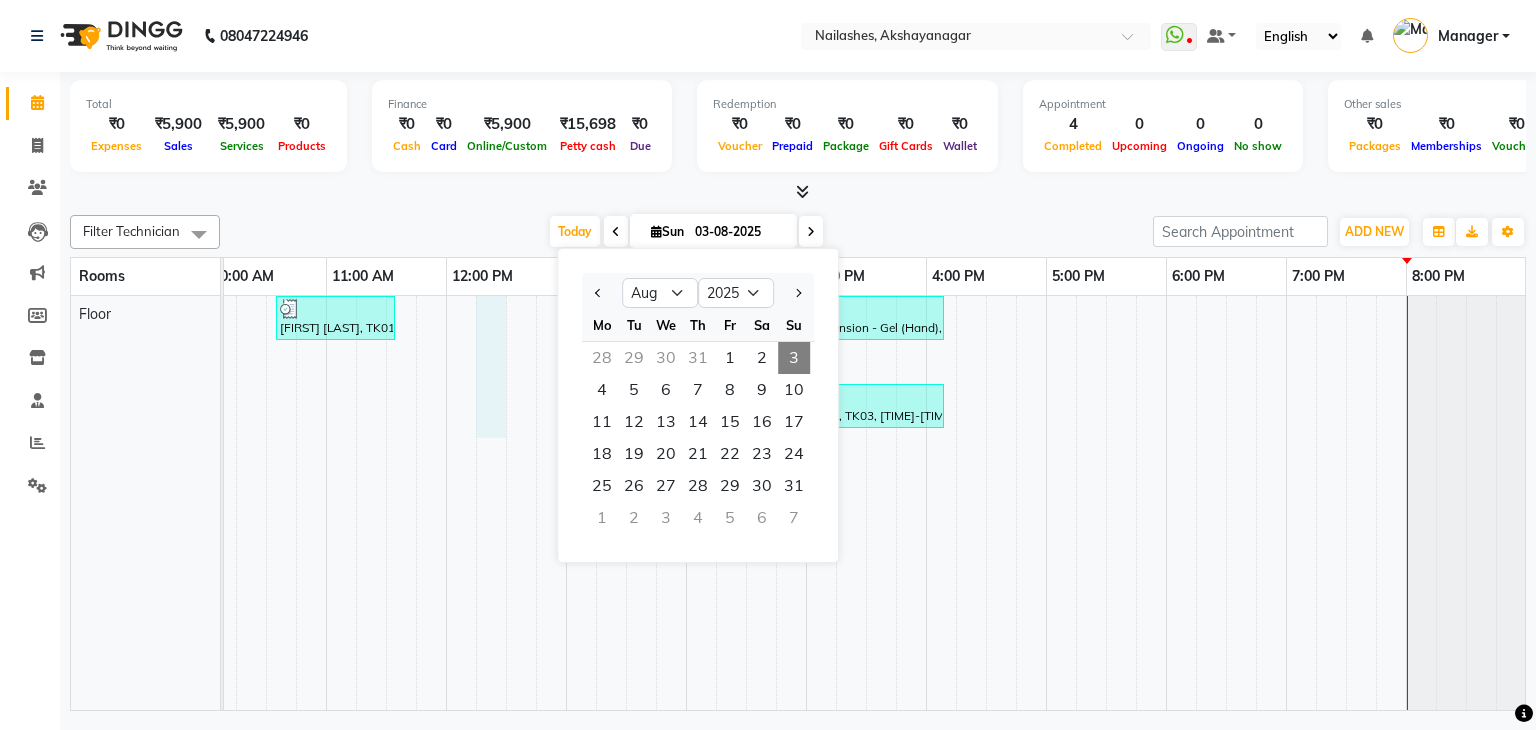 click on "NEHA SHARMA, TK01, 10:35 AM-11:35 AM, Restoration - Removal of Extension (Hand)     DAYA, TK04, 01:10 PM-04:10 PM, Nail Extension - Gel (Hand),Nail Art - Cat Eye (Hand),Nail Art - Photo Art (Hand)     Maria, TK02, 01:15 PM-03:15 PM, Nail Extension - Gel (Hand),Permanent Nail Paint - French (Hand)     DEEPA, TK03, 02:55 PM-04:10 PM, Nail Extension - Gel (Hand),Nail Art - Glitter Per Finger (Hand)" at bounding box center (746, 503) 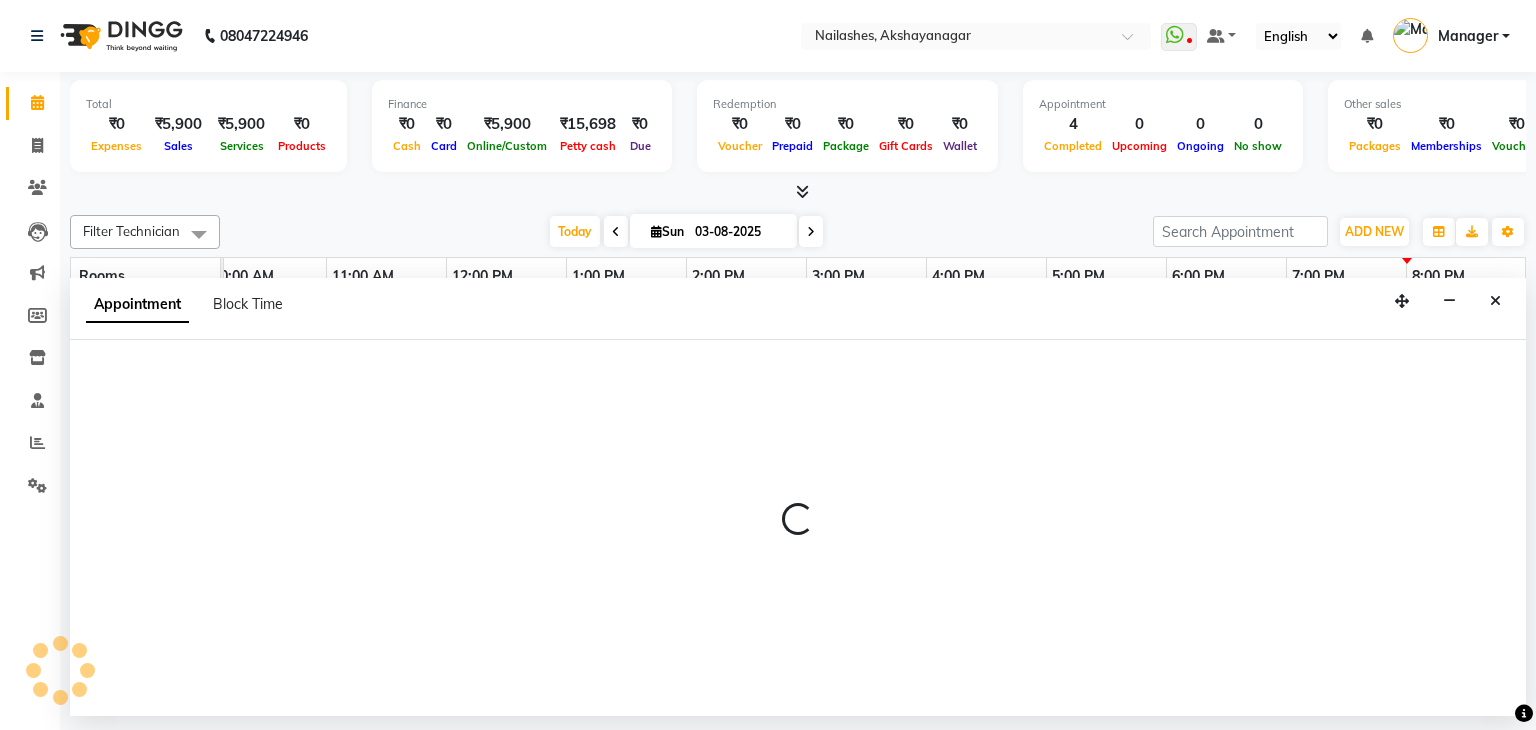 select on "735" 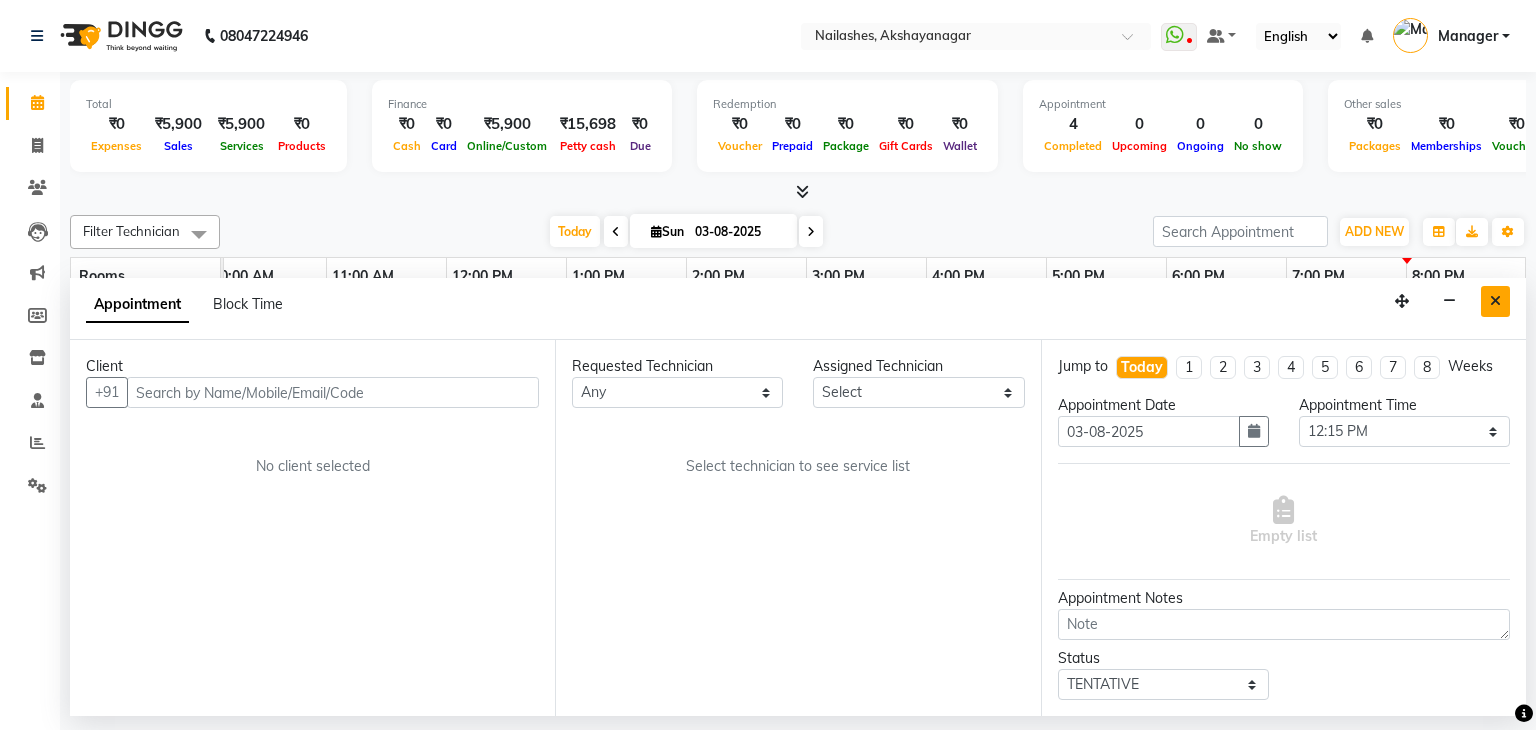 click at bounding box center (1495, 301) 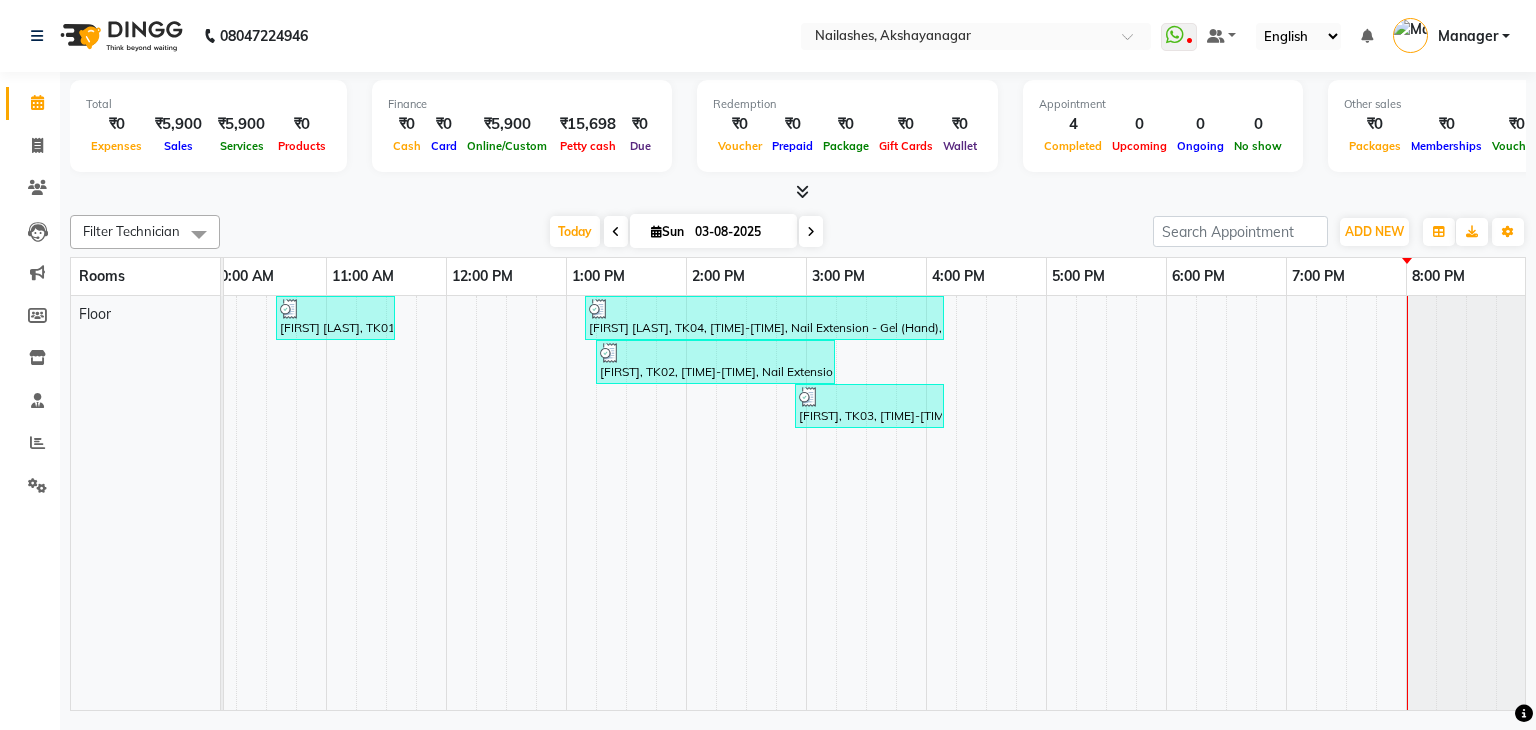 click at bounding box center [1031, 503] 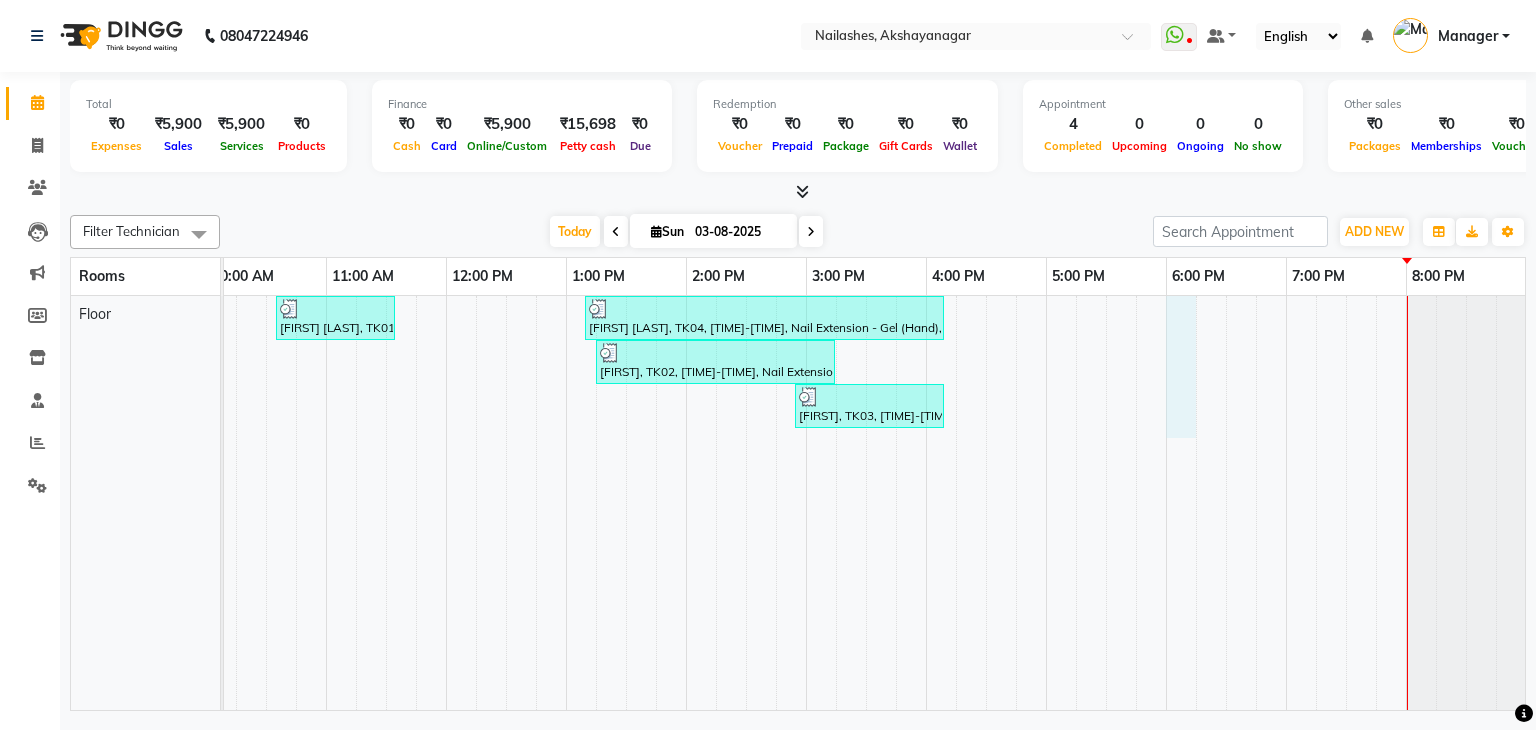 click on "NEHA SHARMA, TK01, 10:35 AM-11:35 AM, Restoration - Removal of Extension (Hand)     DAYA, TK04, 01:10 PM-04:10 PM, Nail Extension - Gel (Hand),Nail Art - Cat Eye (Hand),Nail Art - Photo Art (Hand)     Maria, TK02, 01:15 PM-03:15 PM, Nail Extension - Gel (Hand),Permanent Nail Paint - French (Hand)     DEEPA, TK03, 02:55 PM-04:10 PM, Nail Extension - Gel (Hand),Nail Art - Glitter Per Finger (Hand)" at bounding box center (746, 503) 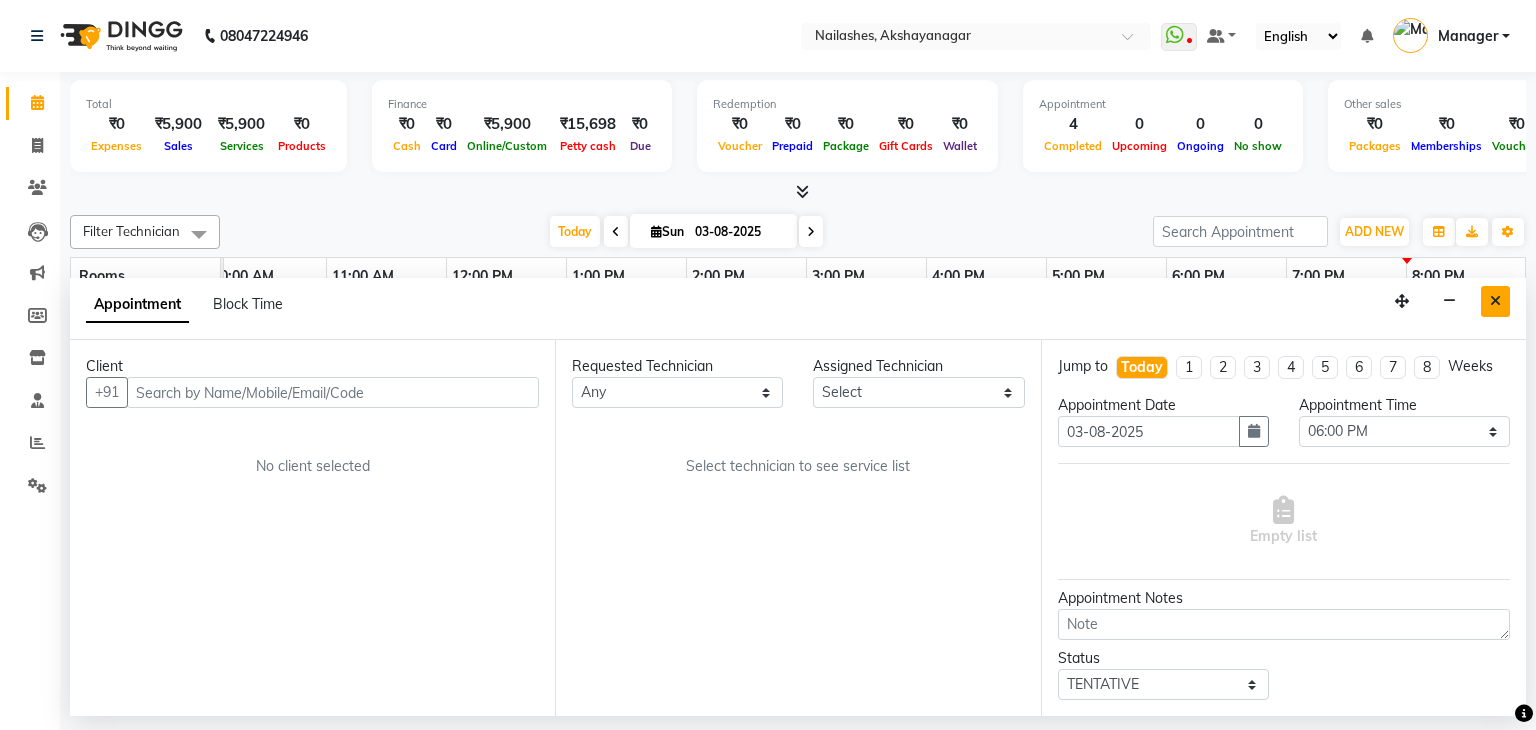 click at bounding box center (1495, 301) 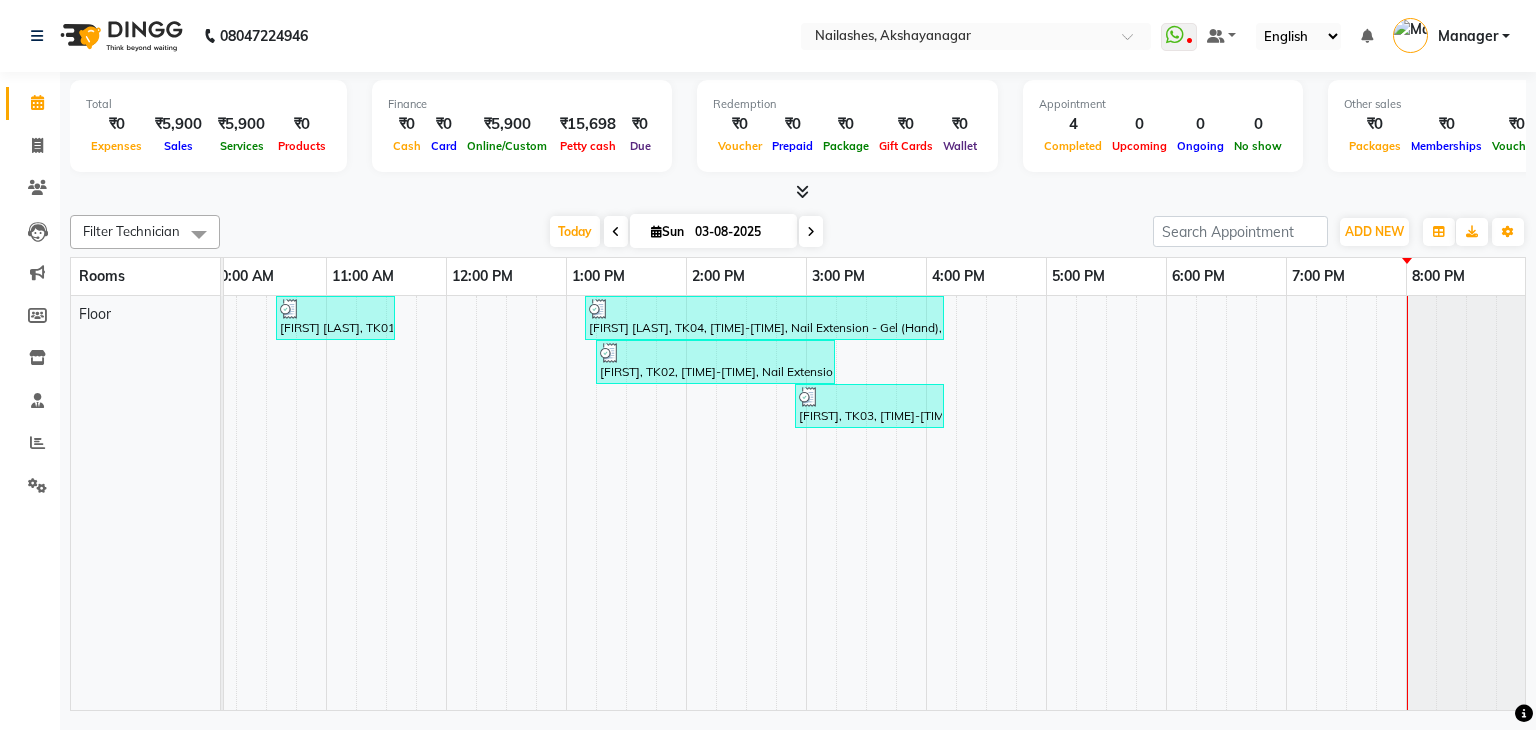 drag, startPoint x: 905, startPoint y: 353, endPoint x: 152, endPoint y: 153, distance: 779.10785 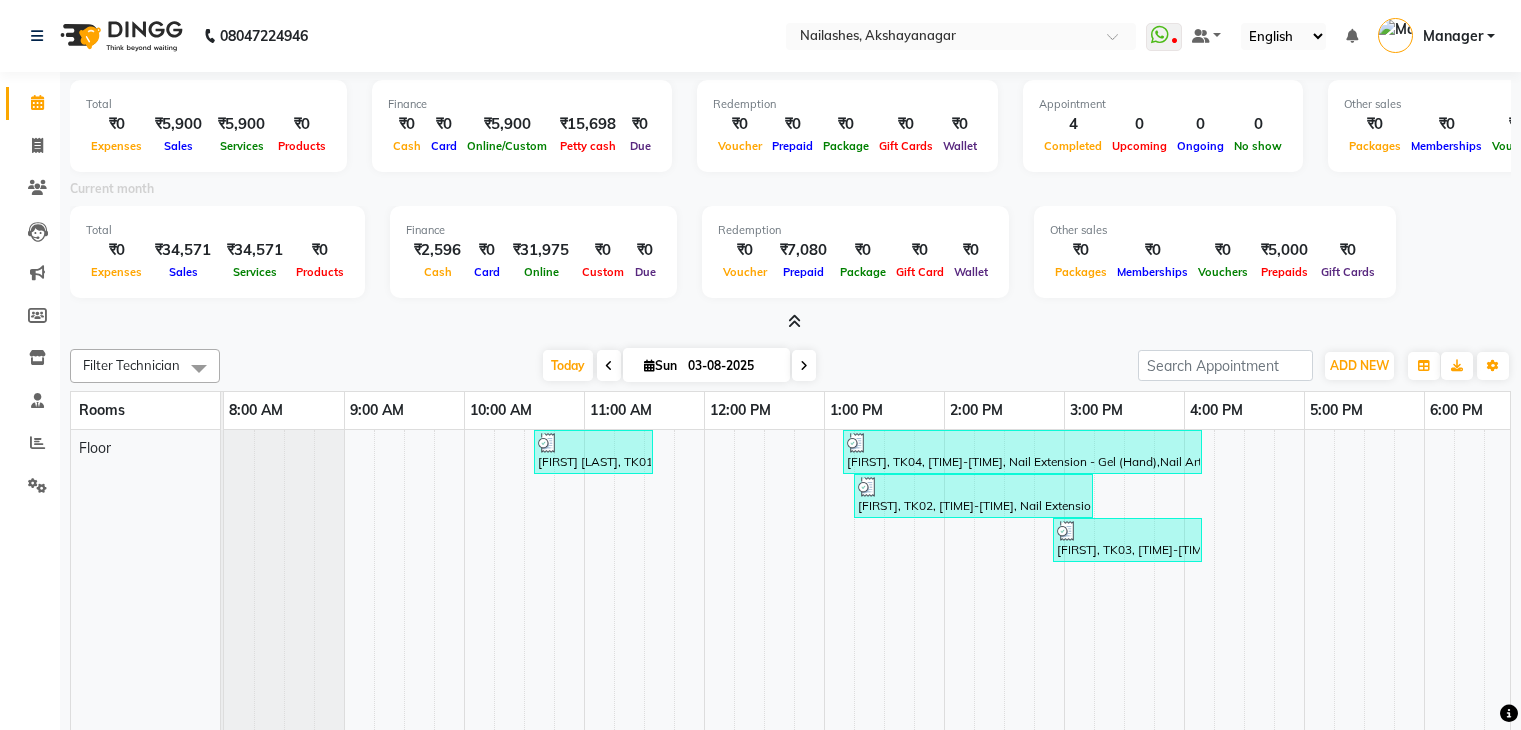 scroll, scrollTop: 0, scrollLeft: 0, axis: both 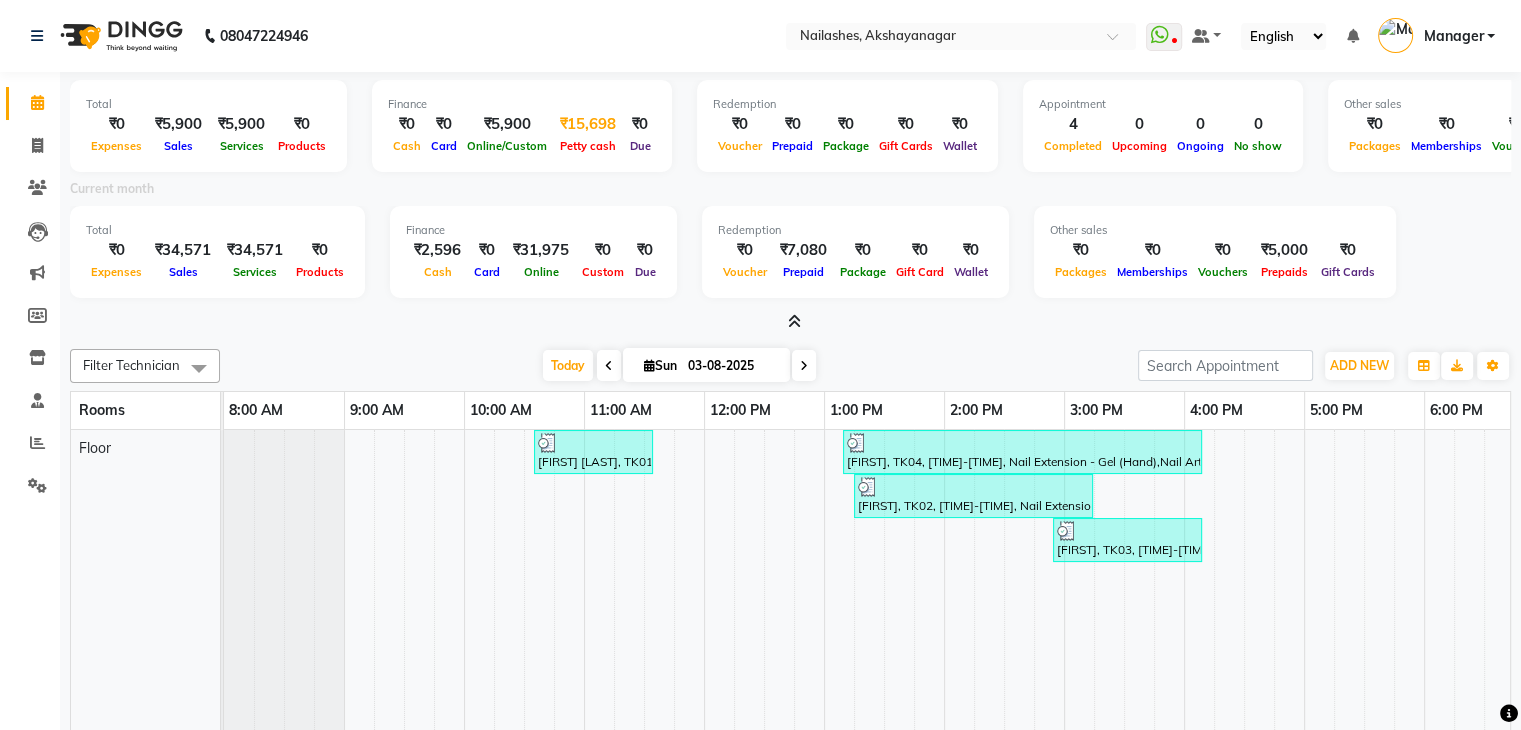 click on "₹15,698" at bounding box center [588, 124] 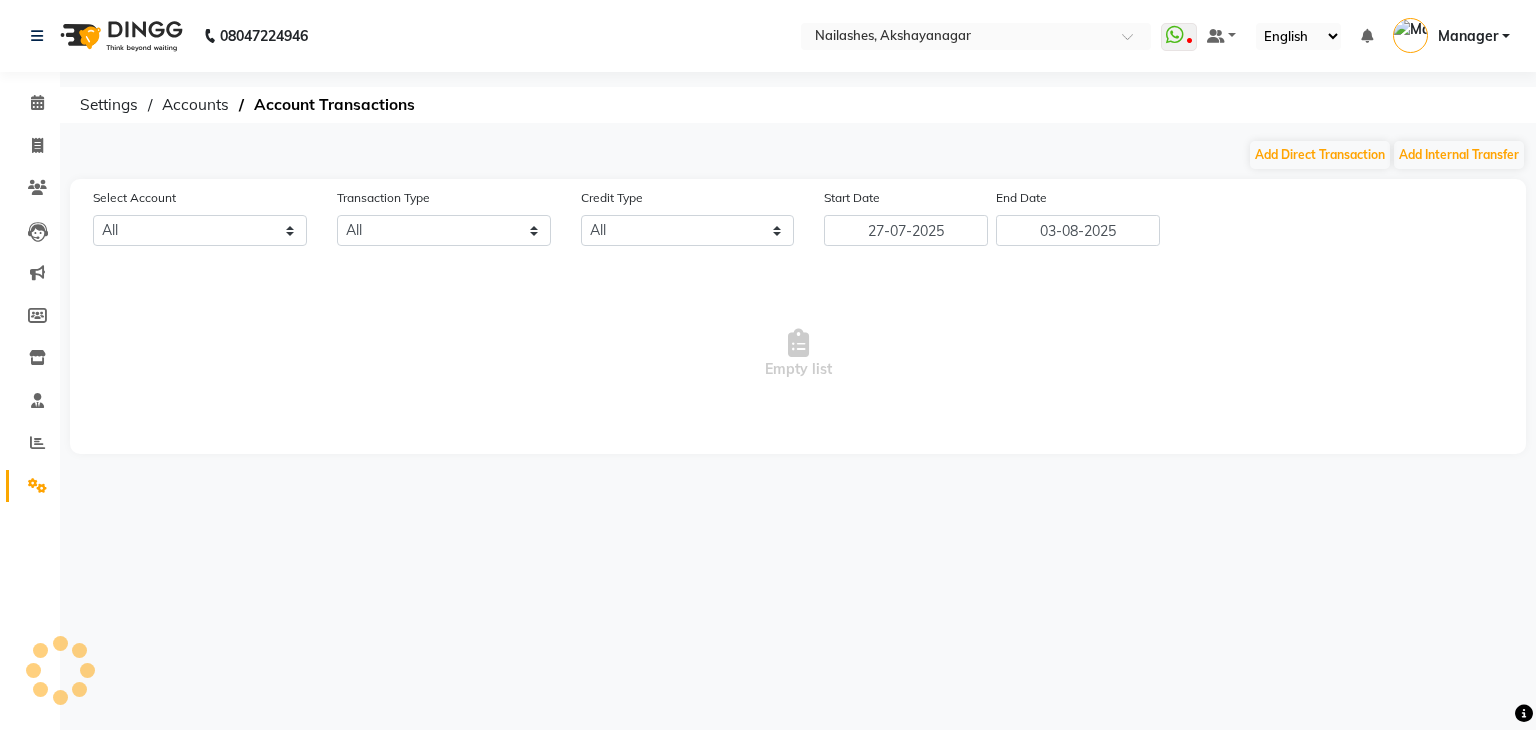 select on "6499" 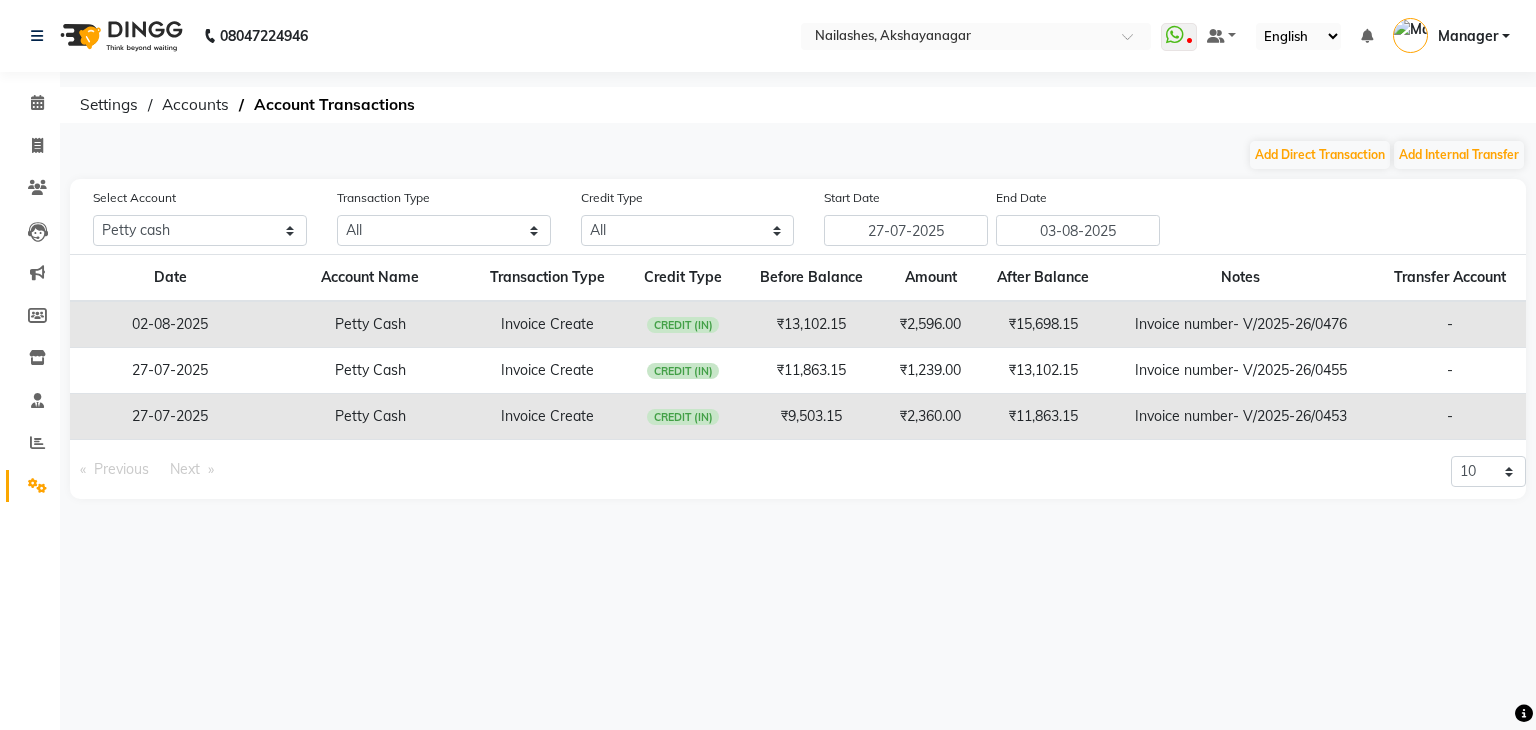 click on "Add Direct Transaction Add Internal Transfer" 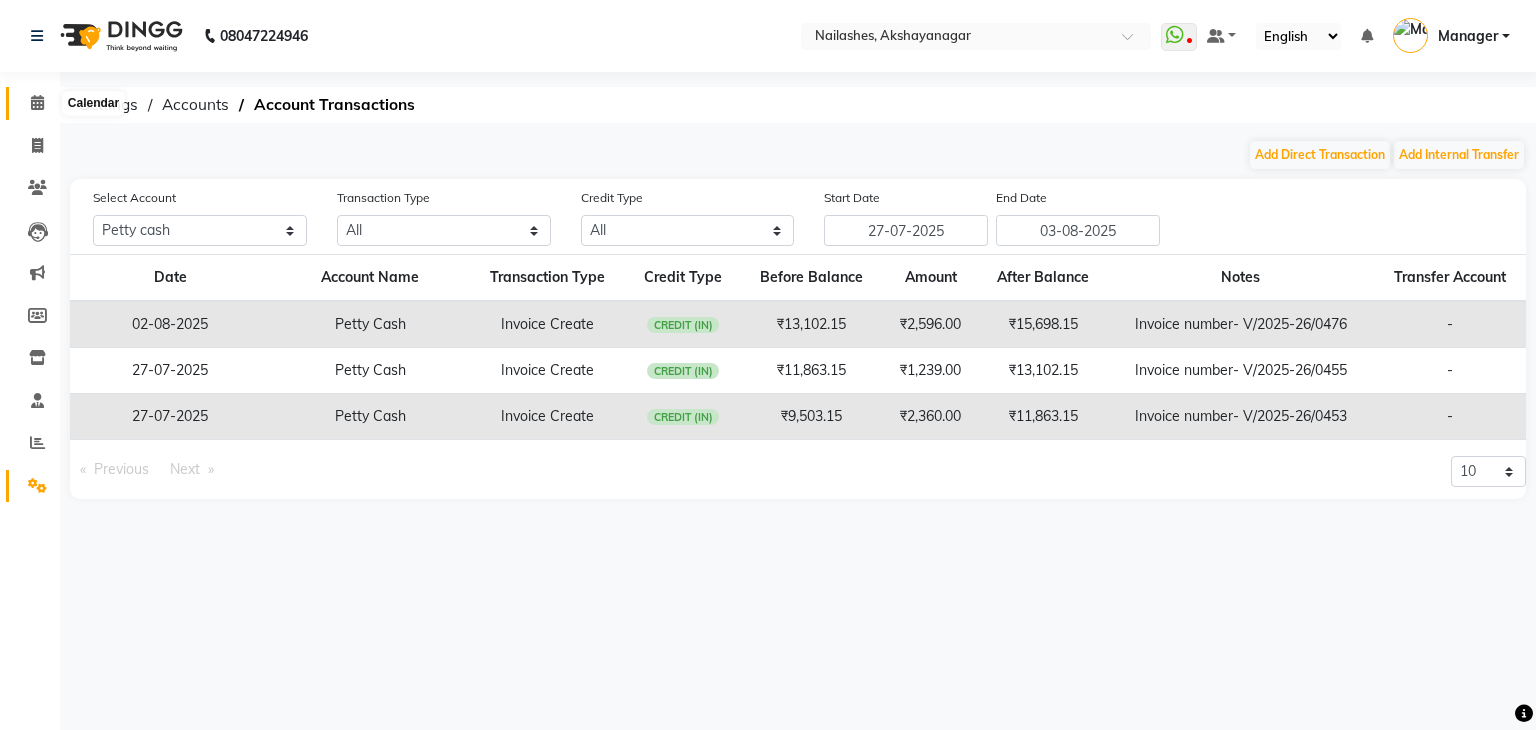 click 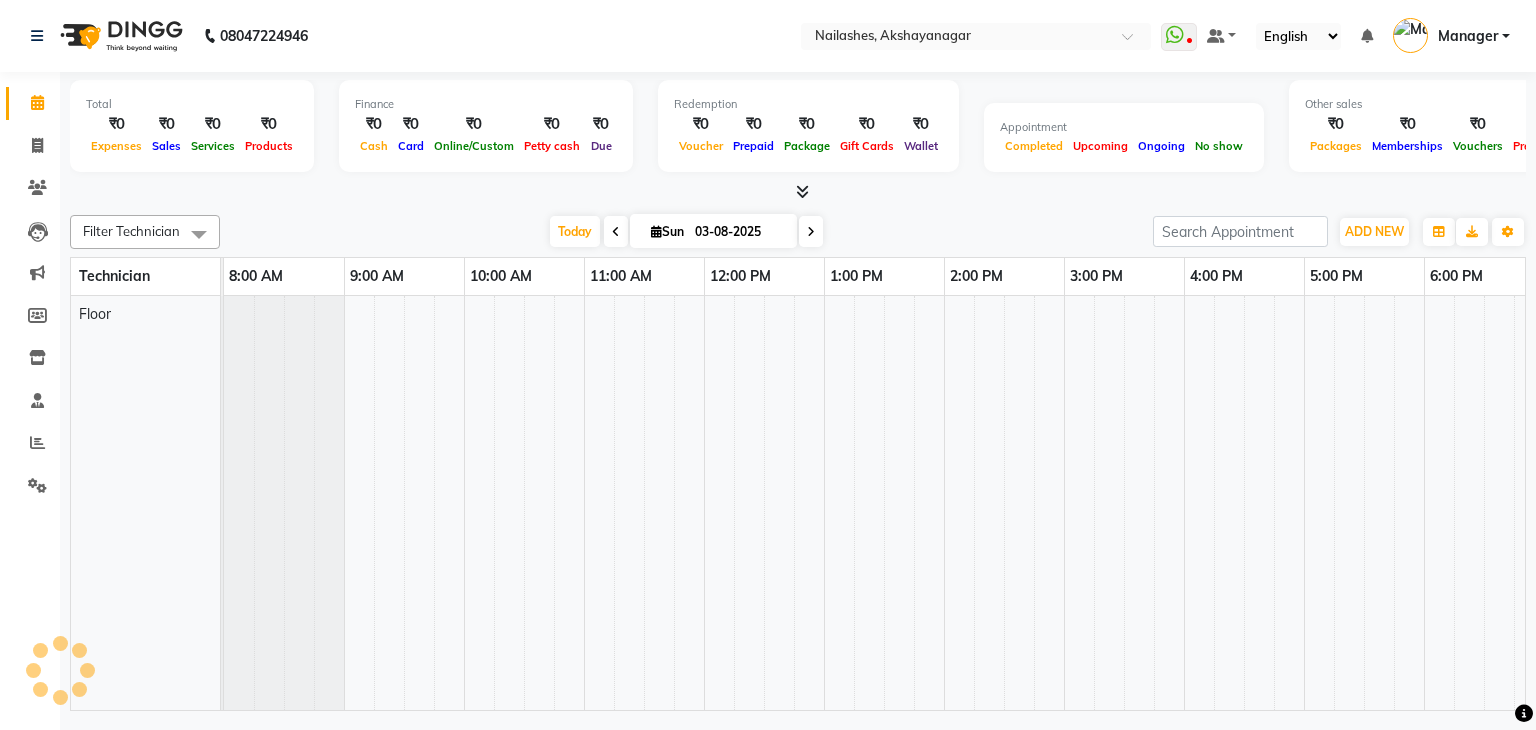 scroll, scrollTop: 0, scrollLeft: 258, axis: horizontal 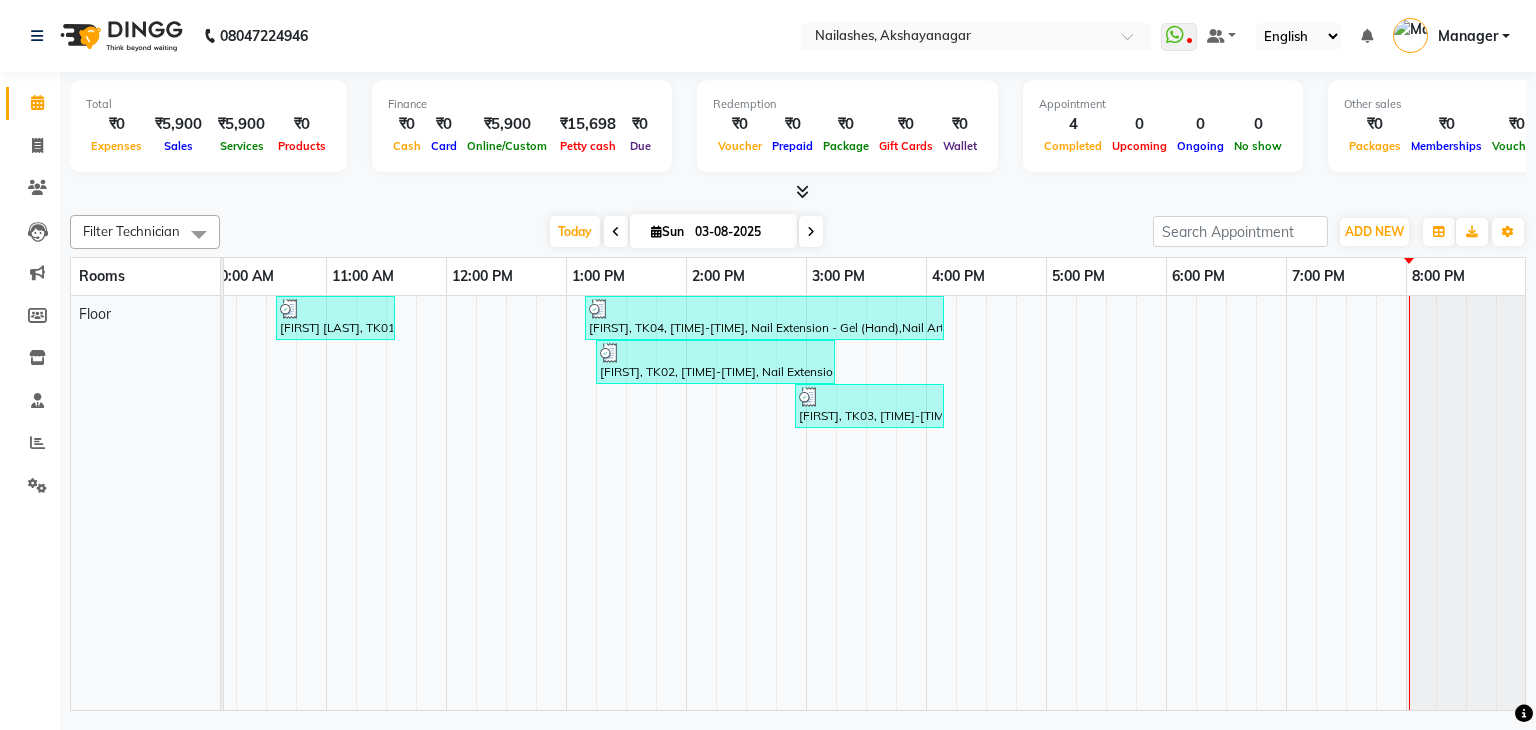 click at bounding box center [802, 191] 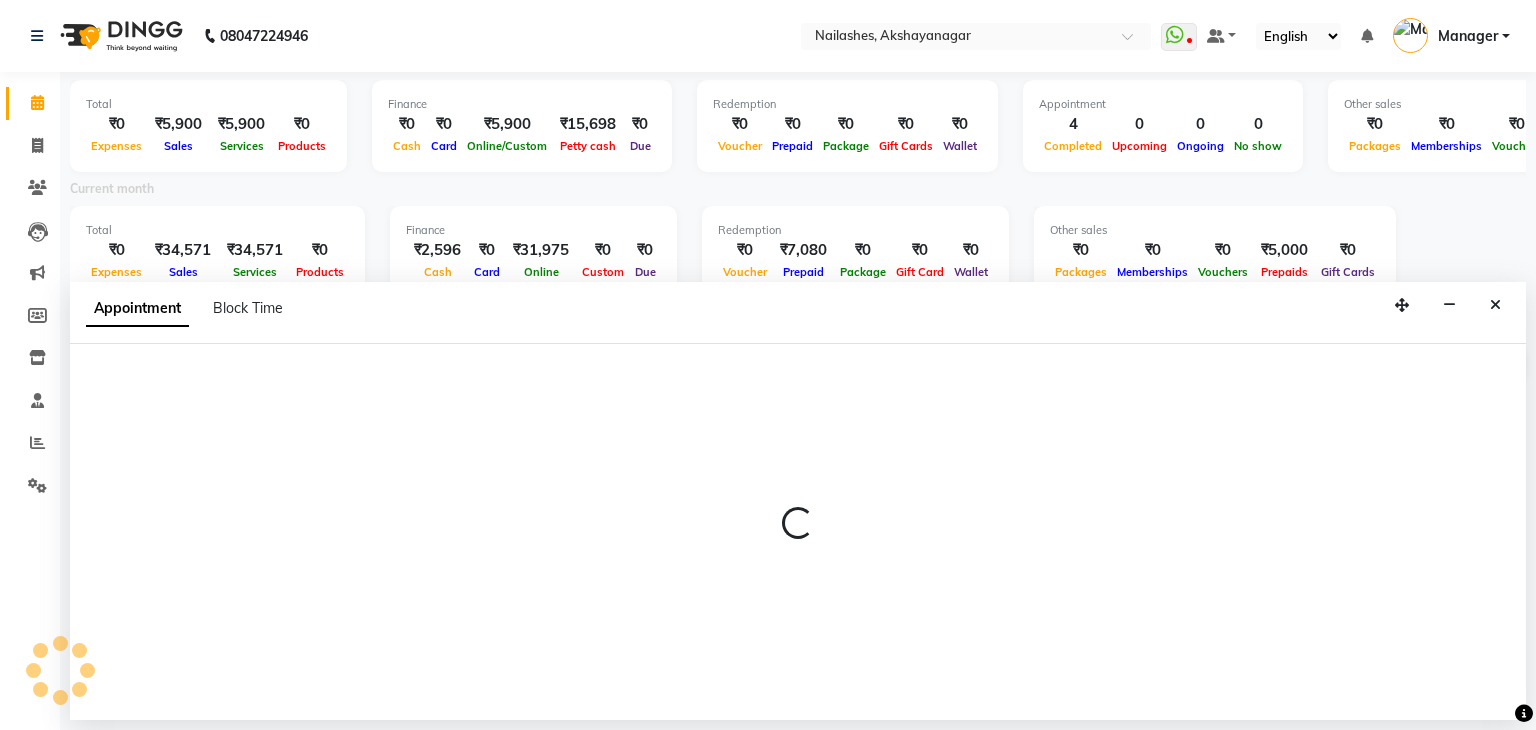 select on "tentative" 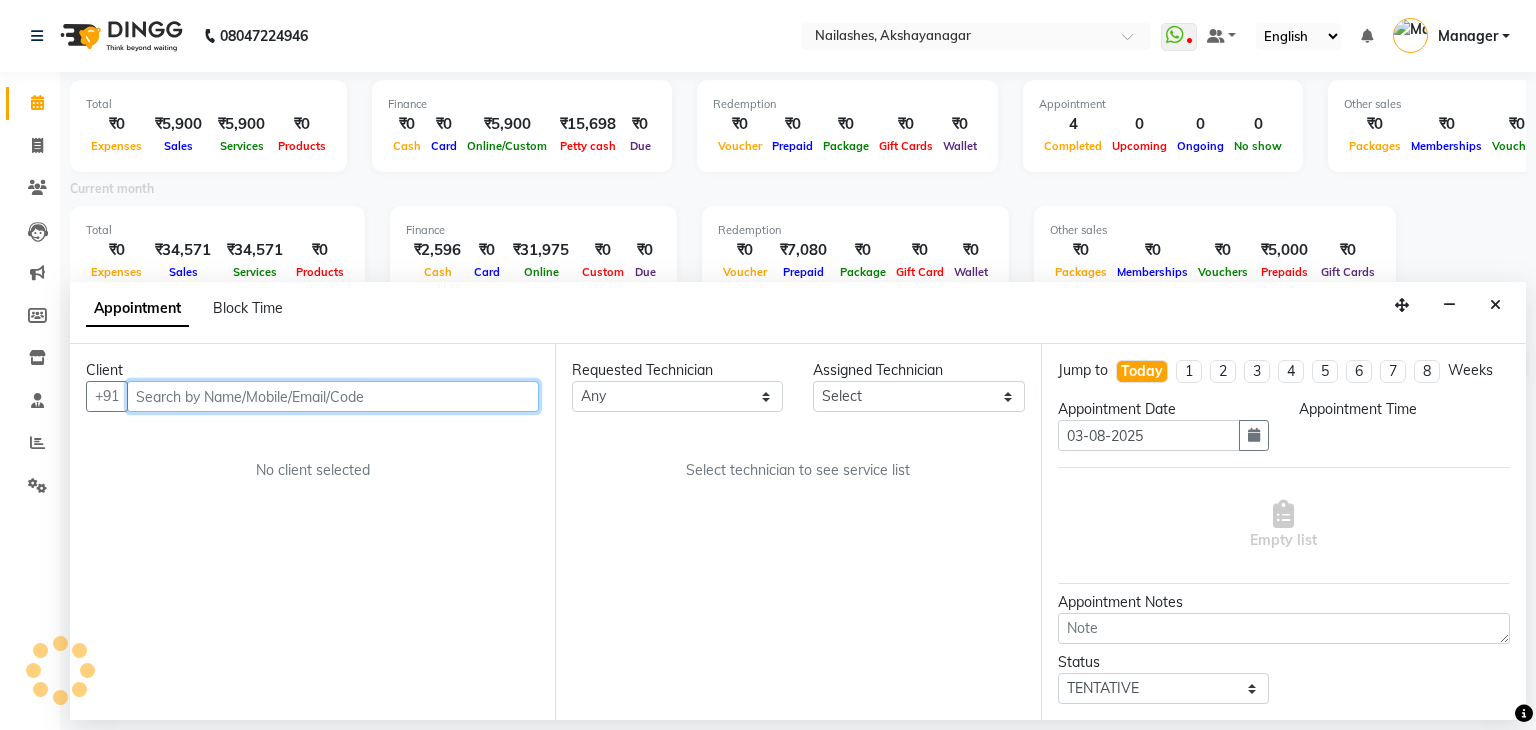 select on "1050" 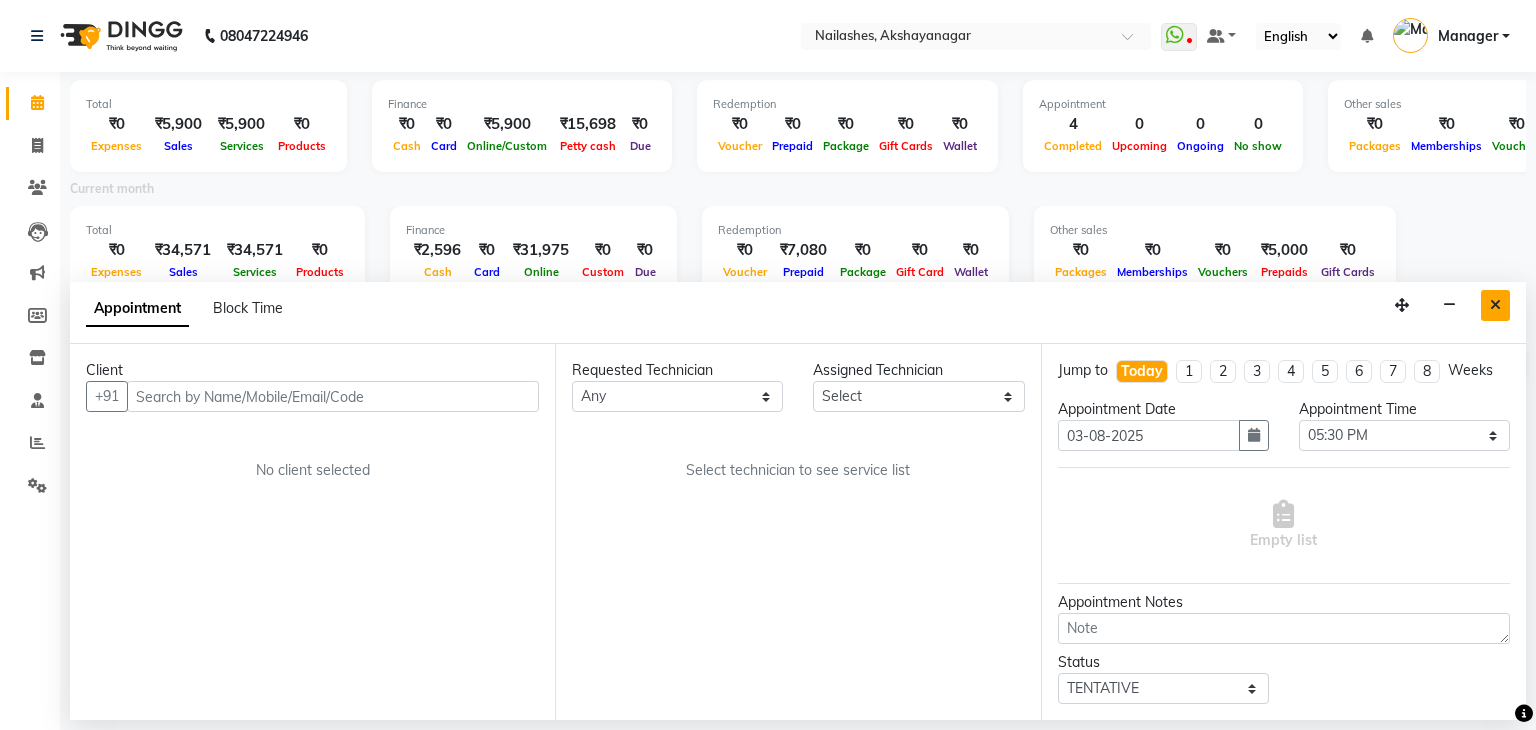 click at bounding box center [1495, 305] 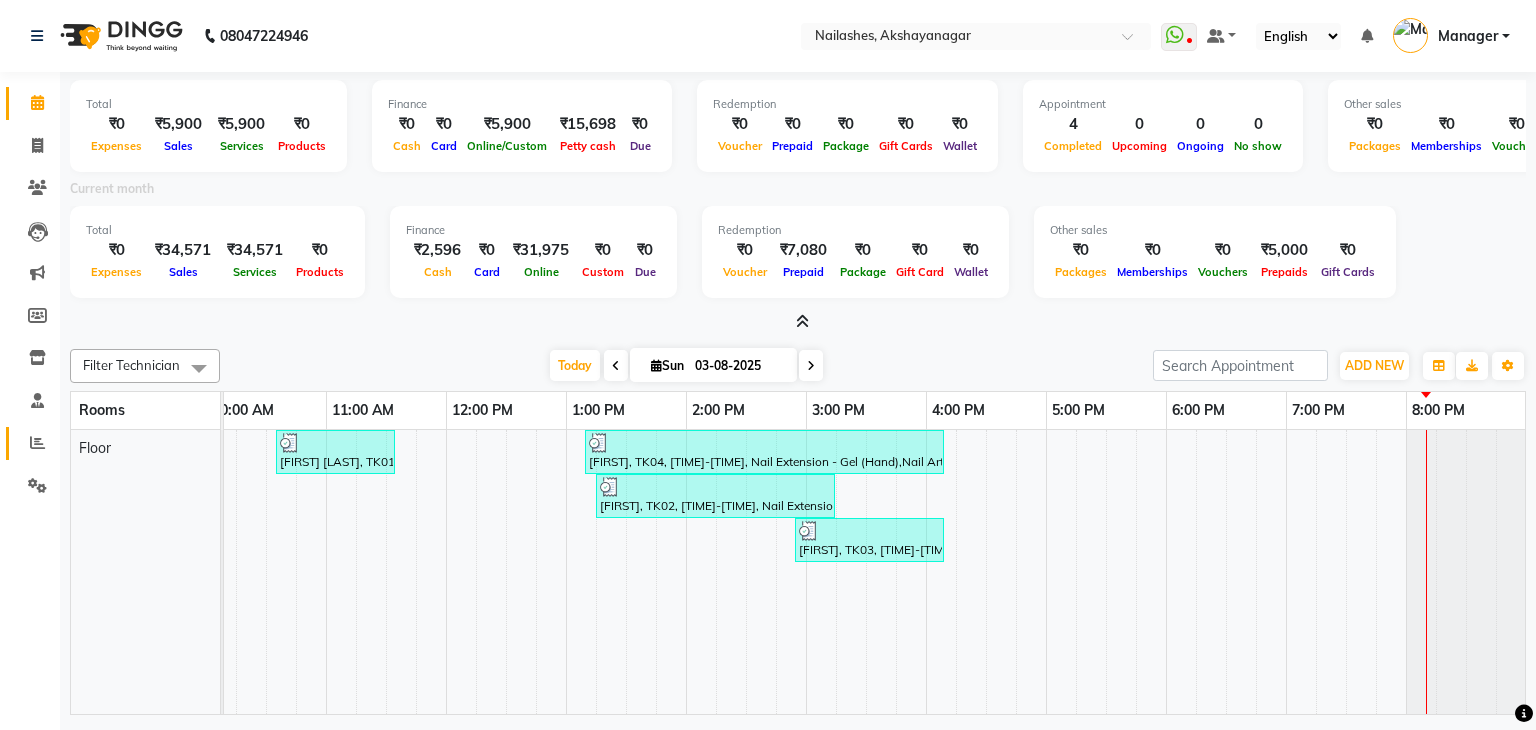 click 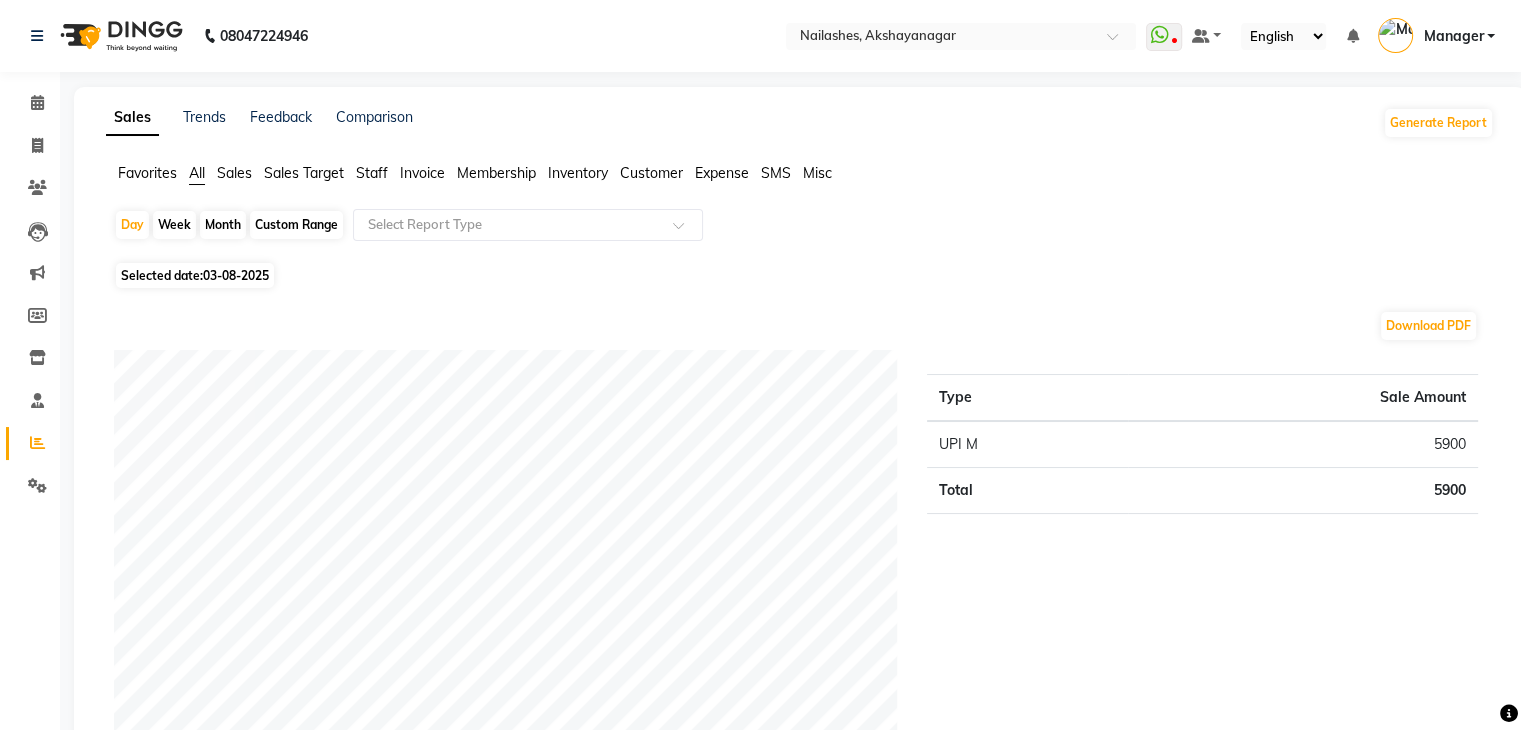 click on "Month" 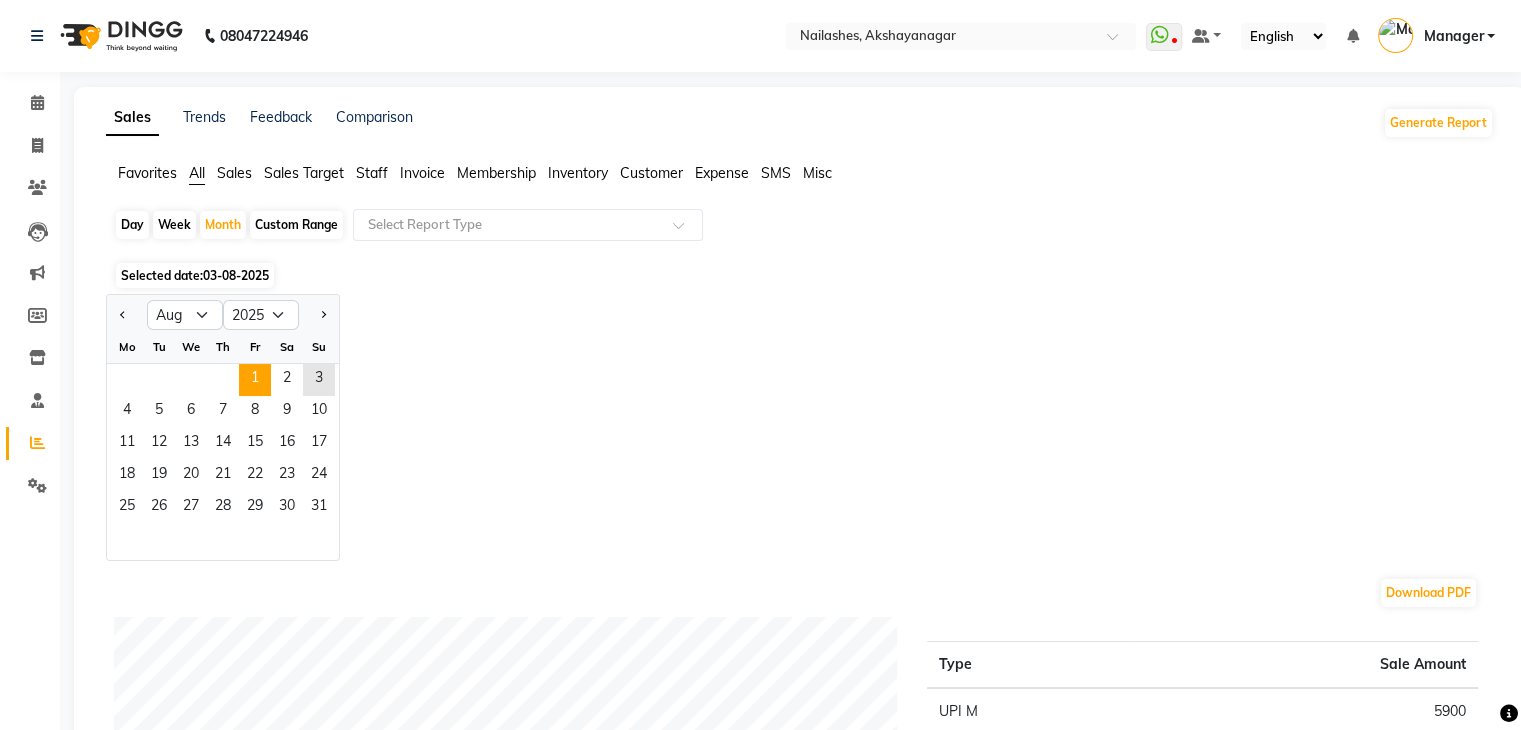 click on "1" 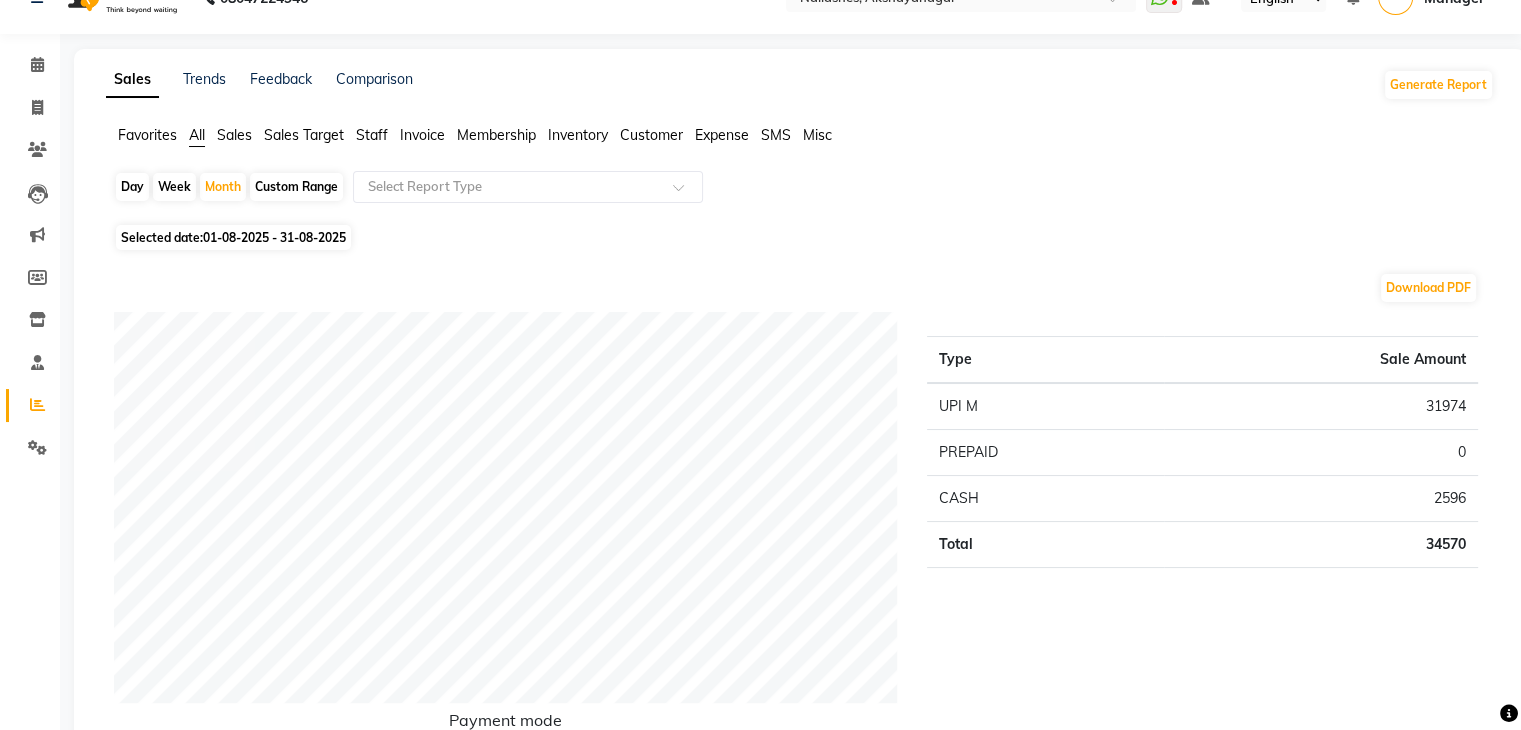 scroll, scrollTop: 0, scrollLeft: 0, axis: both 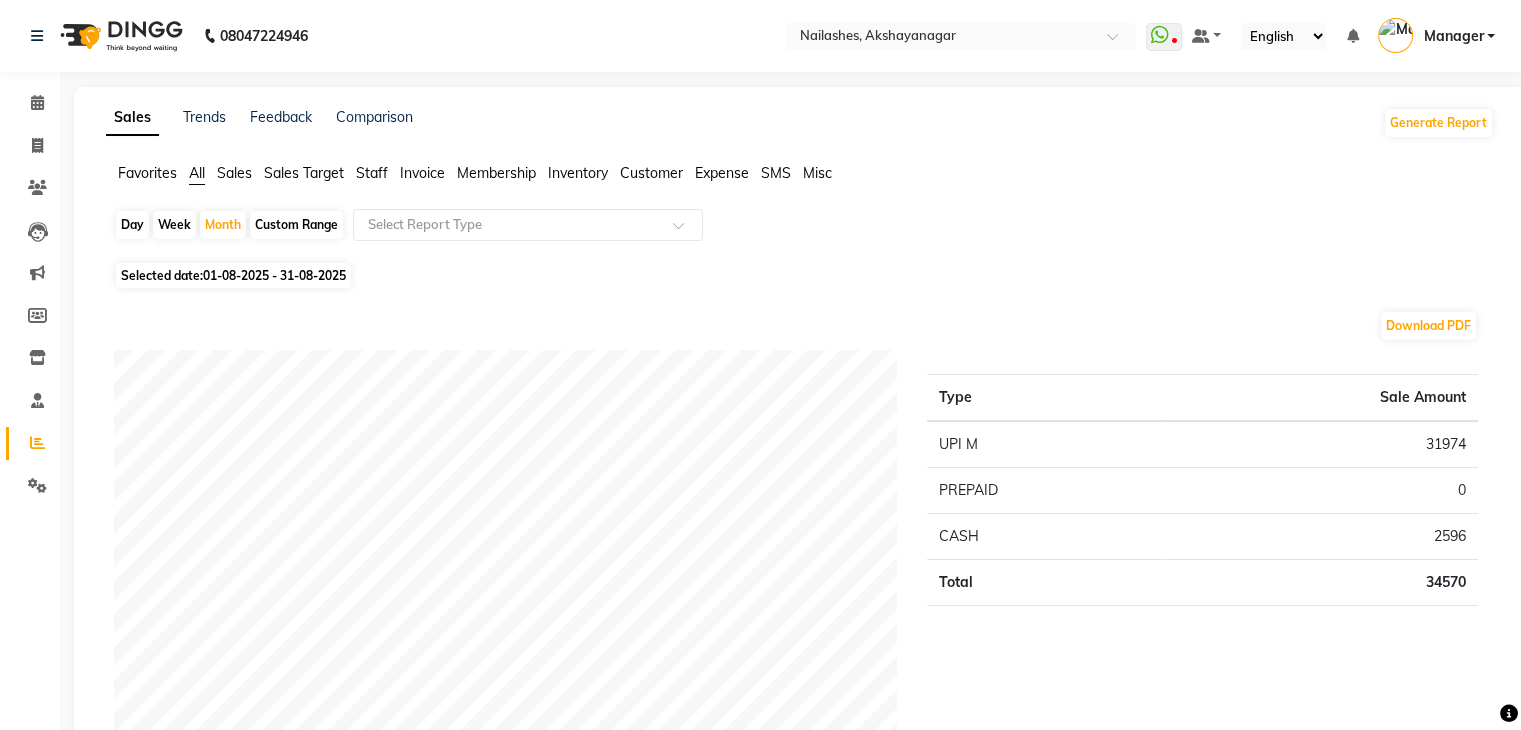 click on "Staff" 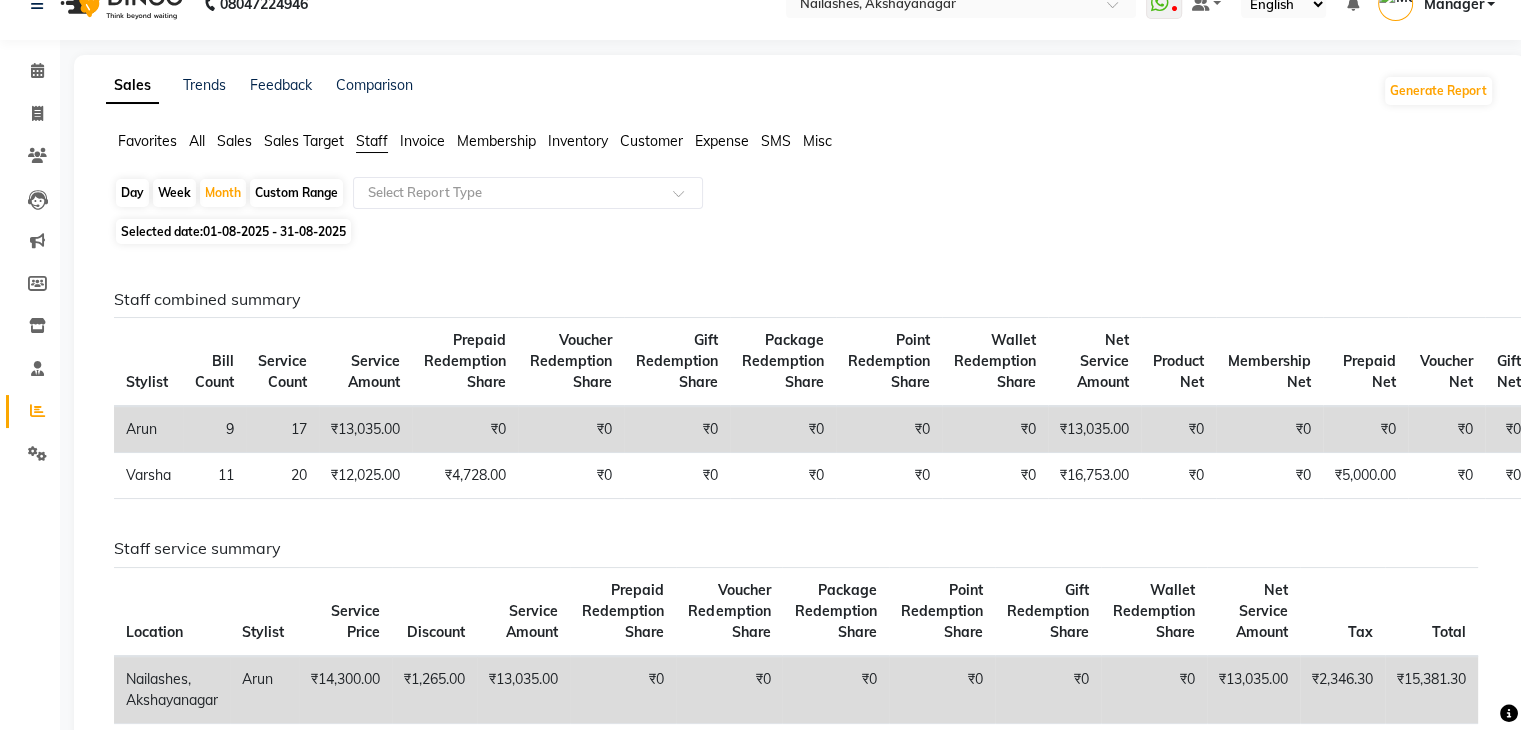 scroll, scrollTop: 0, scrollLeft: 0, axis: both 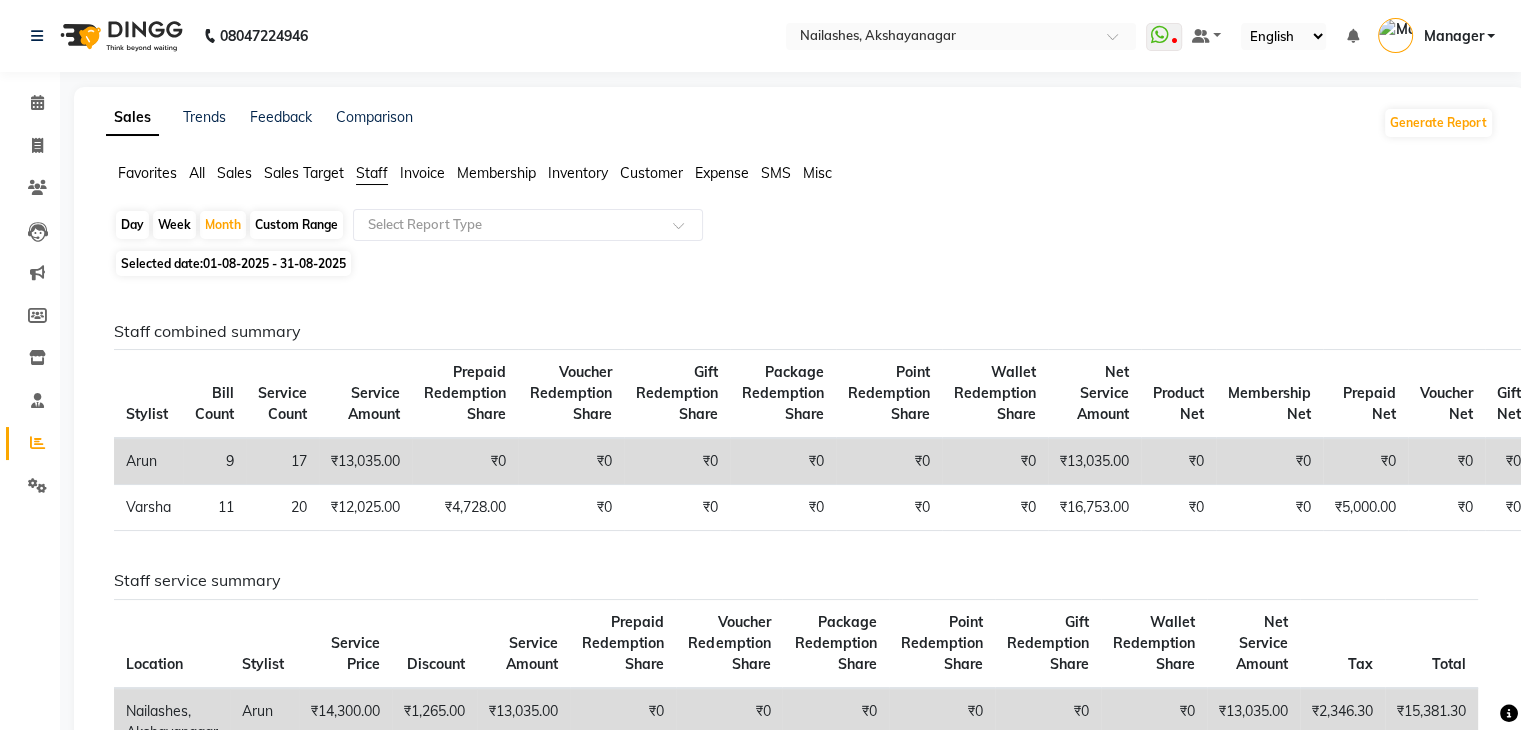 click on "01-08-2025 - 31-08-2025" 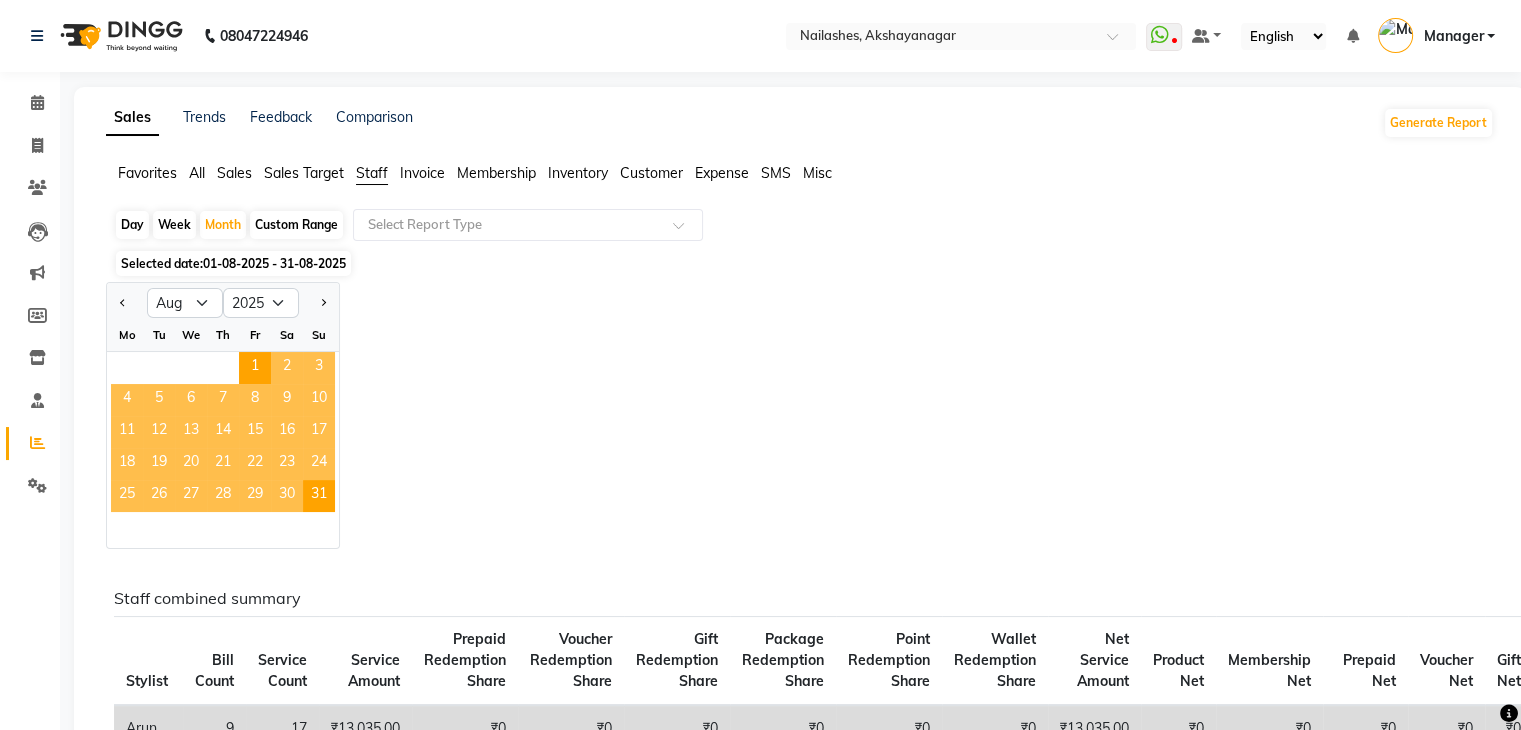 click on "3" 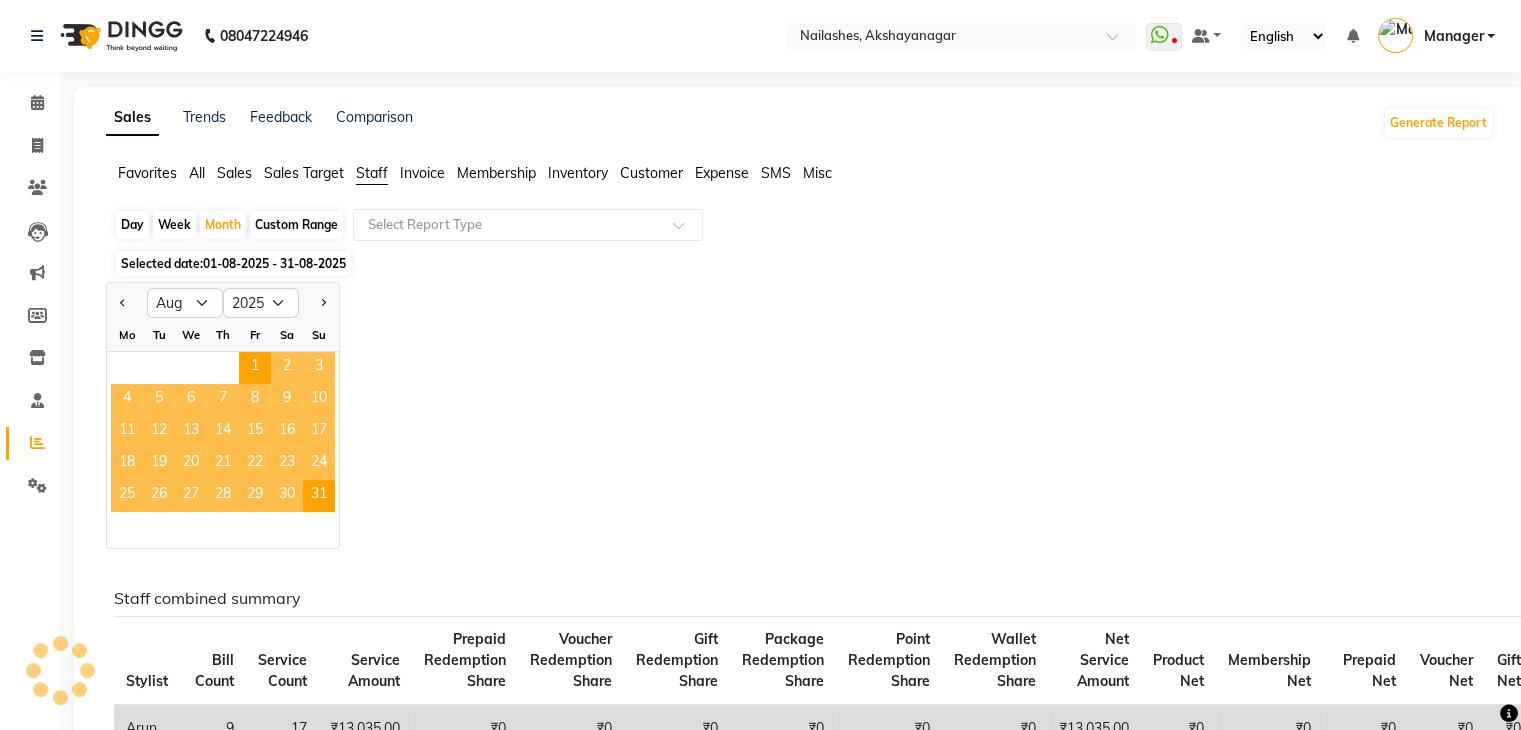 click on "3" 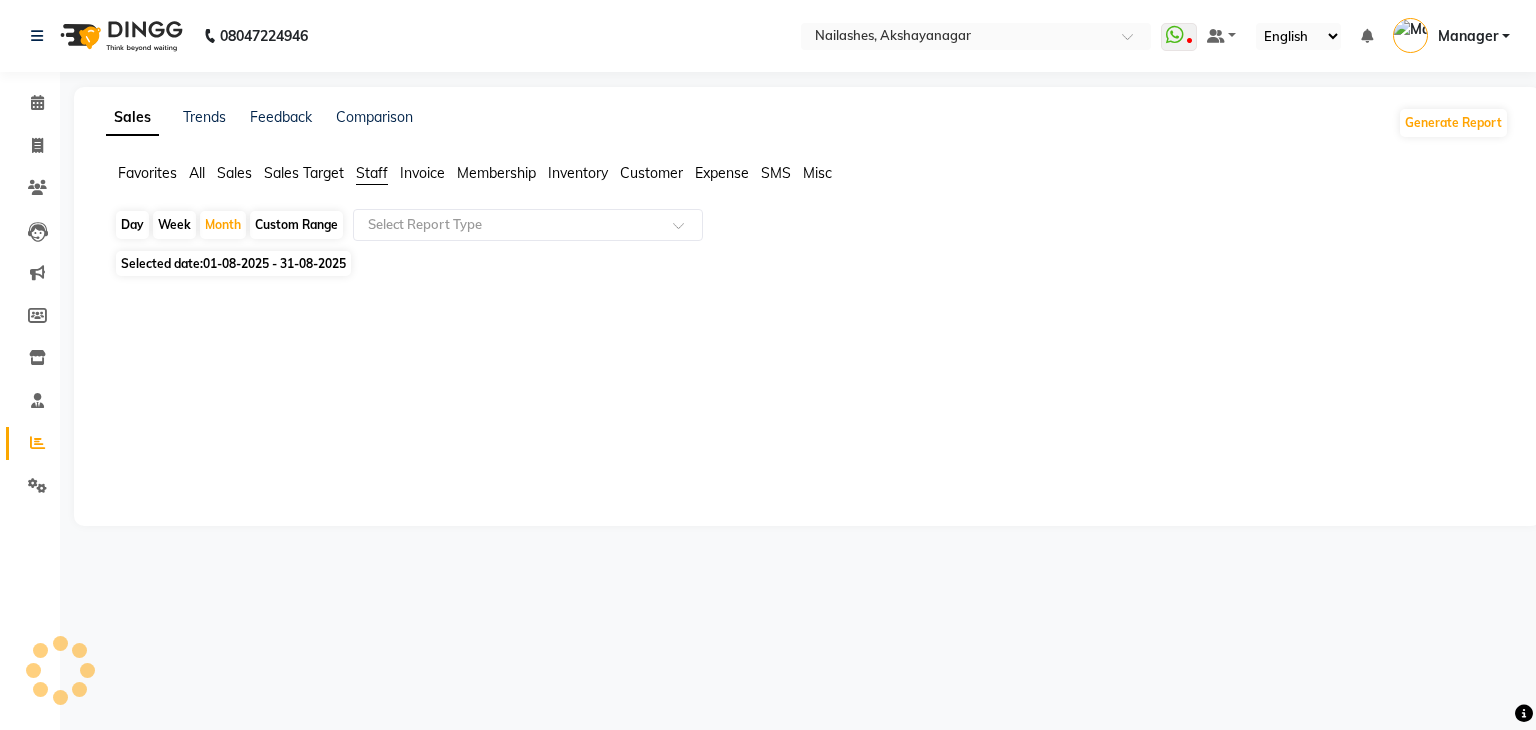 click on "01-08-2025 - 31-08-2025" 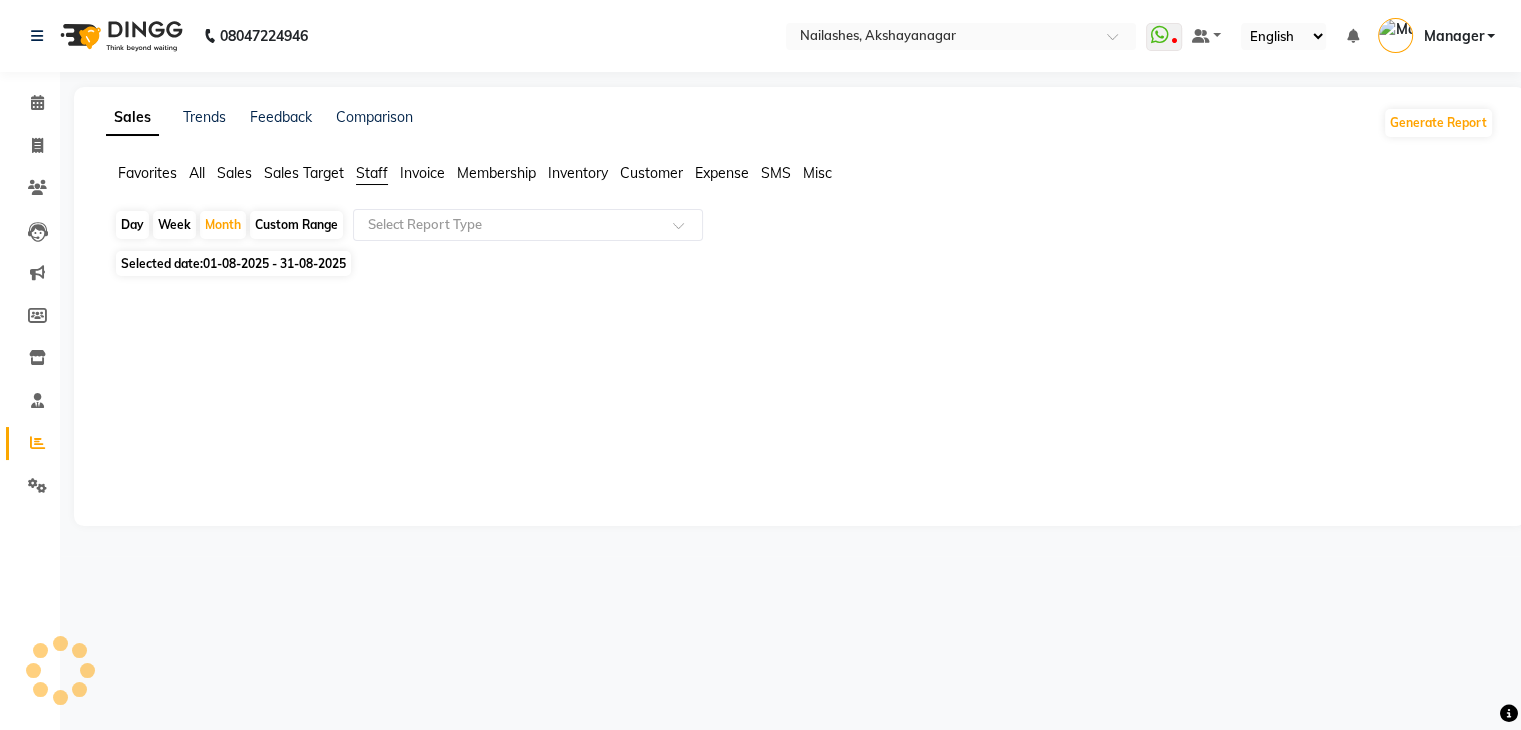 select on "8" 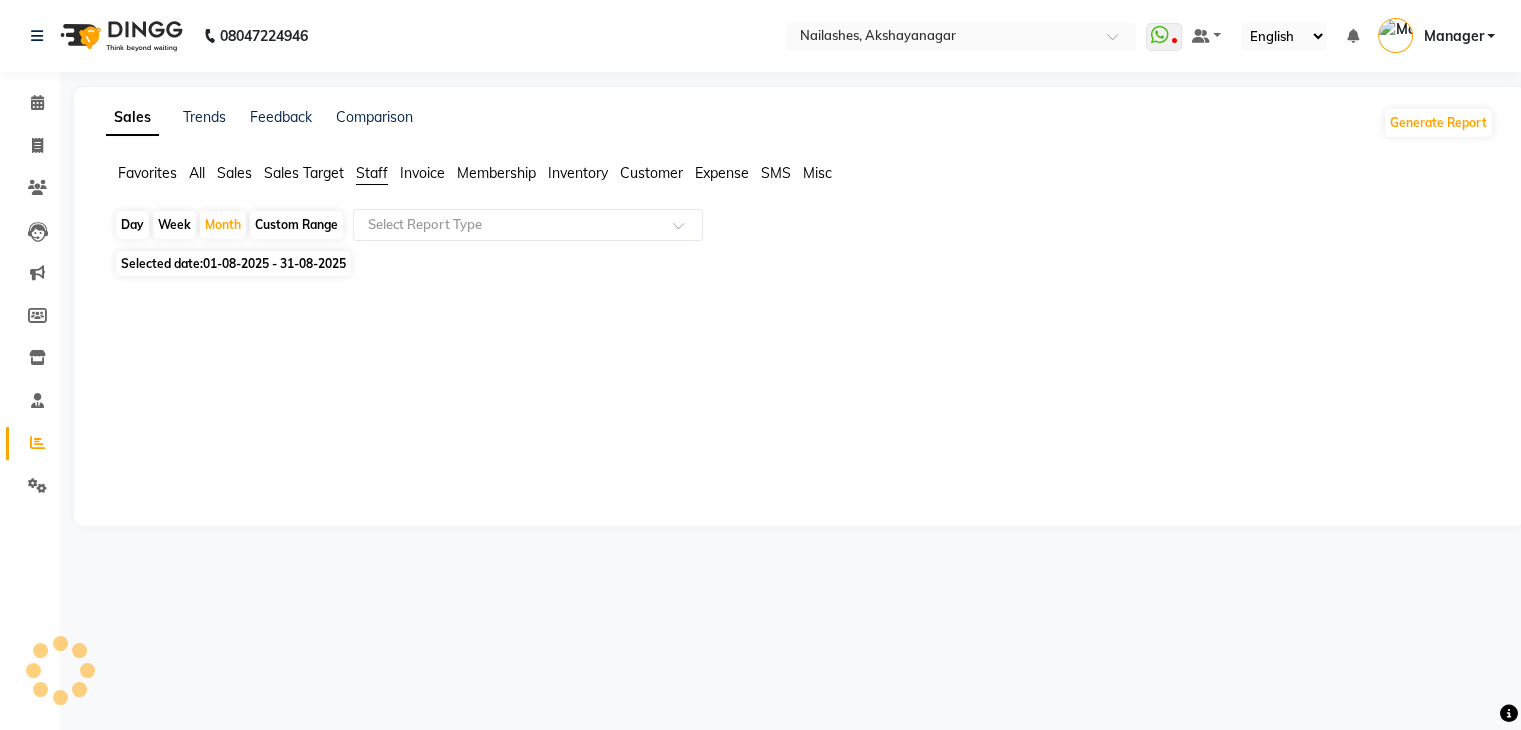 select on "2025" 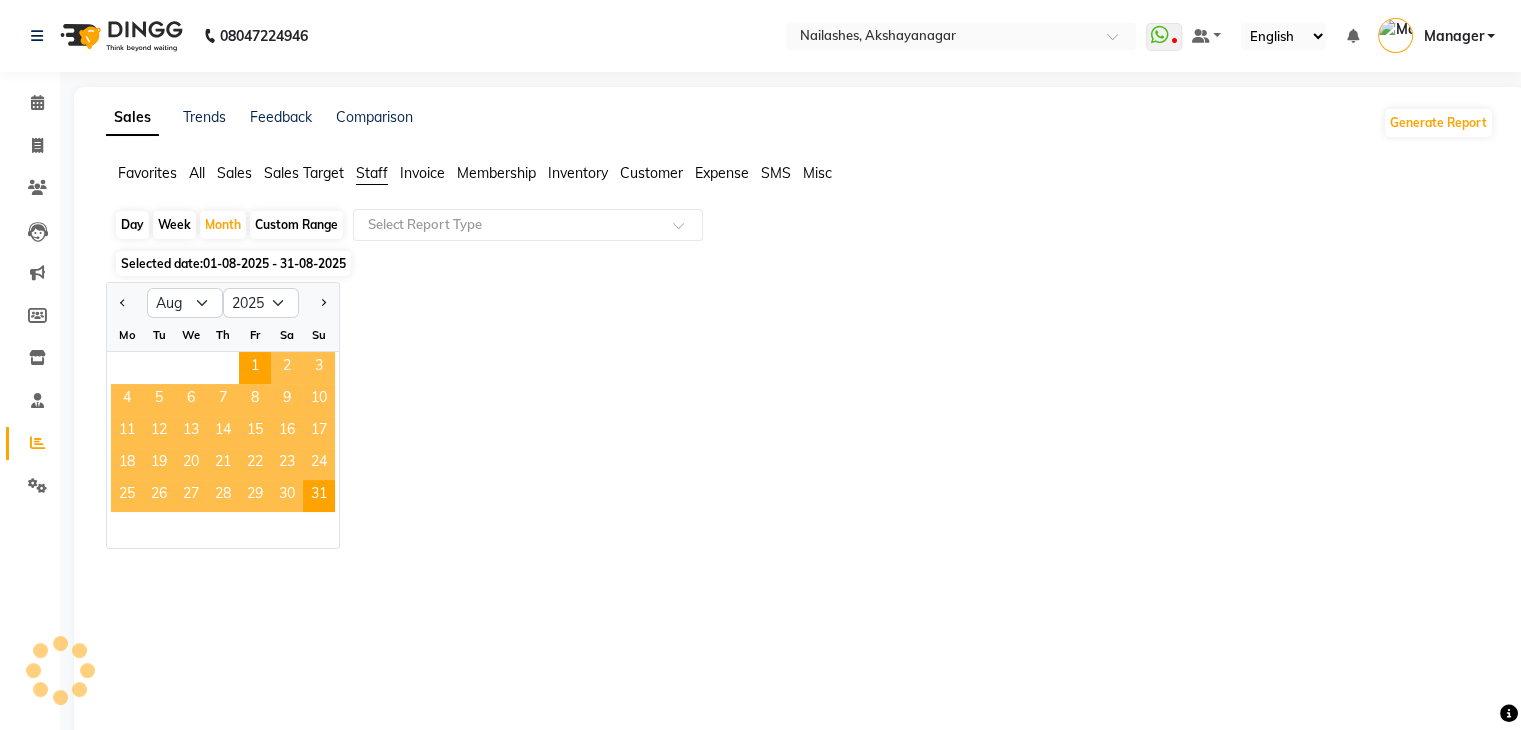 click on "2" 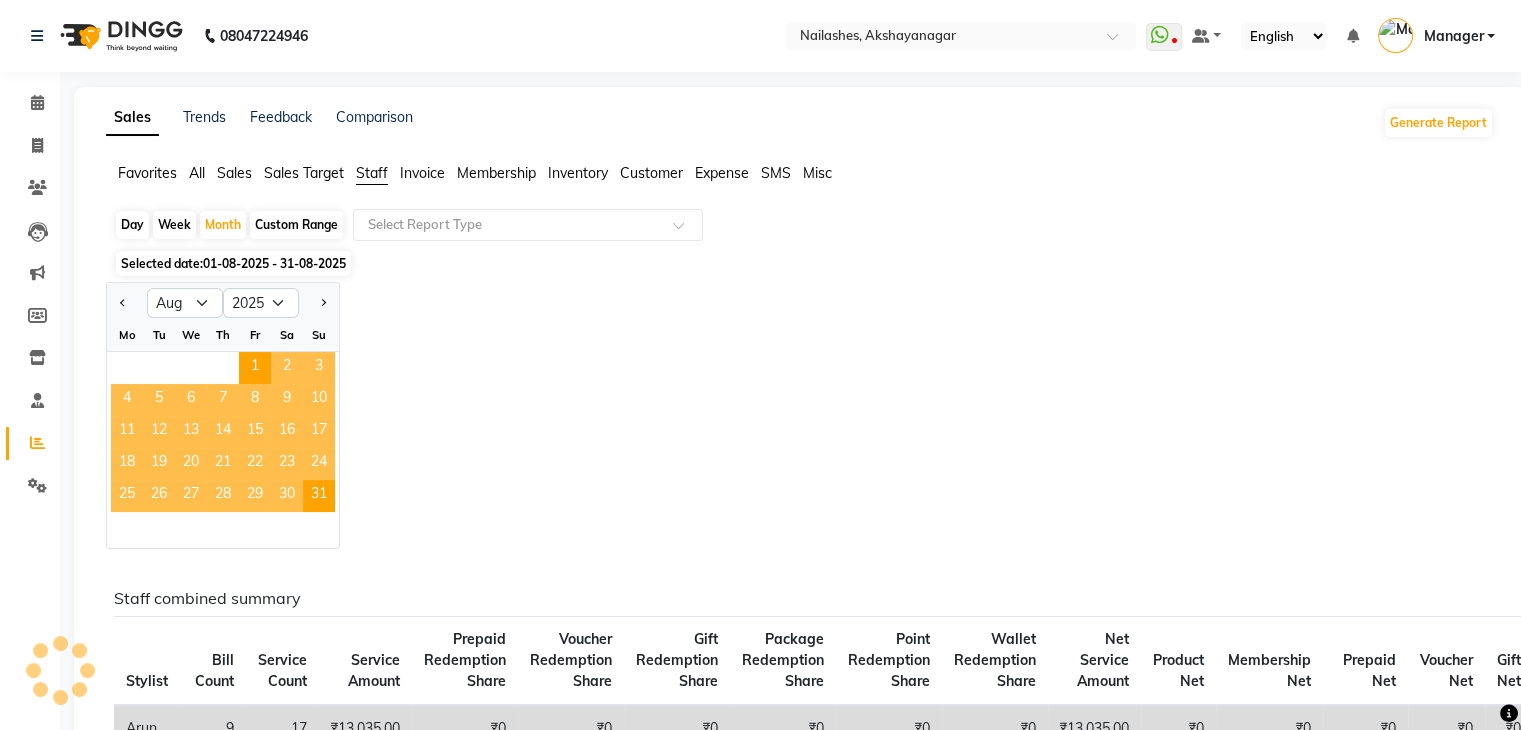click on "2" 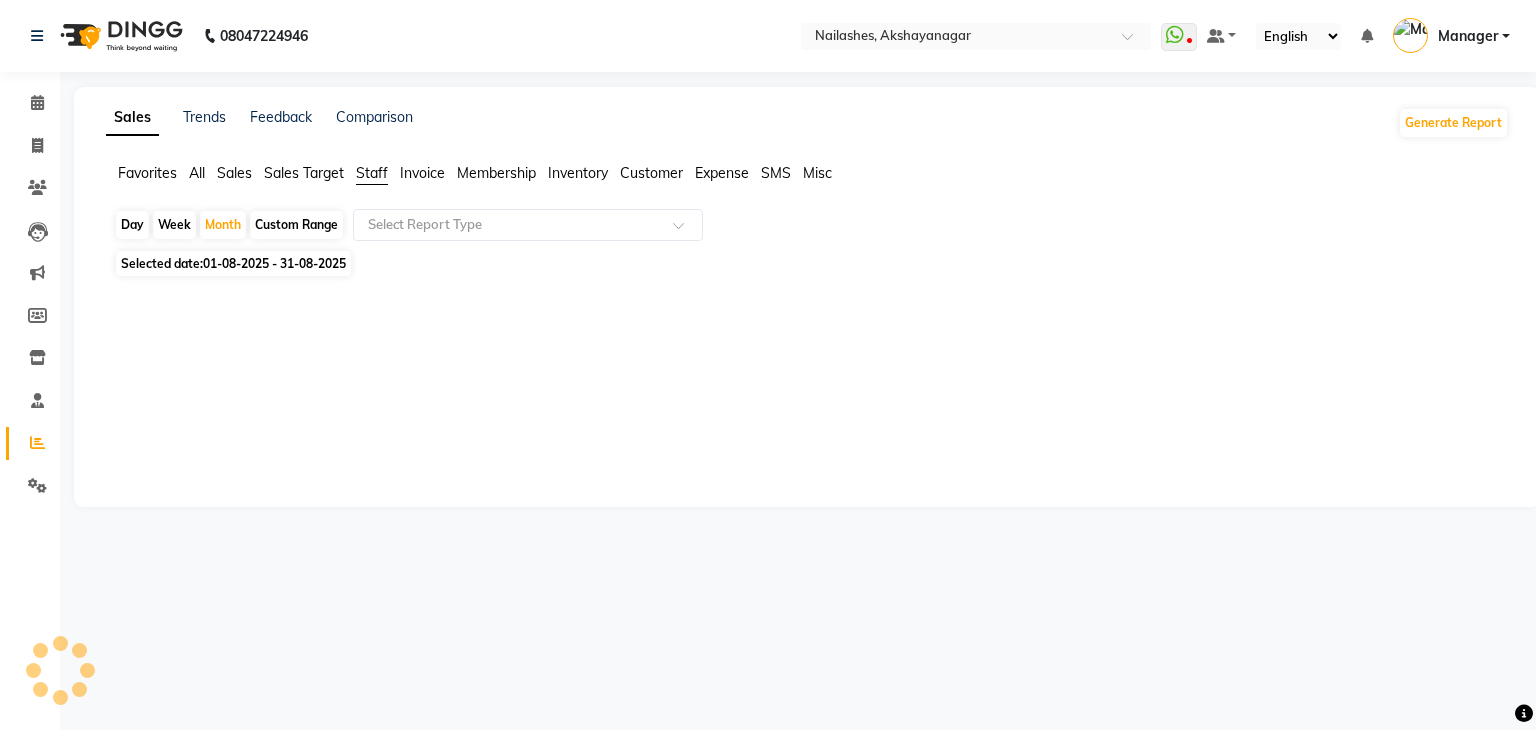 click on "Day" 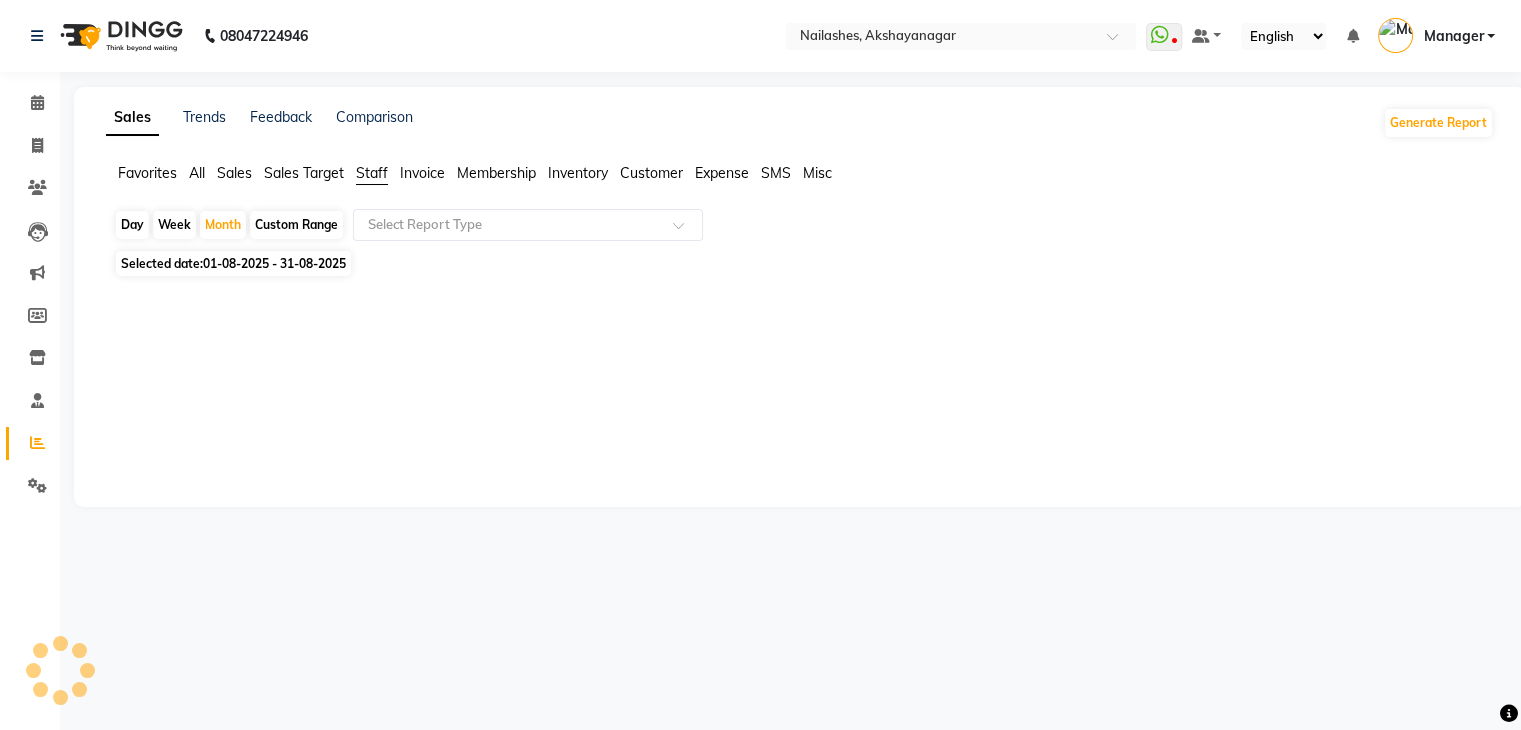 select on "8" 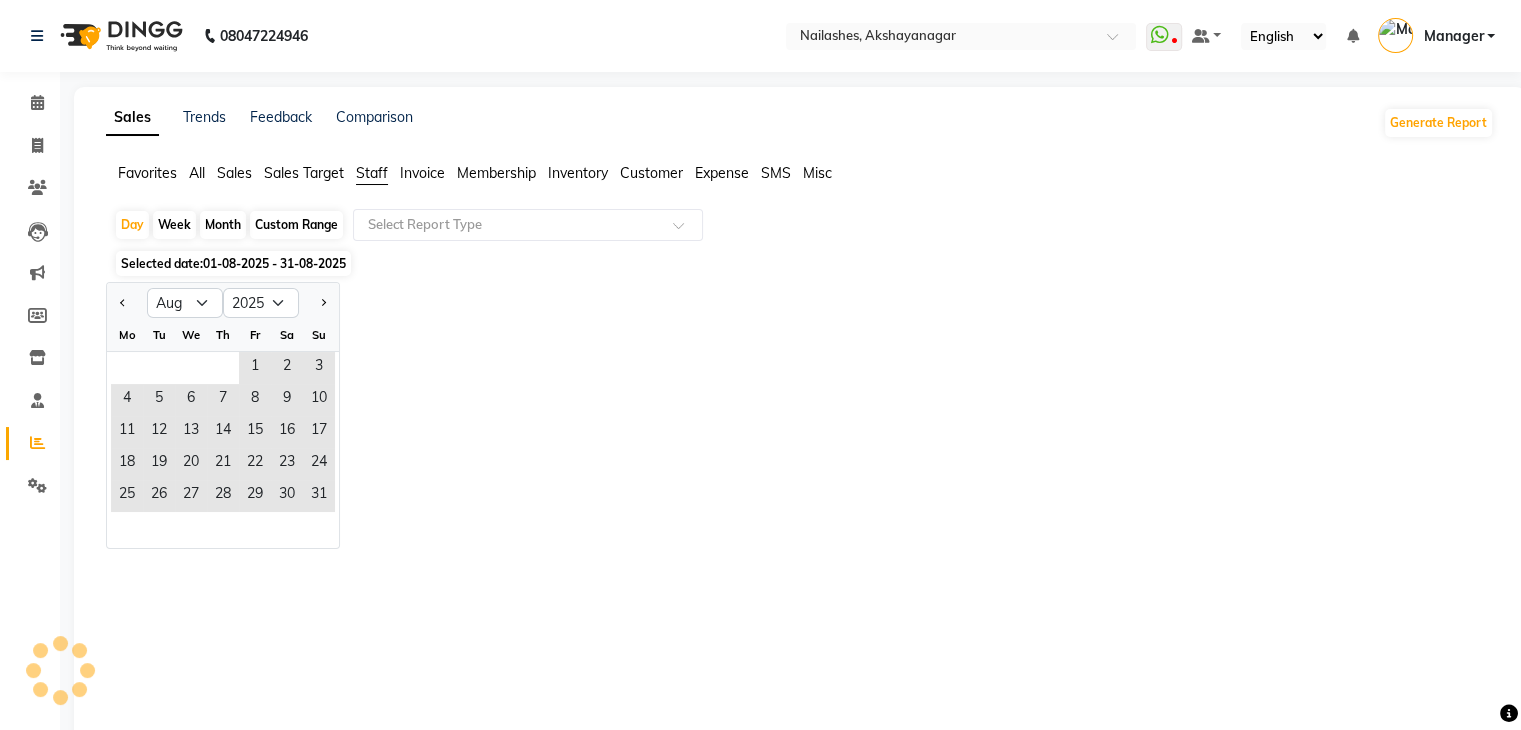 click on "Week" 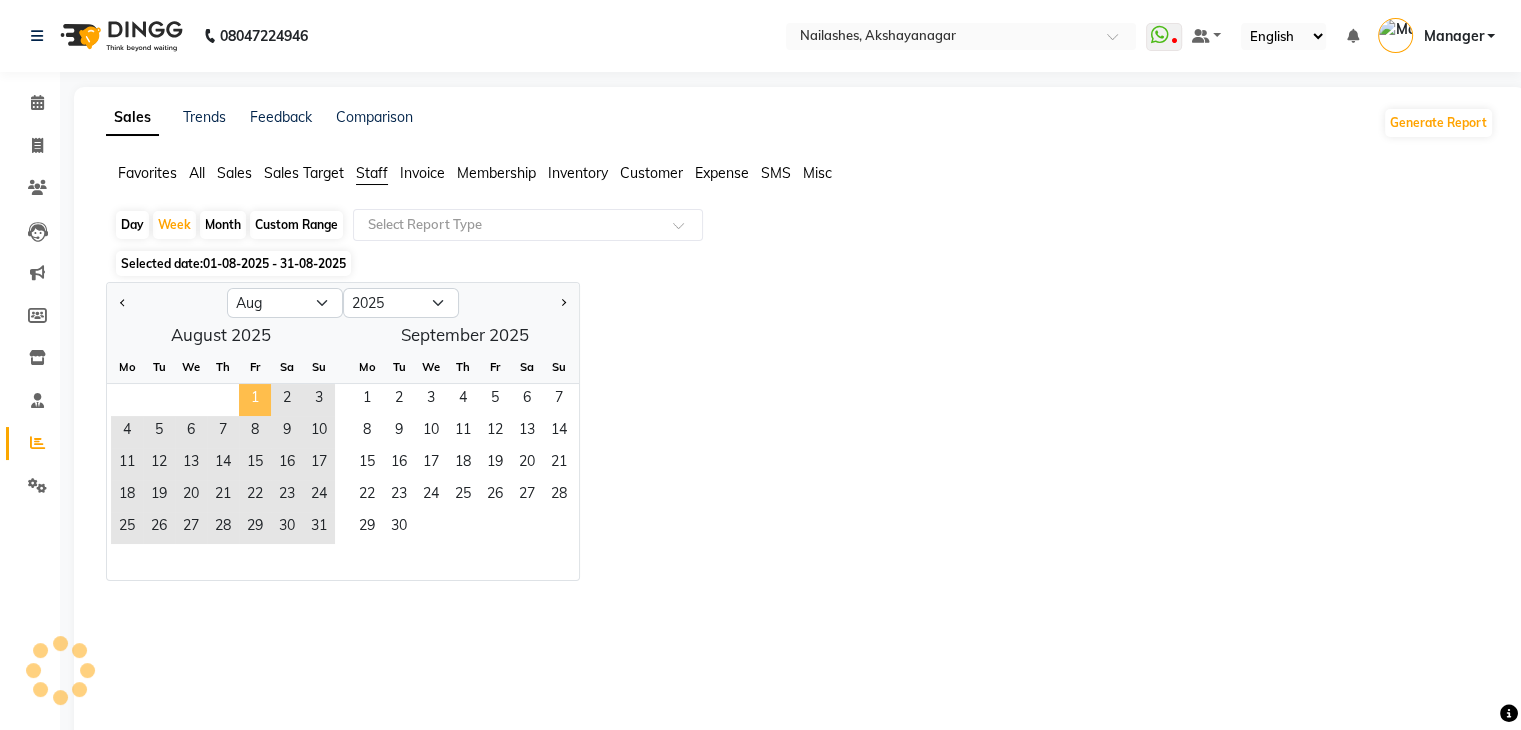 click on "1" 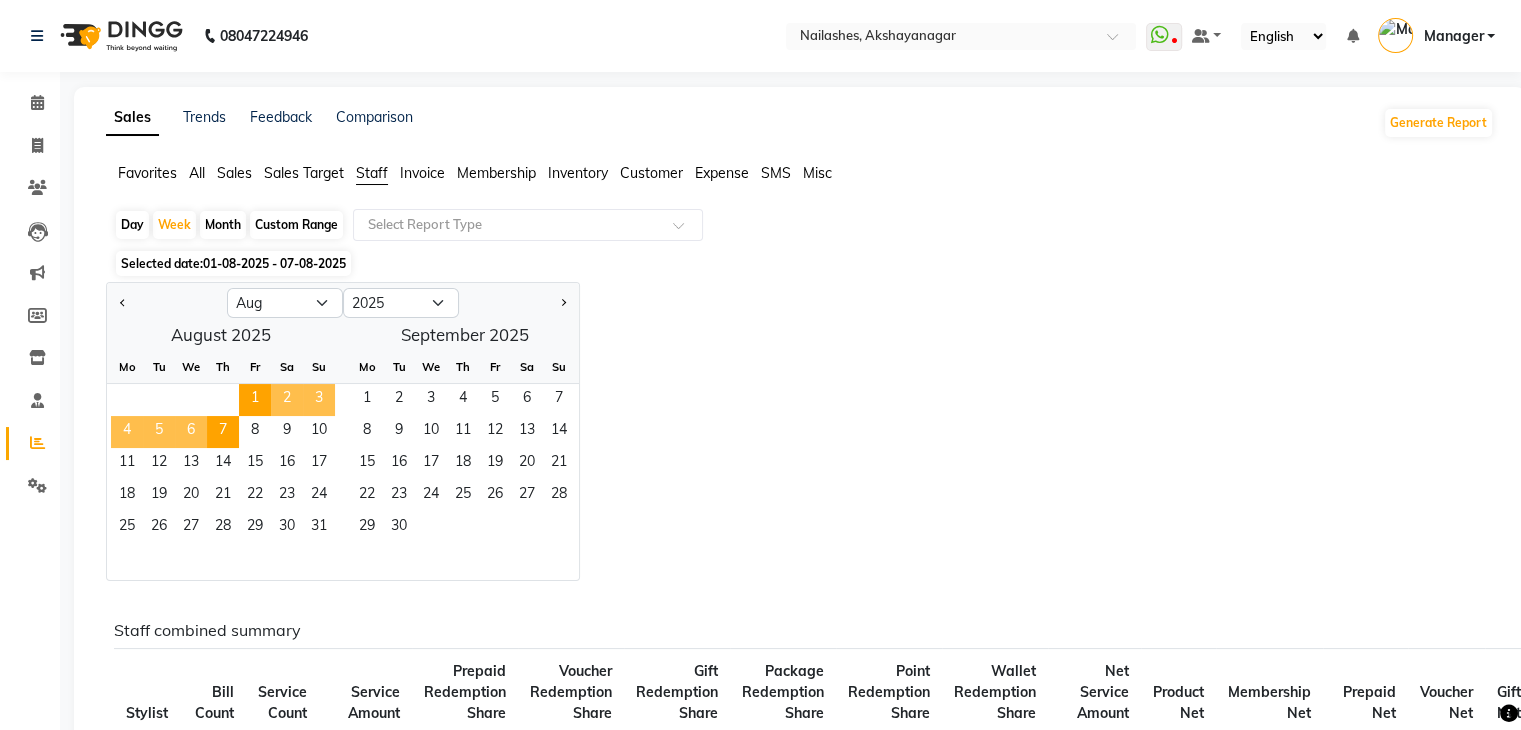 click on "Jan Feb Mar Apr May Jun Jul Aug Sep Oct Nov Dec 2015 2016 2017 2018 2019 2020 2021 2022 2023 2024 2025 2026 2027 2028 2029 2030 2031 2032 2033 2034 2035  August 2025  Mo Tu We Th Fr Sa Su  1   2   3   4   5   6   7   8   9   10   11   12   13   14   15   16   17   18   19   20   21   22   23   24   25   26   27   28   29   30   31   September 2025  Mo Tu We Th Fr Sa Su  1   2   3   4   5   6   7   8   9   10   11   12   13   14   15   16   17   18   19   20   21   22   23   24   25   26   27   28   29   30" 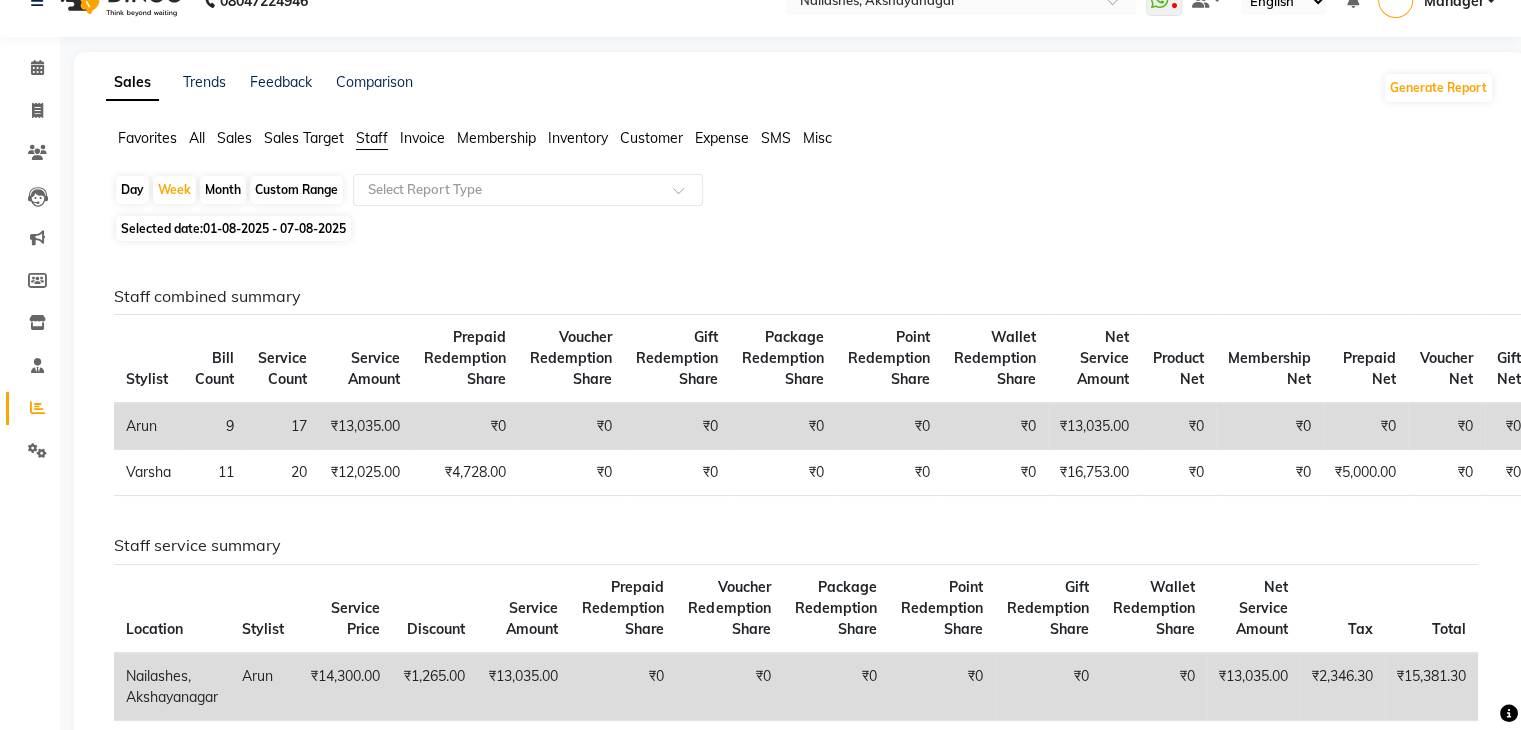 scroll, scrollTop: 0, scrollLeft: 0, axis: both 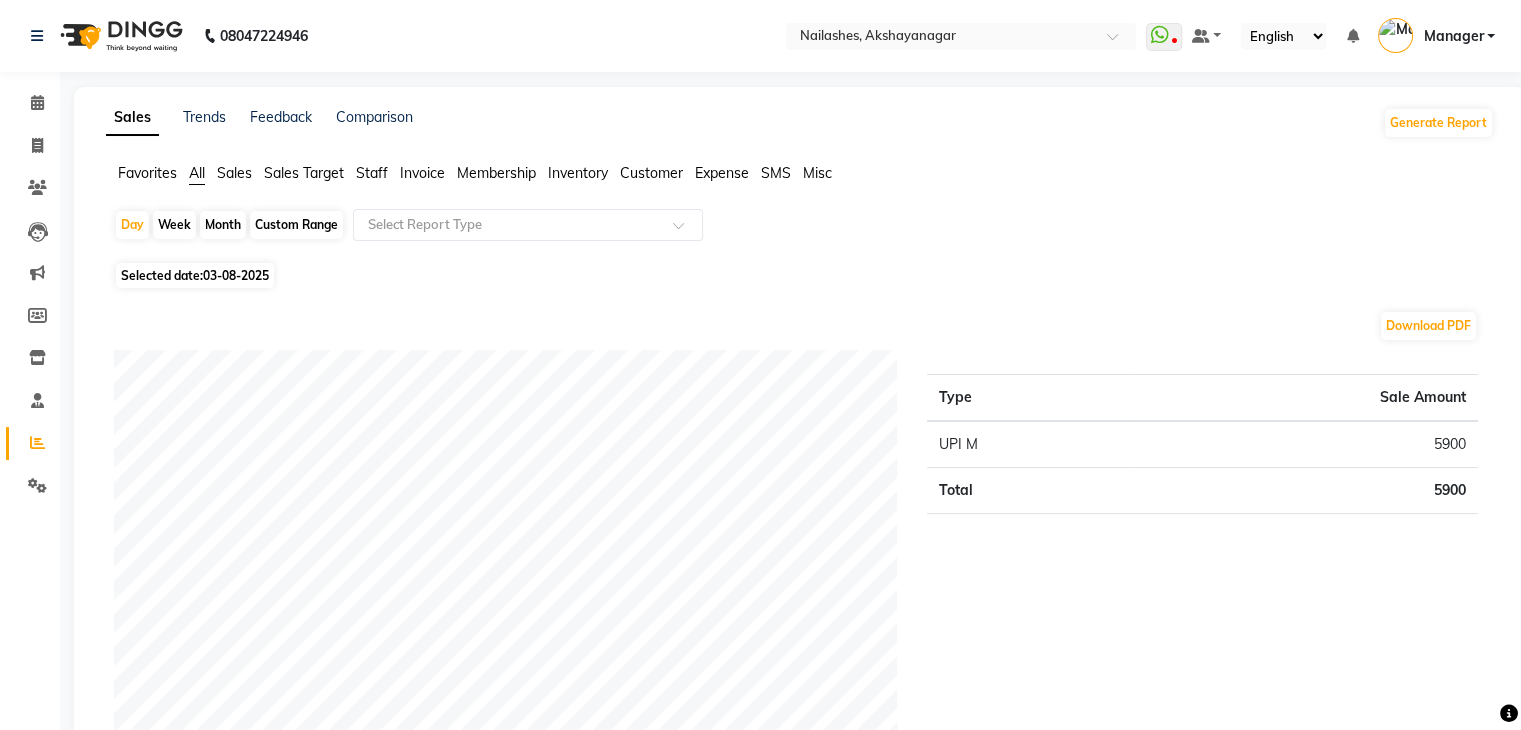 click on "Sales Trends Feedback Comparison Generate Report Favorites All Sales Sales Target Staff Invoice Membership Inventory Customer Expense SMS Misc  Day   Week   Month   Custom Range  Select Report Type Selected date:  [DATE]  Download PDF Payment mode Type Sale Amount UPI M 5900 Total 5900 Staff summary Type Sale Amount [PERSON] 3304 [PERSON] 2596 Total 5900 Sales summary Type Sale Amount Memberships 0 Gift card 0 Prepaid 0 Vouchers 0 Products 0 Packages 0 Tips 0 Services 5900 Fee 0 Total 5900 Service by category Type Sale Amount Nail Art 2478 Nail Extension 2124 Permanent Nail Paint 708 Restoration 590 Total 5900 Service sales Type Sale Amount Nail Extension - Gel (Hand) 2124 Nail Art - Cat Eye (Hand) 1180 Nail Art - Glitter Per Finger (Hand) 1180 Permanent Nail Paint - French (Hand) 708 Restoration - Removal of Extension (Hand) 590 Nail Art - Photo Art (Hand) 118 Total 5900 ★ Mark as Favorite  Choose how you'd like to save "" report to favorites  Save to Personal Favorites:   Share with Organization:" 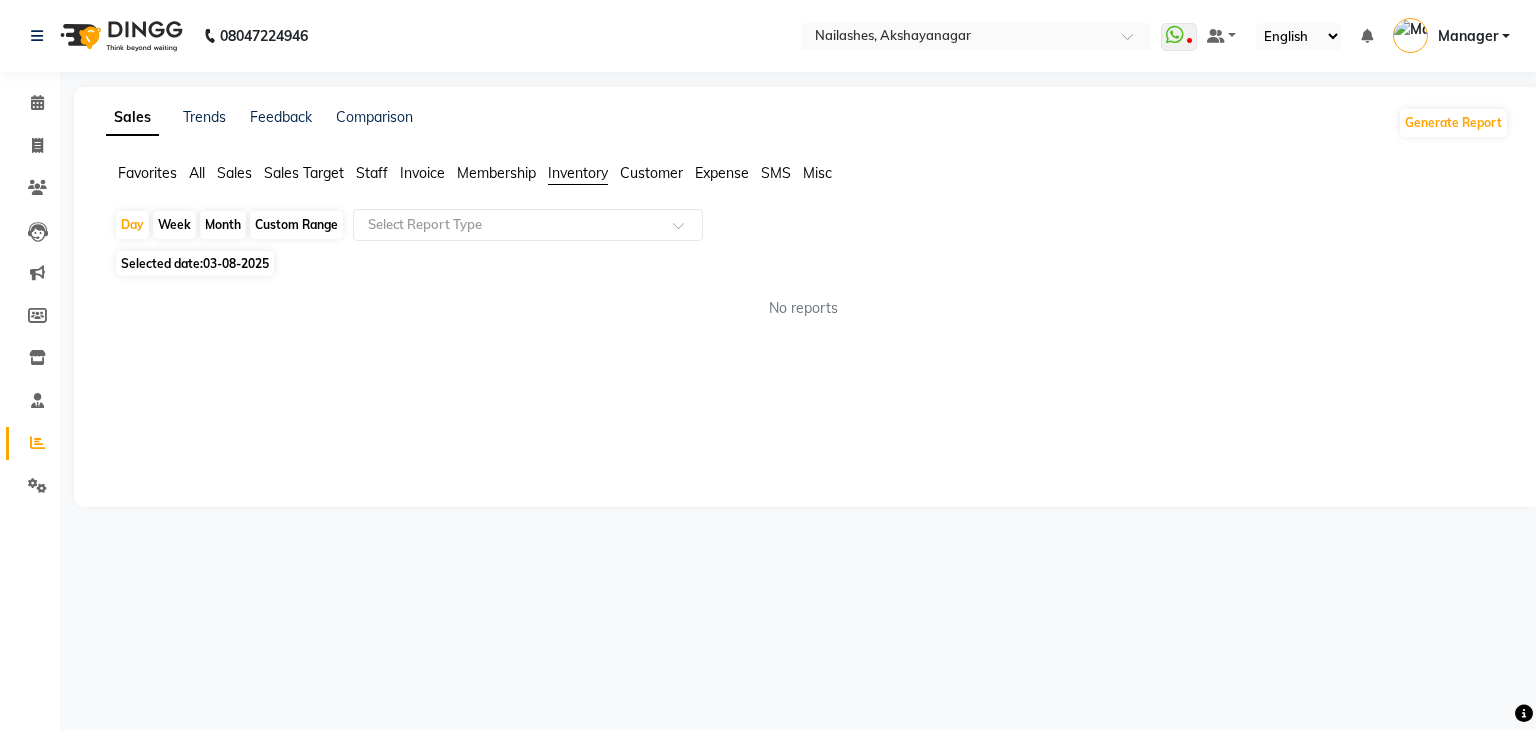 click on "Week" 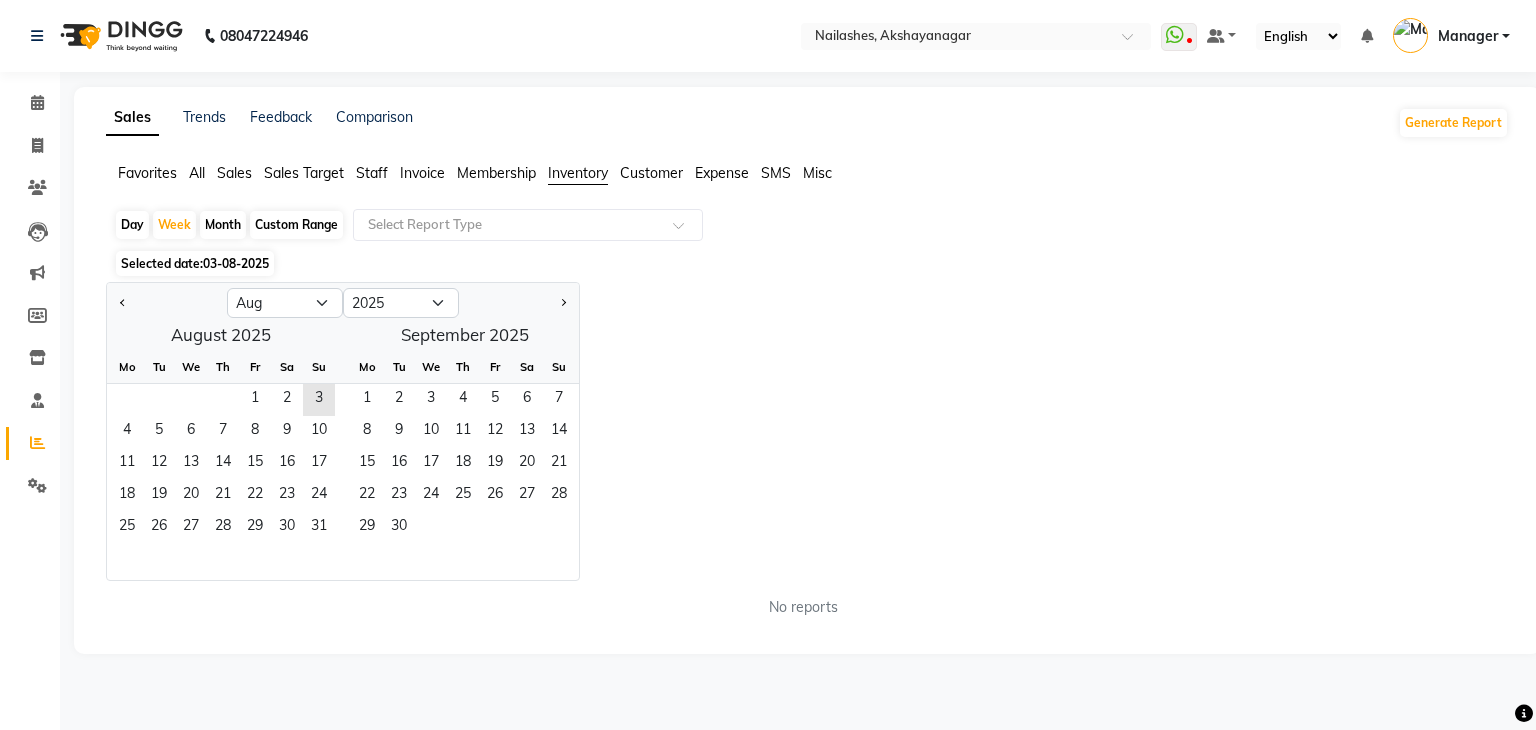 click on "Month" 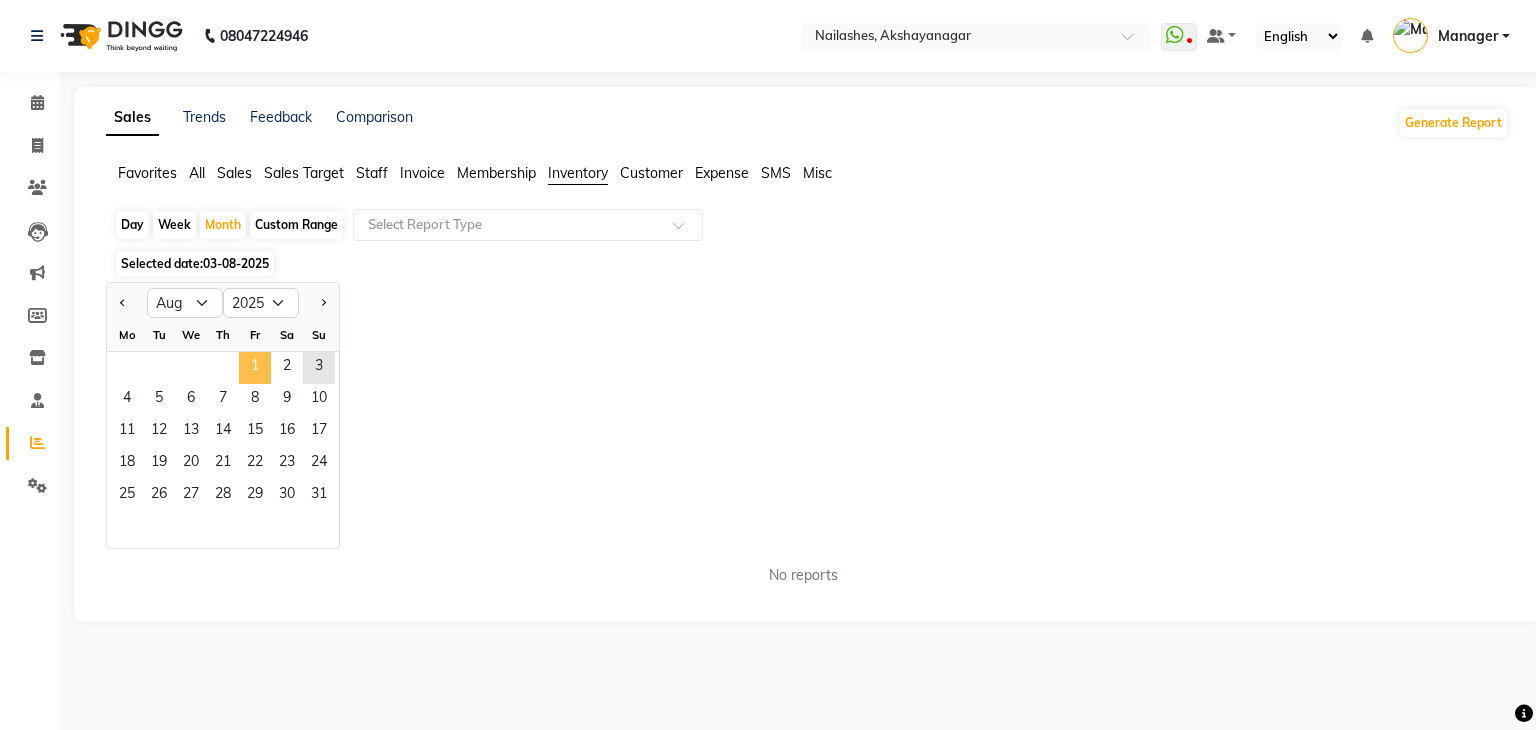 click on "1" 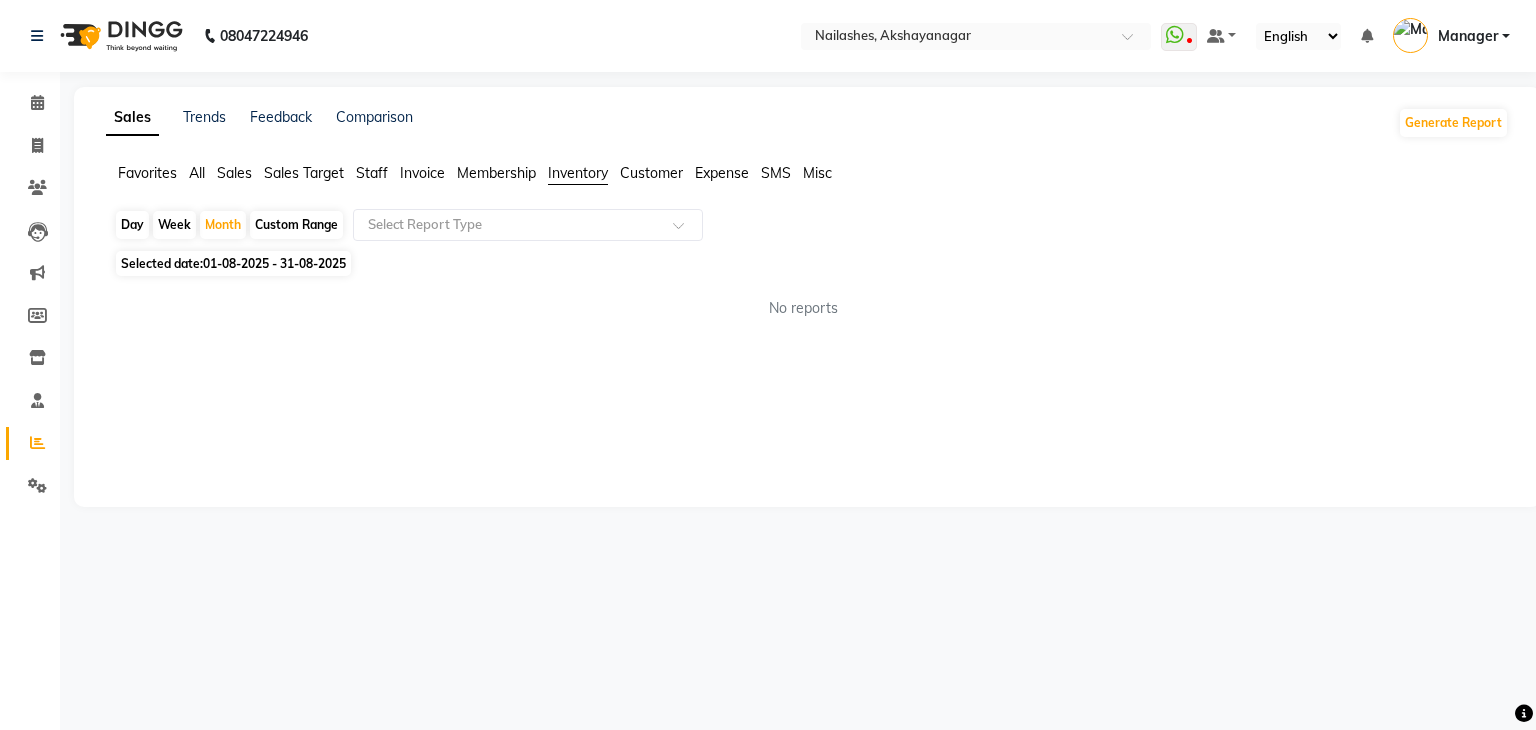 click on "Expense" 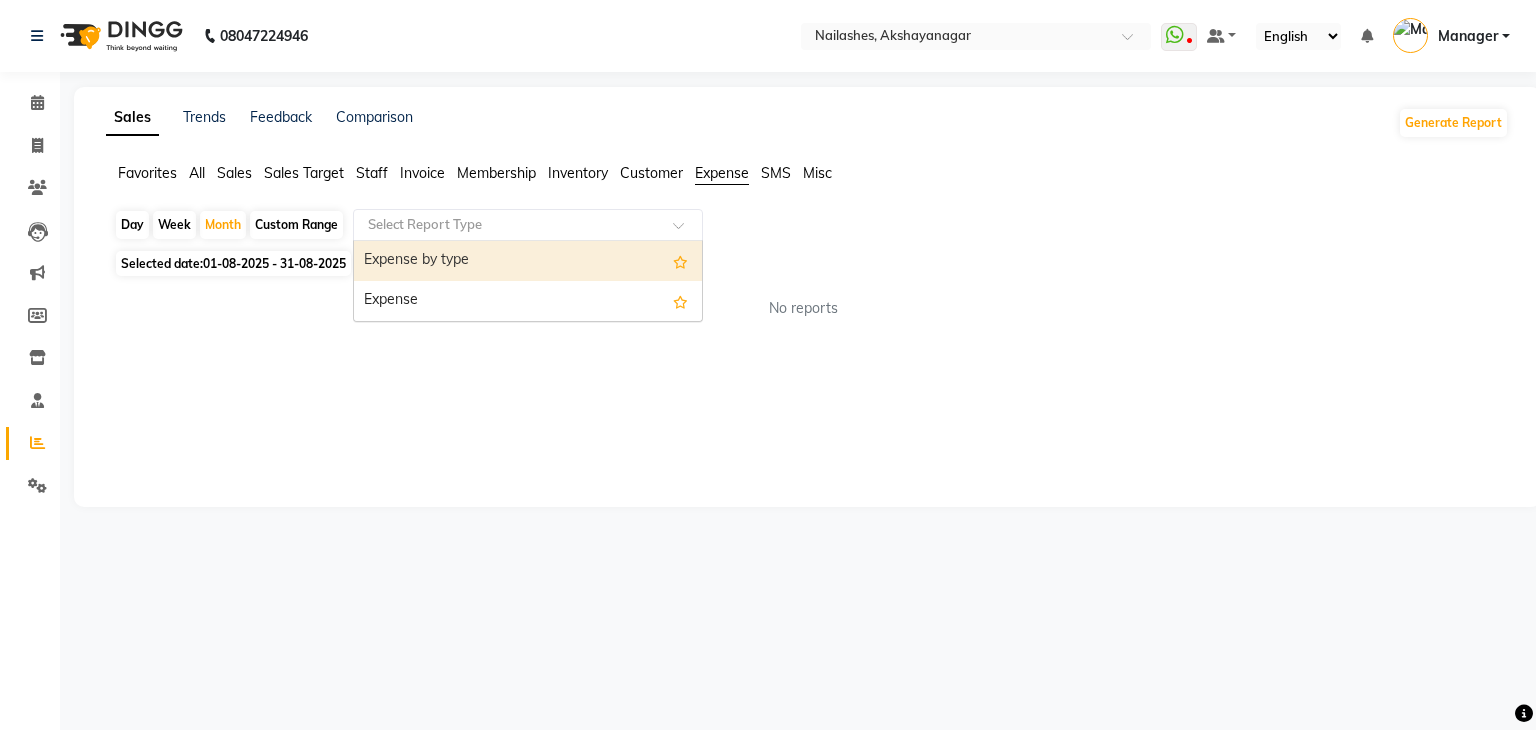 click 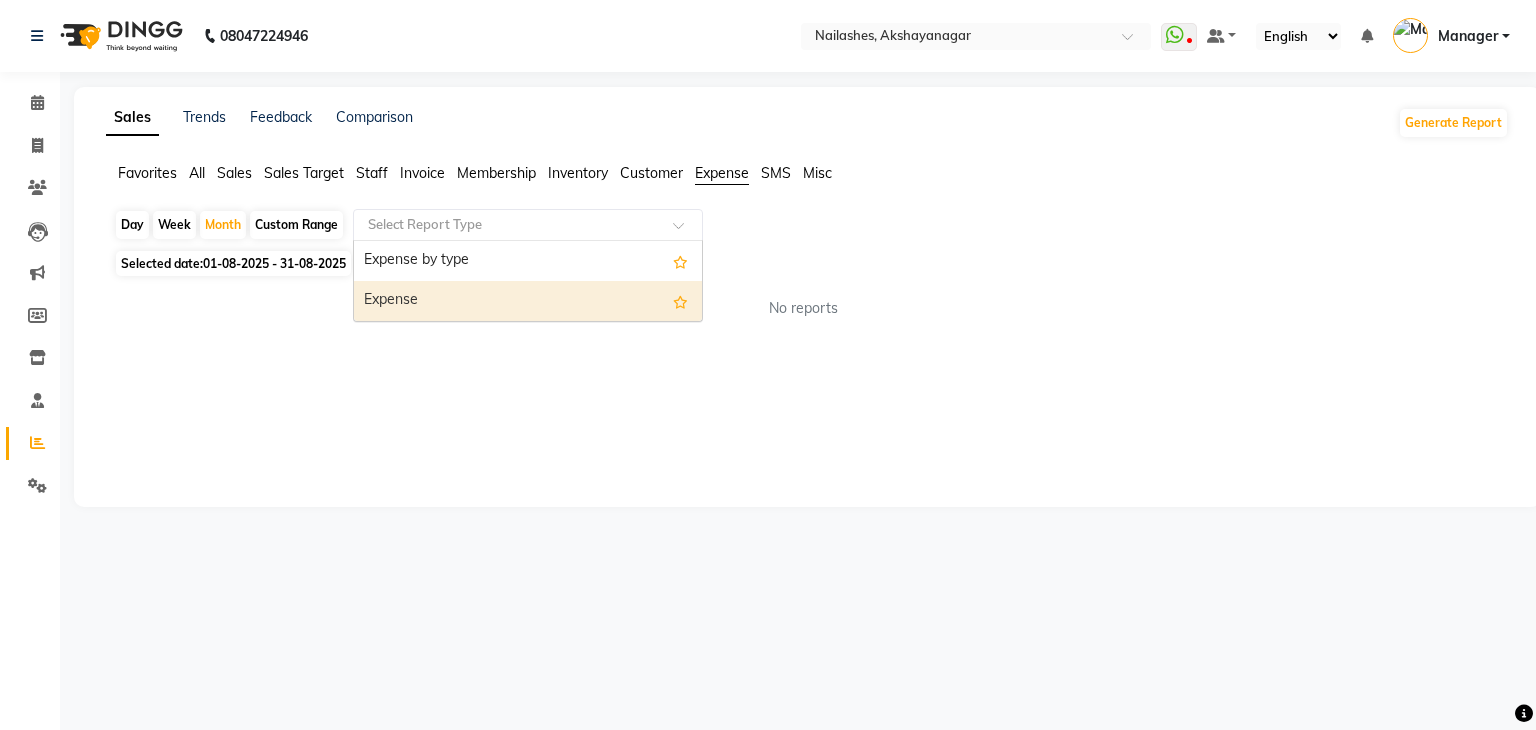 click on "Expense" at bounding box center (528, 301) 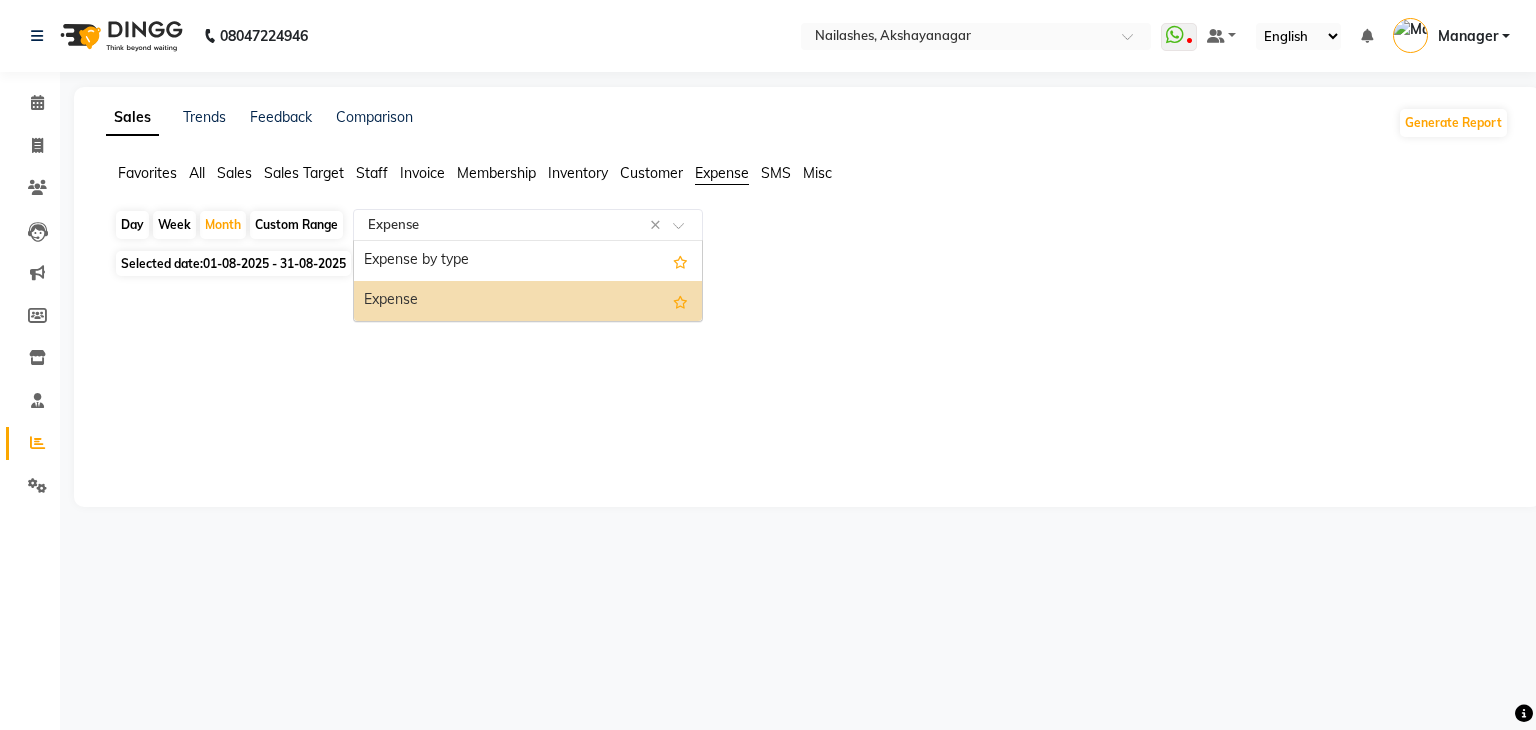 click 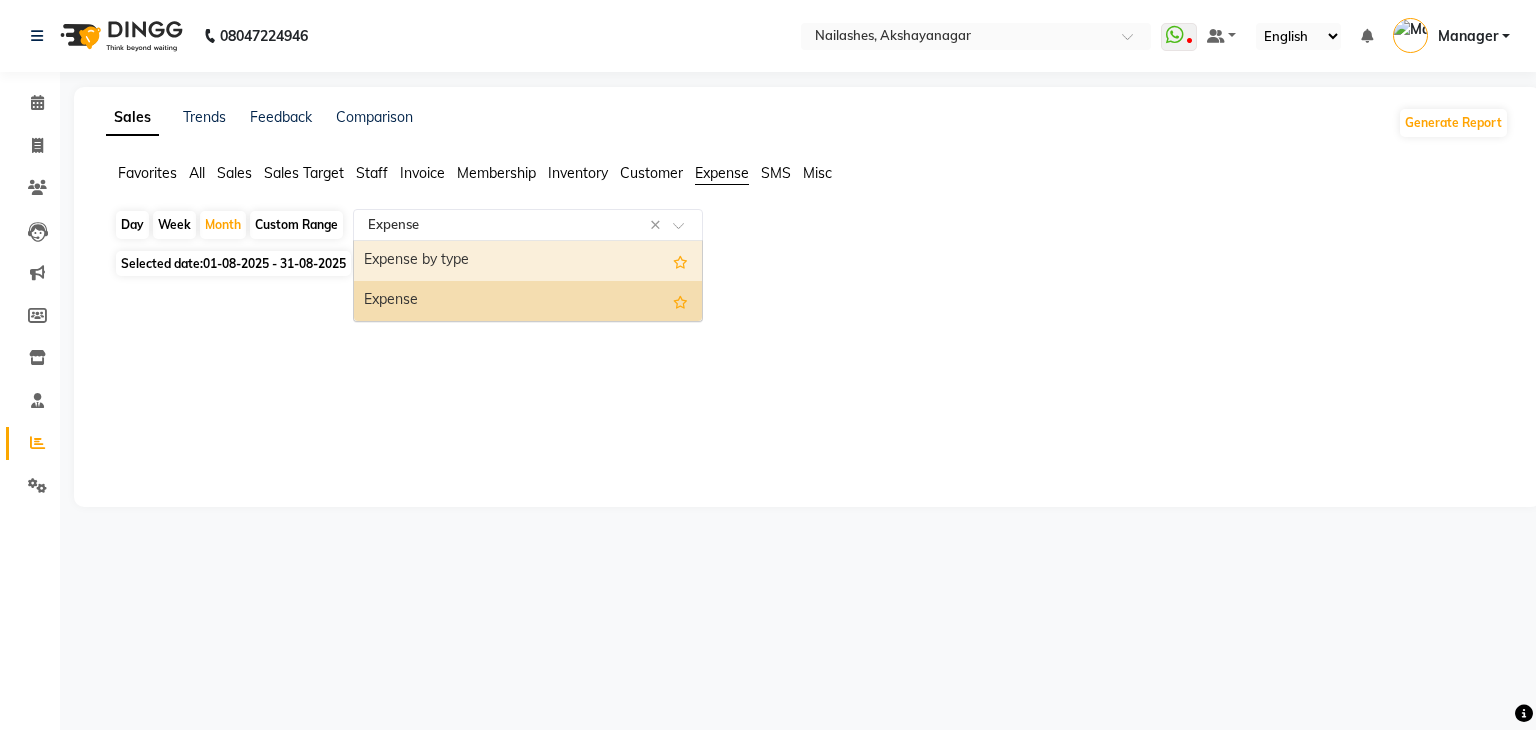 click on "Expense by type" at bounding box center [528, 261] 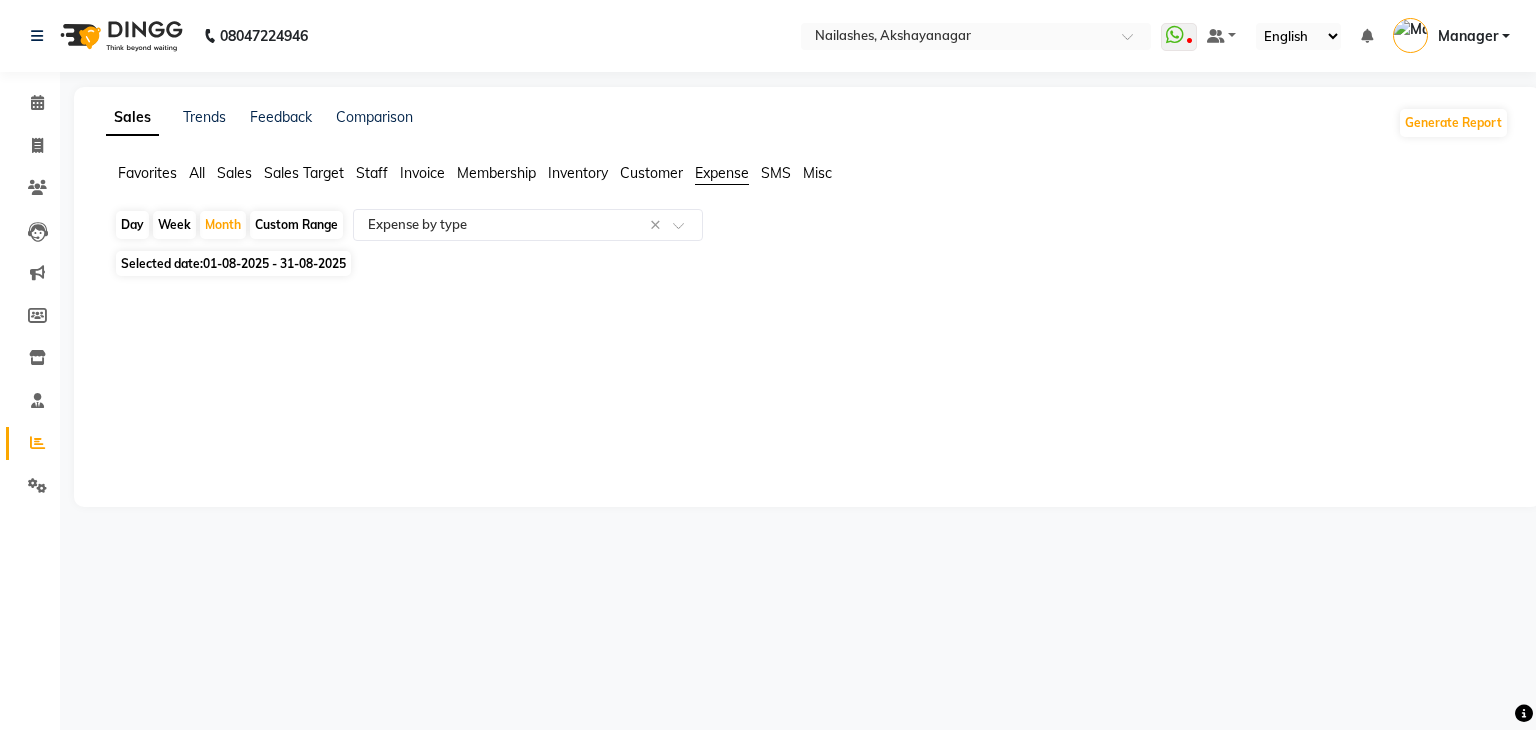 click on "Sales Trends Feedback Comparison Generate Report Favorites All Sales Sales Target Staff Invoice Membership Inventory Customer Expense SMS Misc  Day   Week   Month   Custom Range  Select Report Type × Expense by type × Selected date:  [DATE] - [DATE]  ★ Mark as Favorite  Choose how you'd like to save "" report to favorites  Save to Personal Favorites:   Only you can see this report in your favorites tab. Share with Organization:   Everyone in your organization can see this report in their favorites tab.  Save to Favorites" 